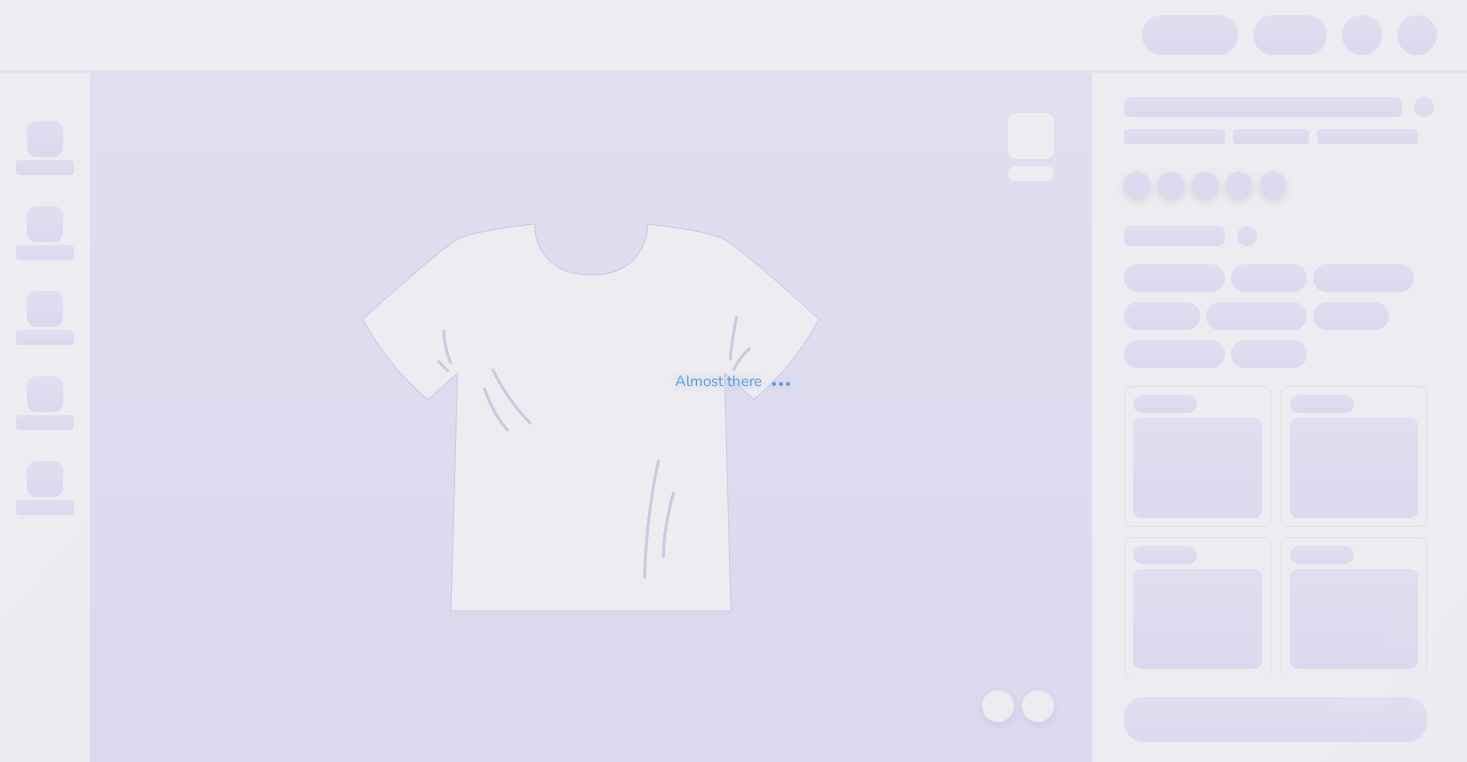 scroll, scrollTop: 0, scrollLeft: 0, axis: both 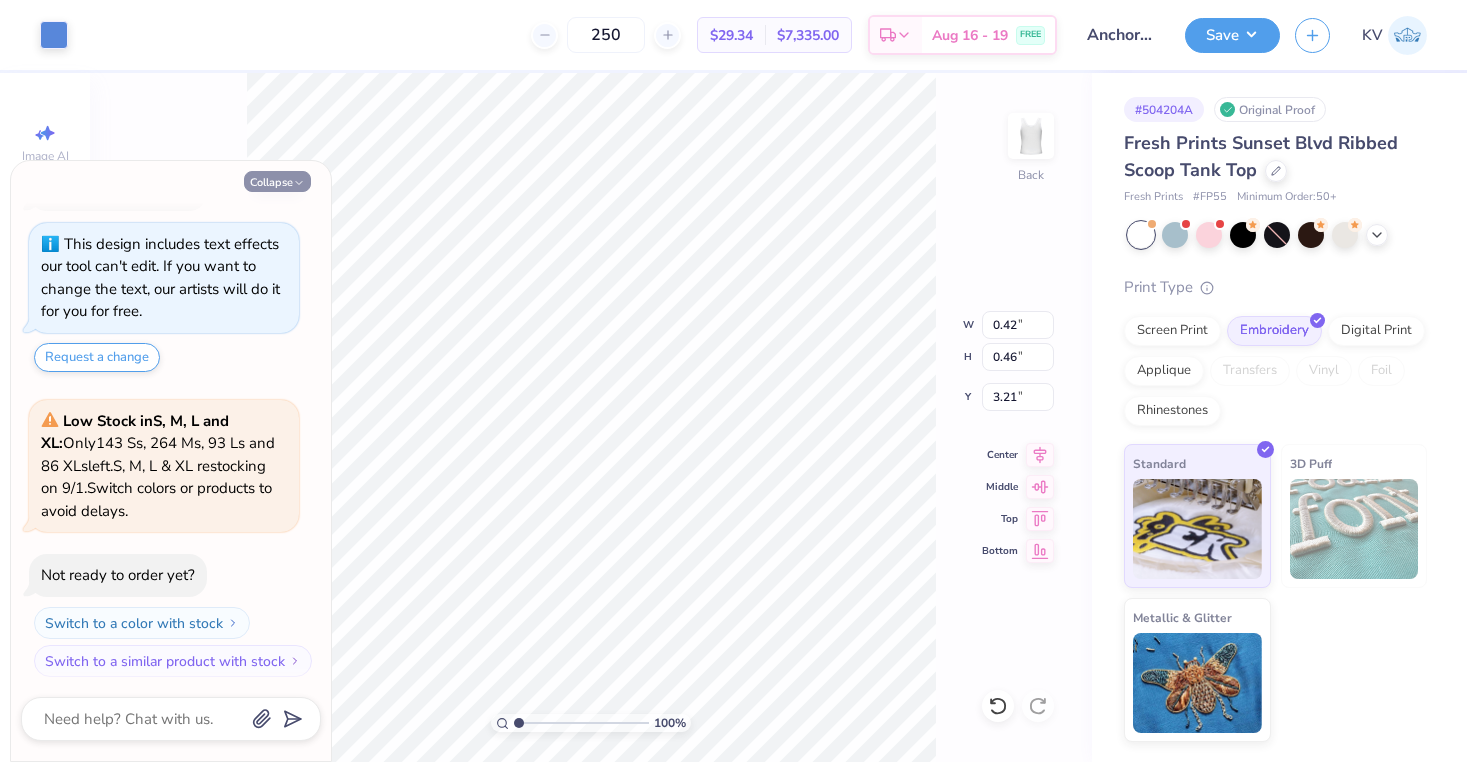 click on "Collapse" at bounding box center (277, 181) 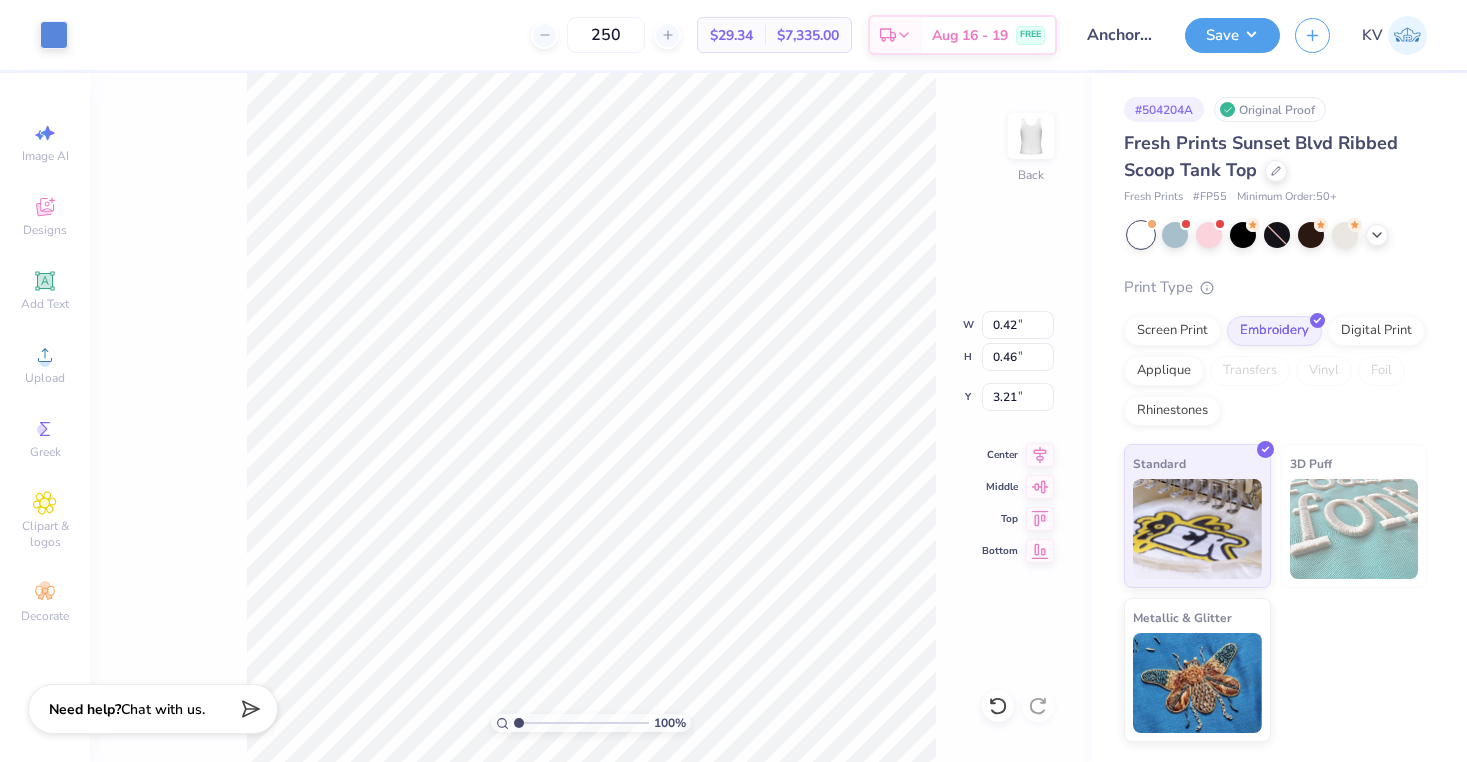 type on "0.47" 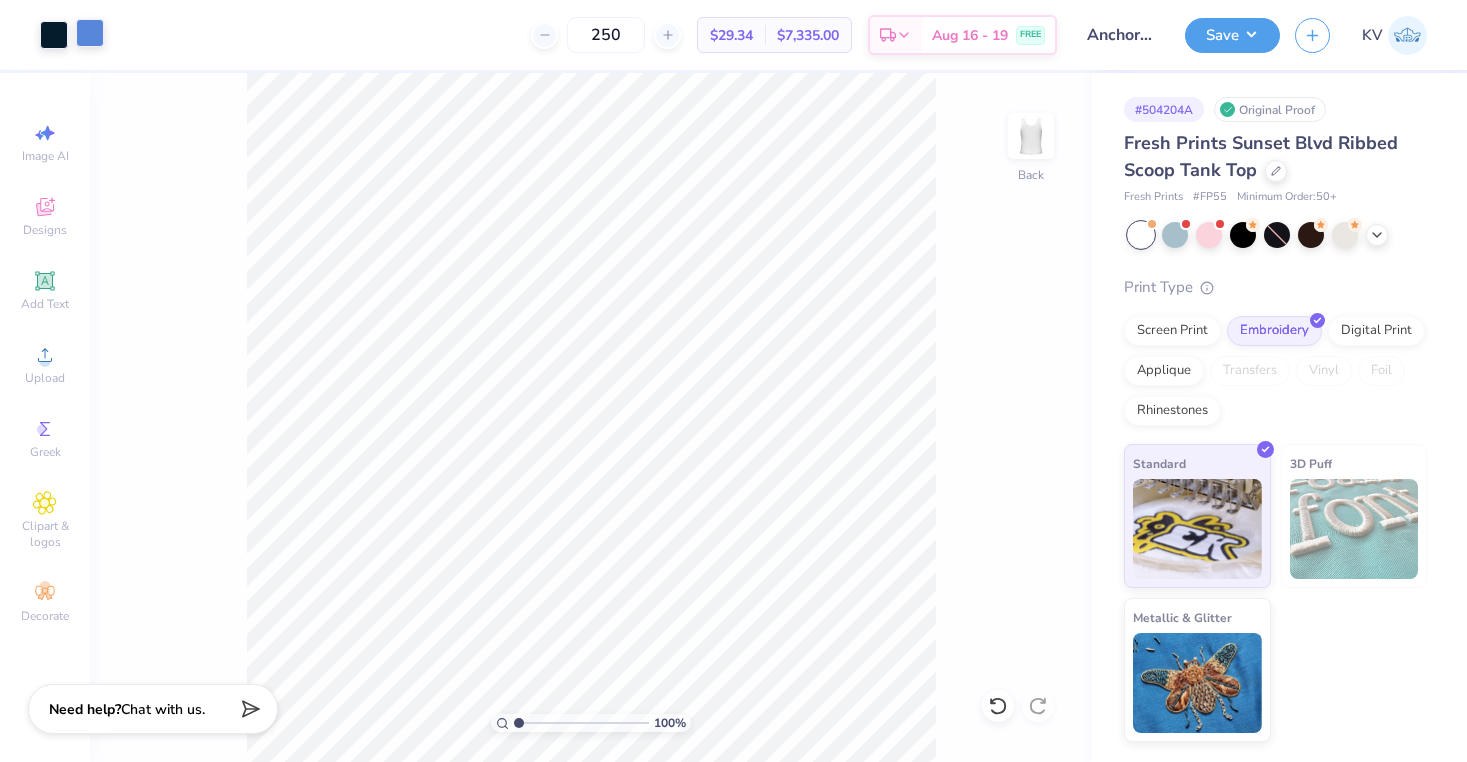 click at bounding box center (90, 33) 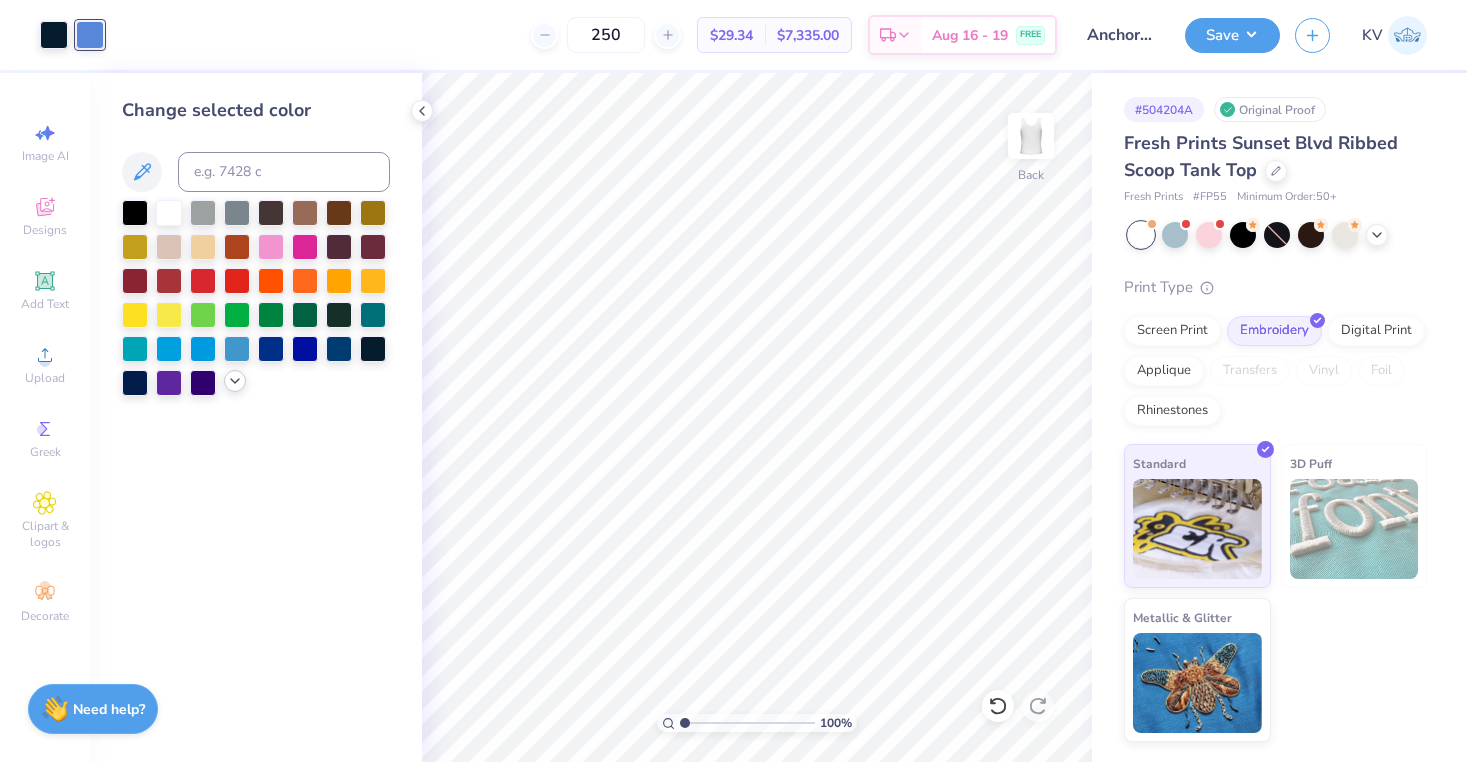 click 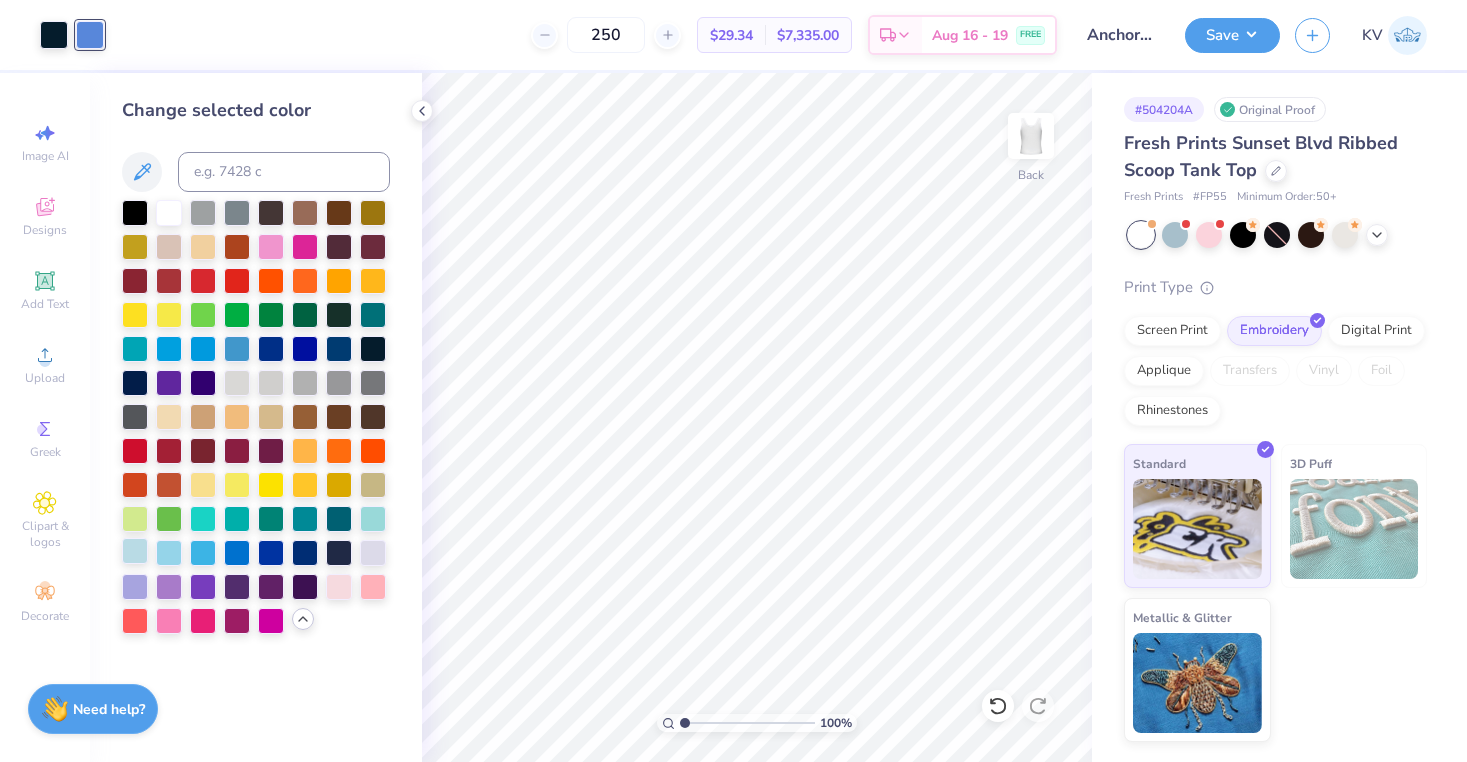 click at bounding box center (135, 551) 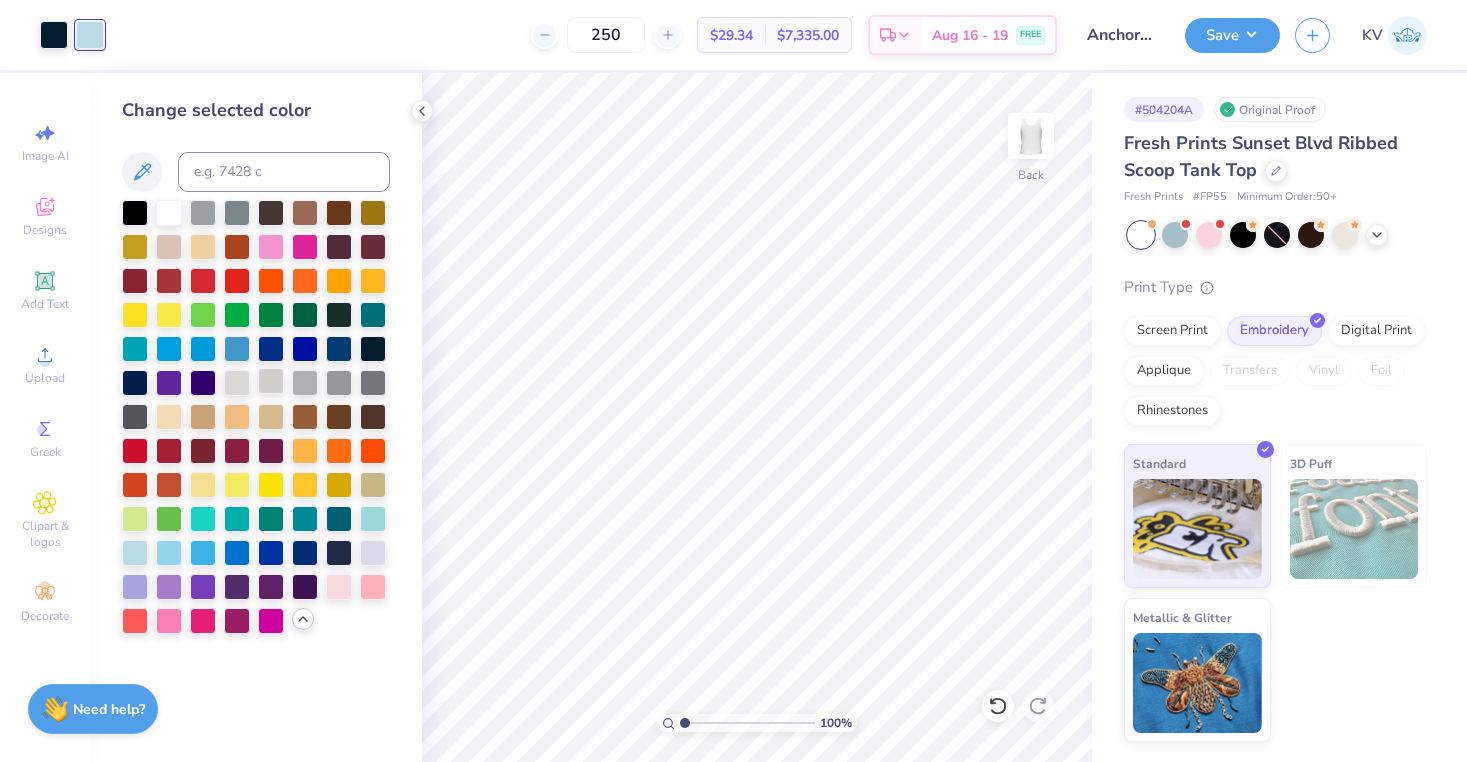 click at bounding box center [271, 381] 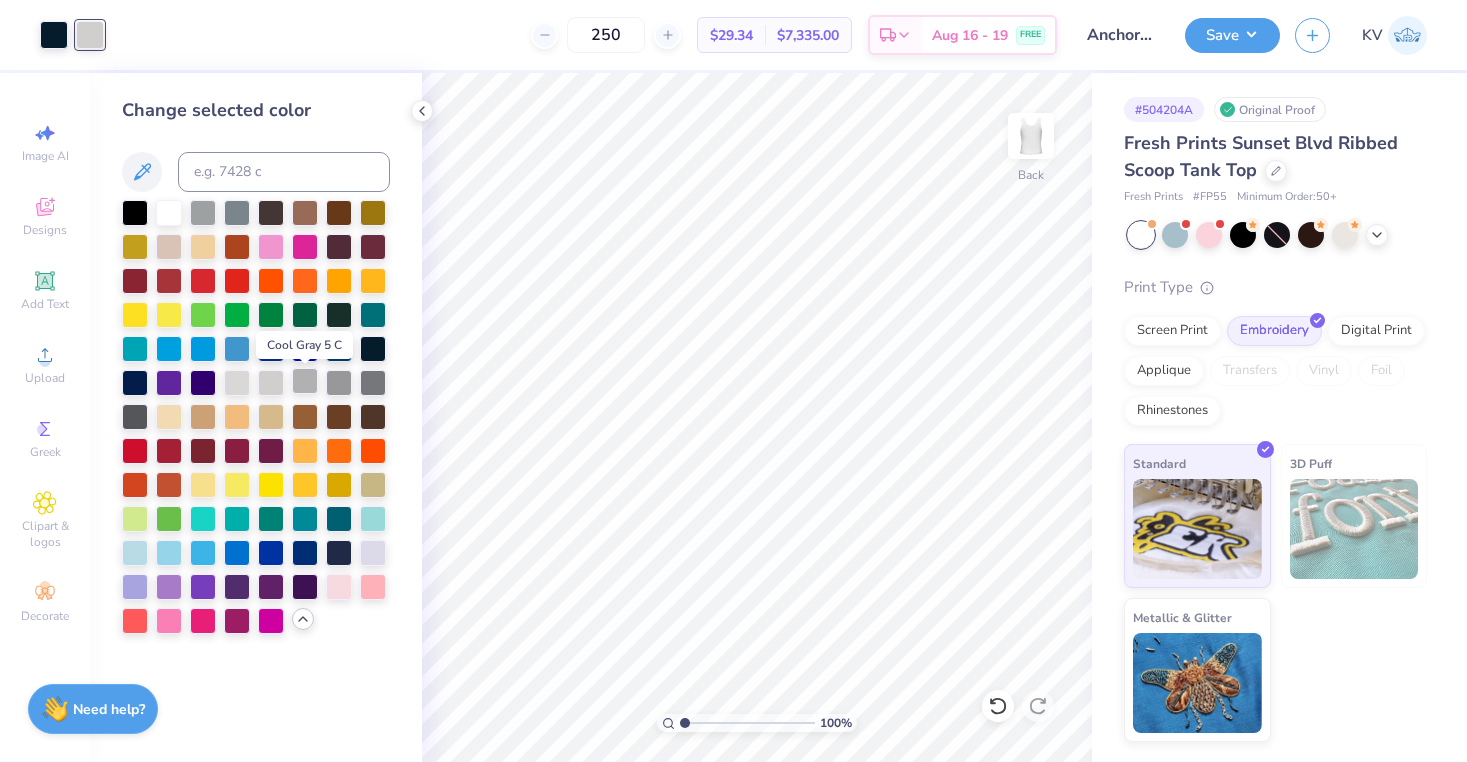 click at bounding box center (305, 381) 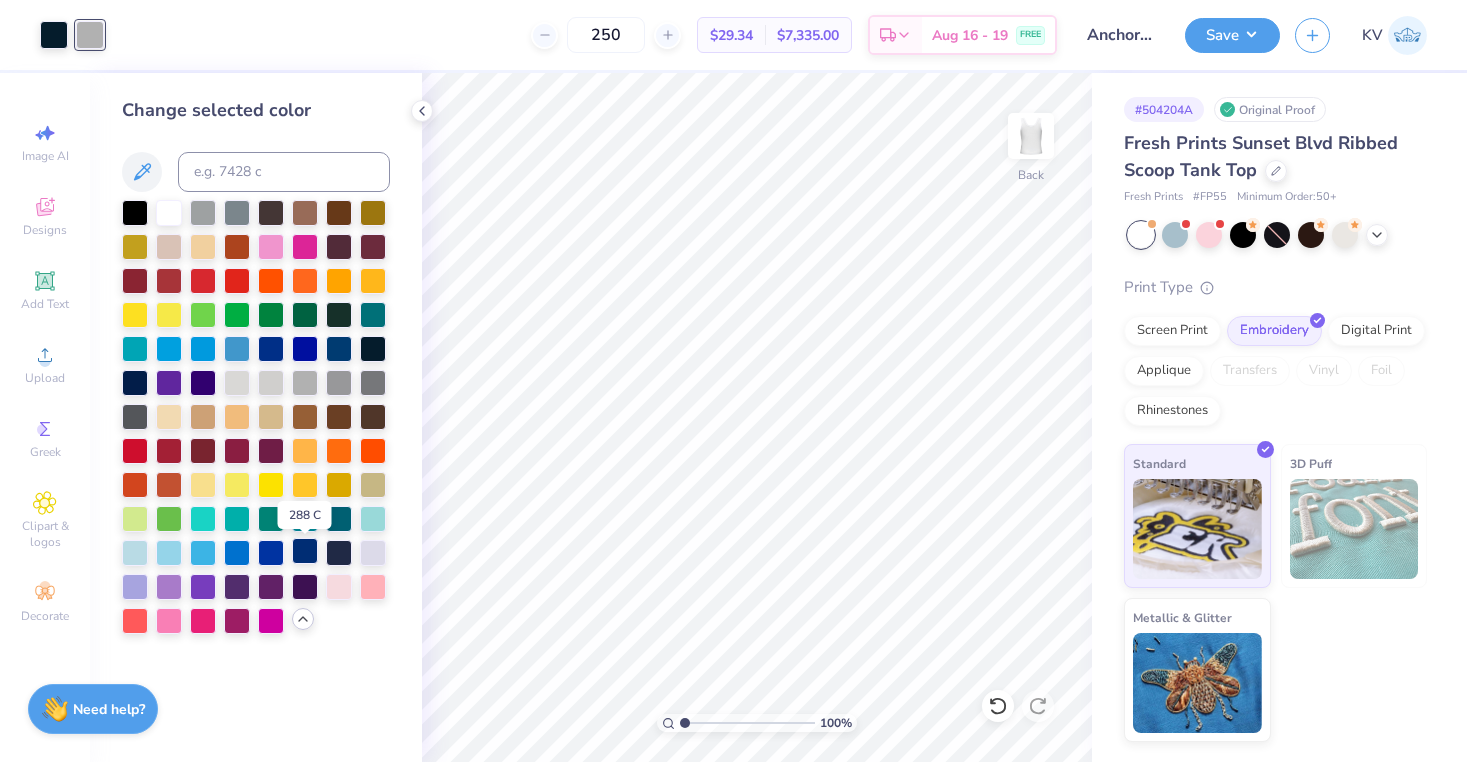 click at bounding box center [305, 551] 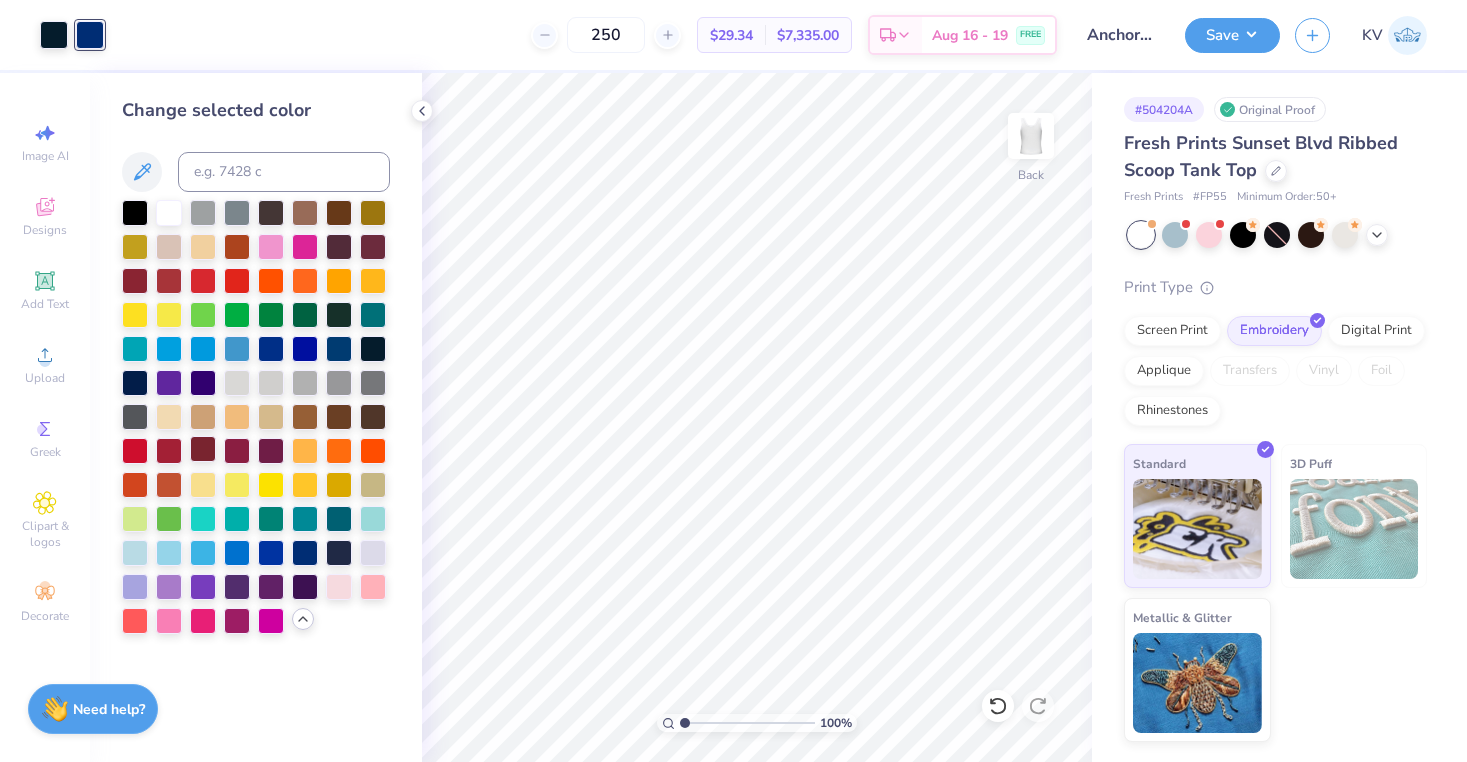 click at bounding box center [203, 449] 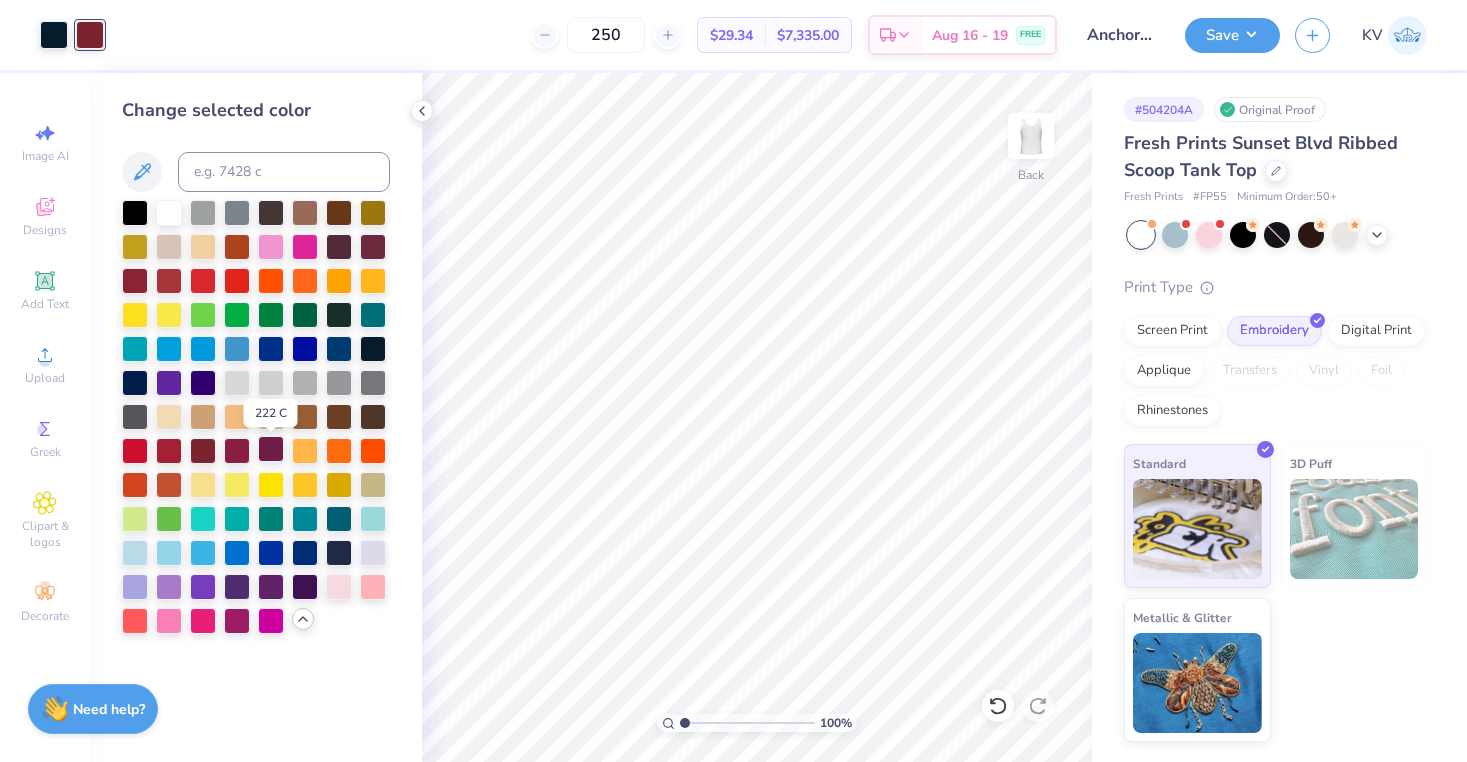 click at bounding box center [271, 449] 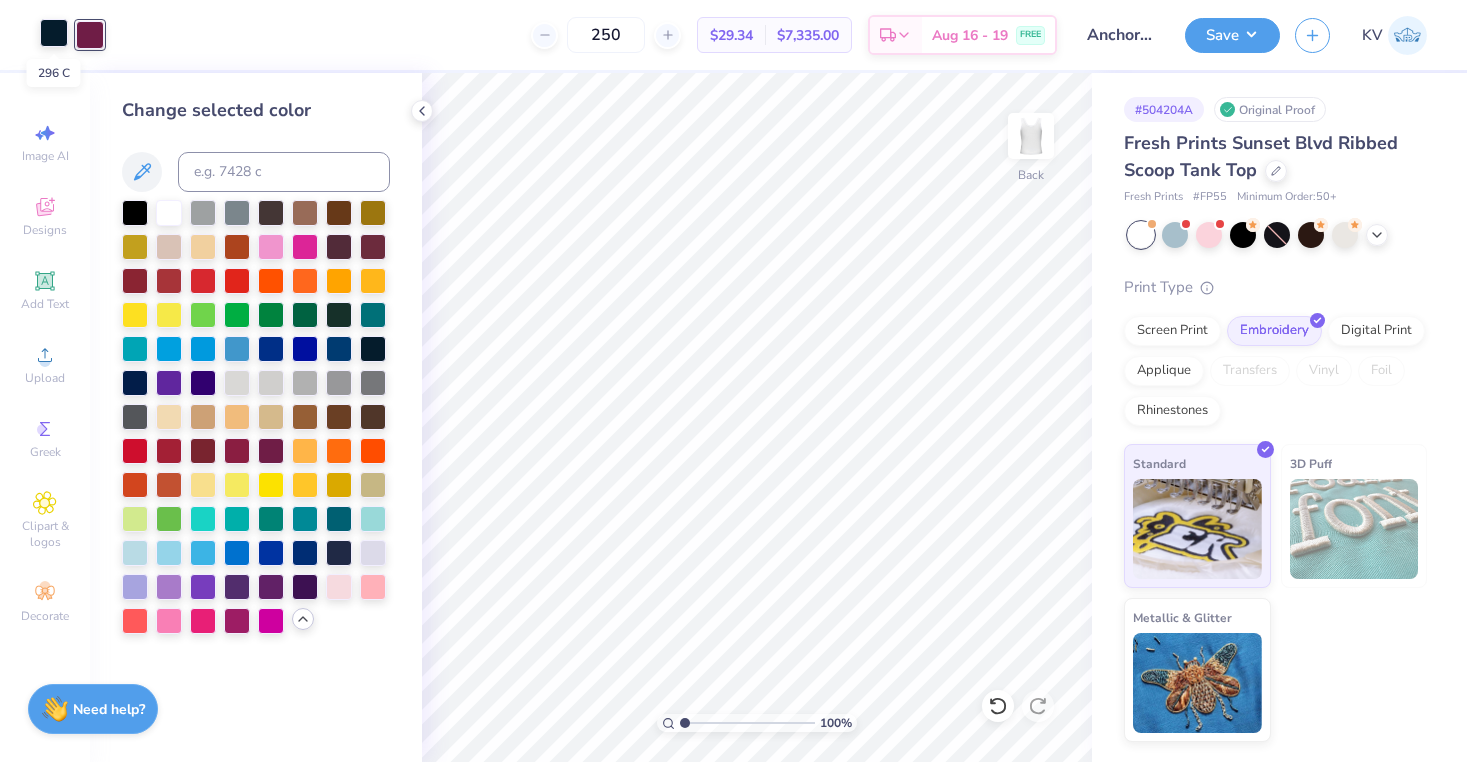 click at bounding box center [54, 33] 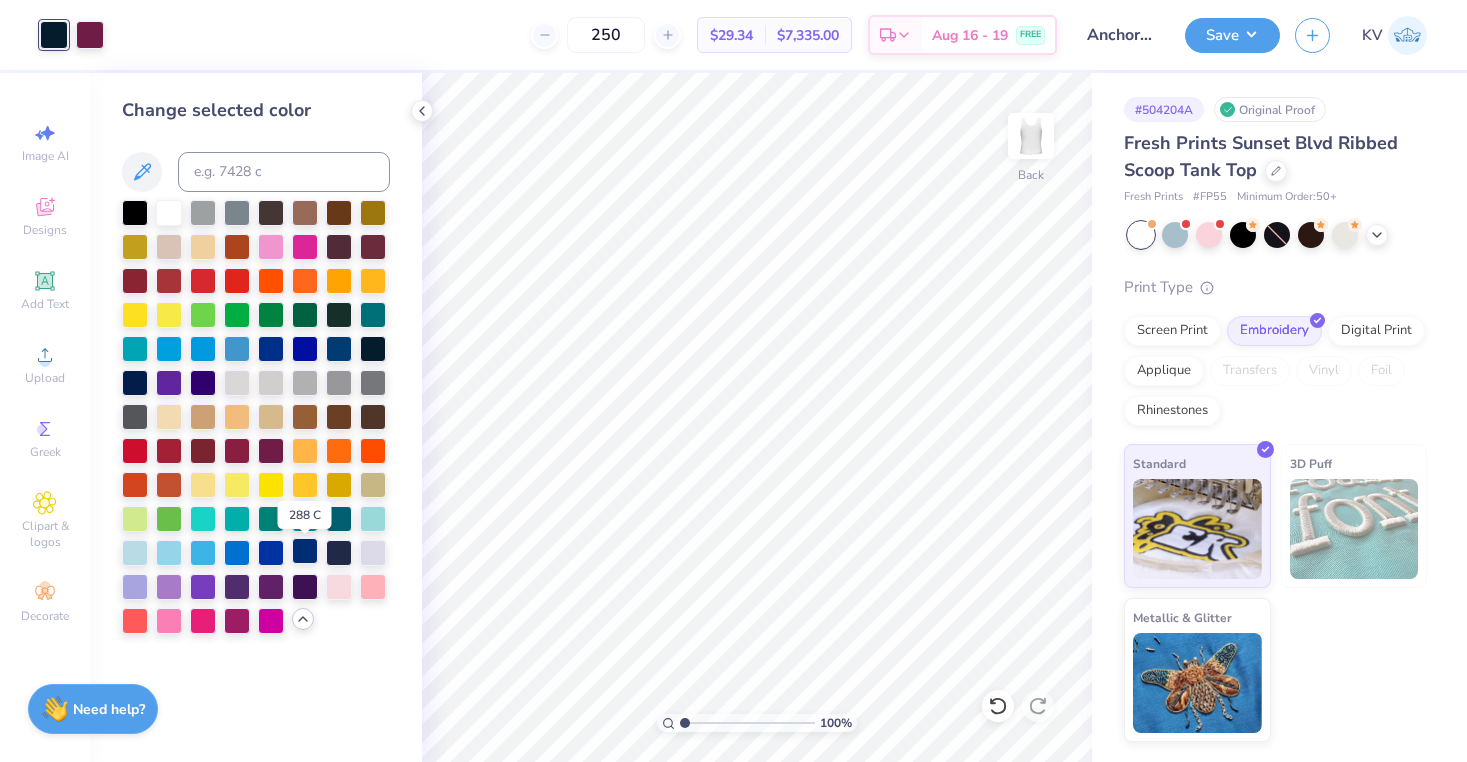 click at bounding box center (305, 551) 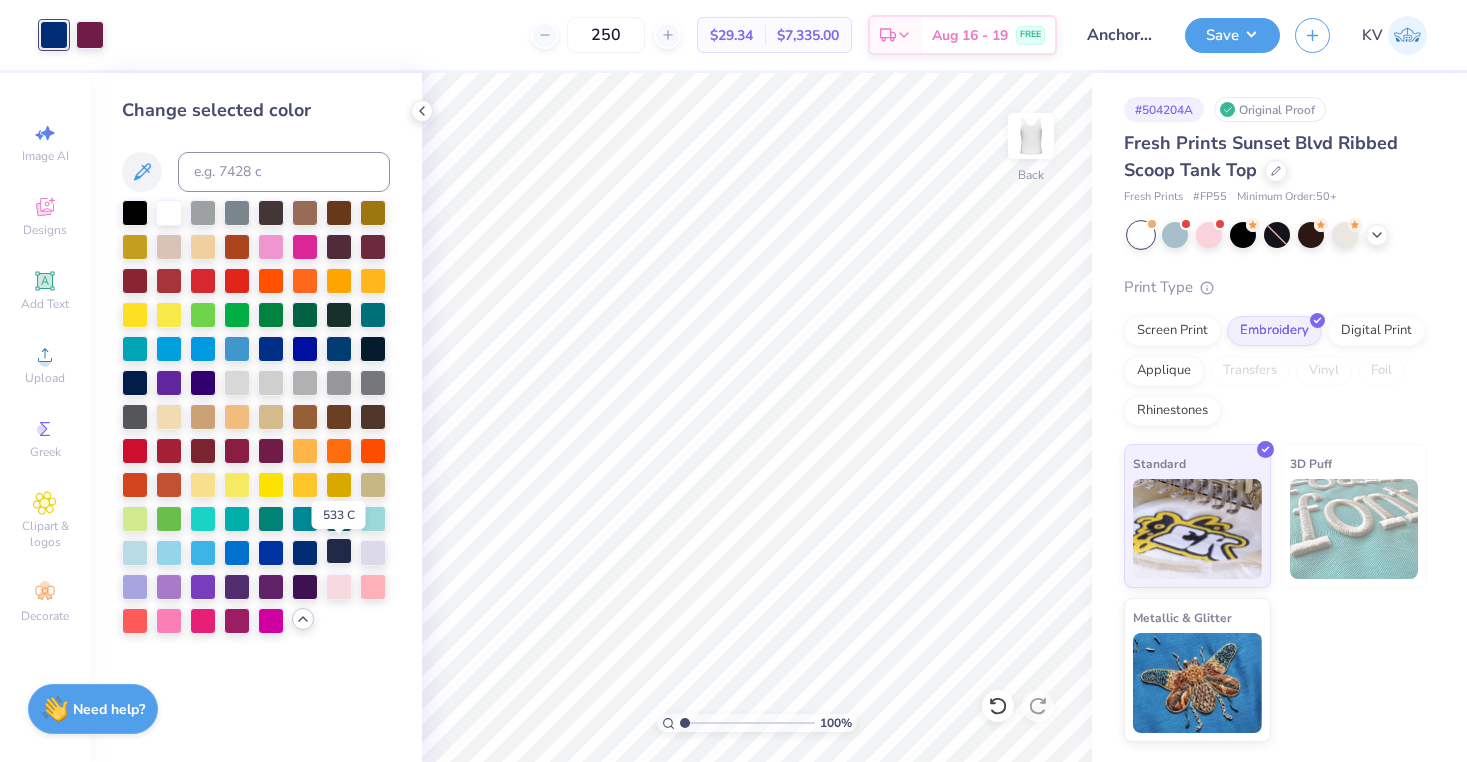 click at bounding box center [339, 551] 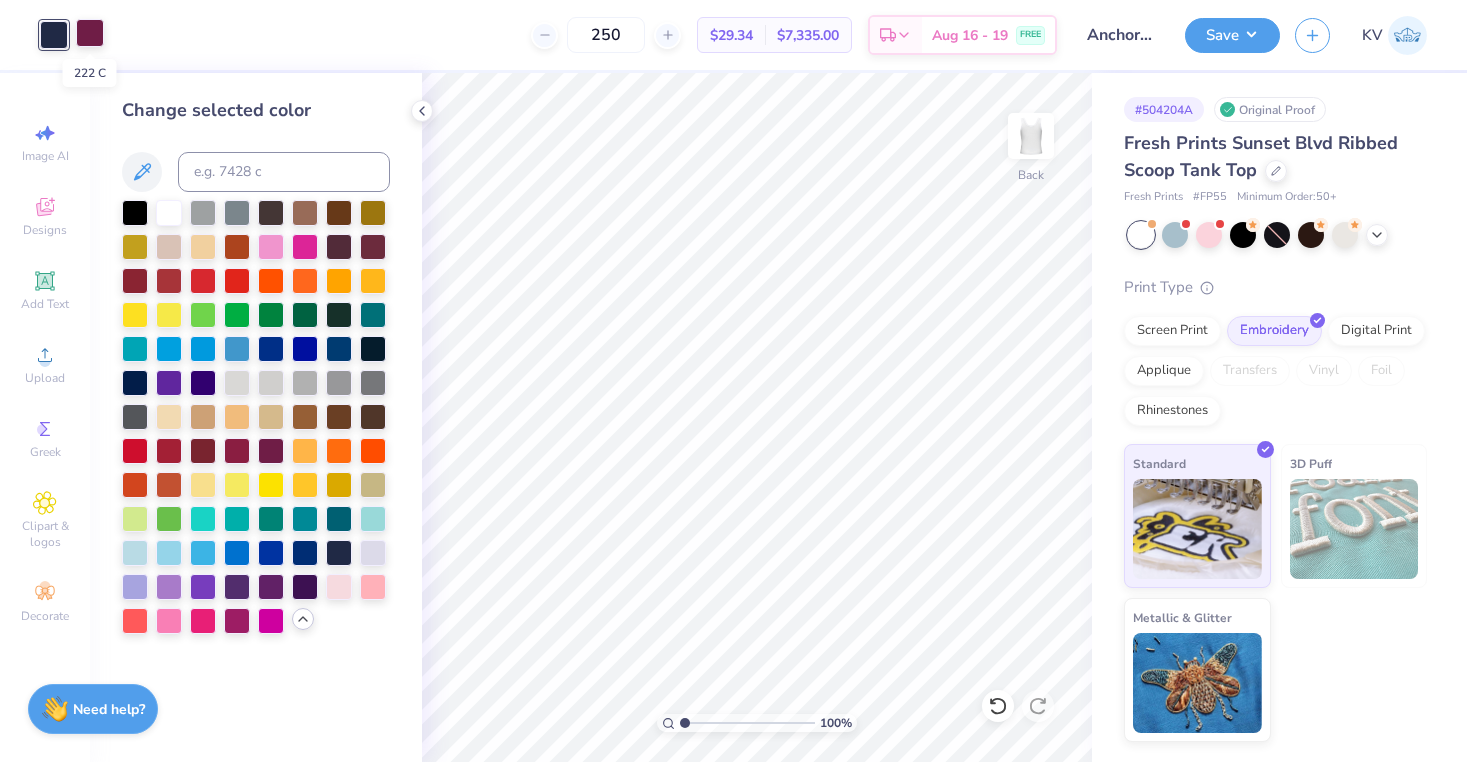 click at bounding box center (90, 33) 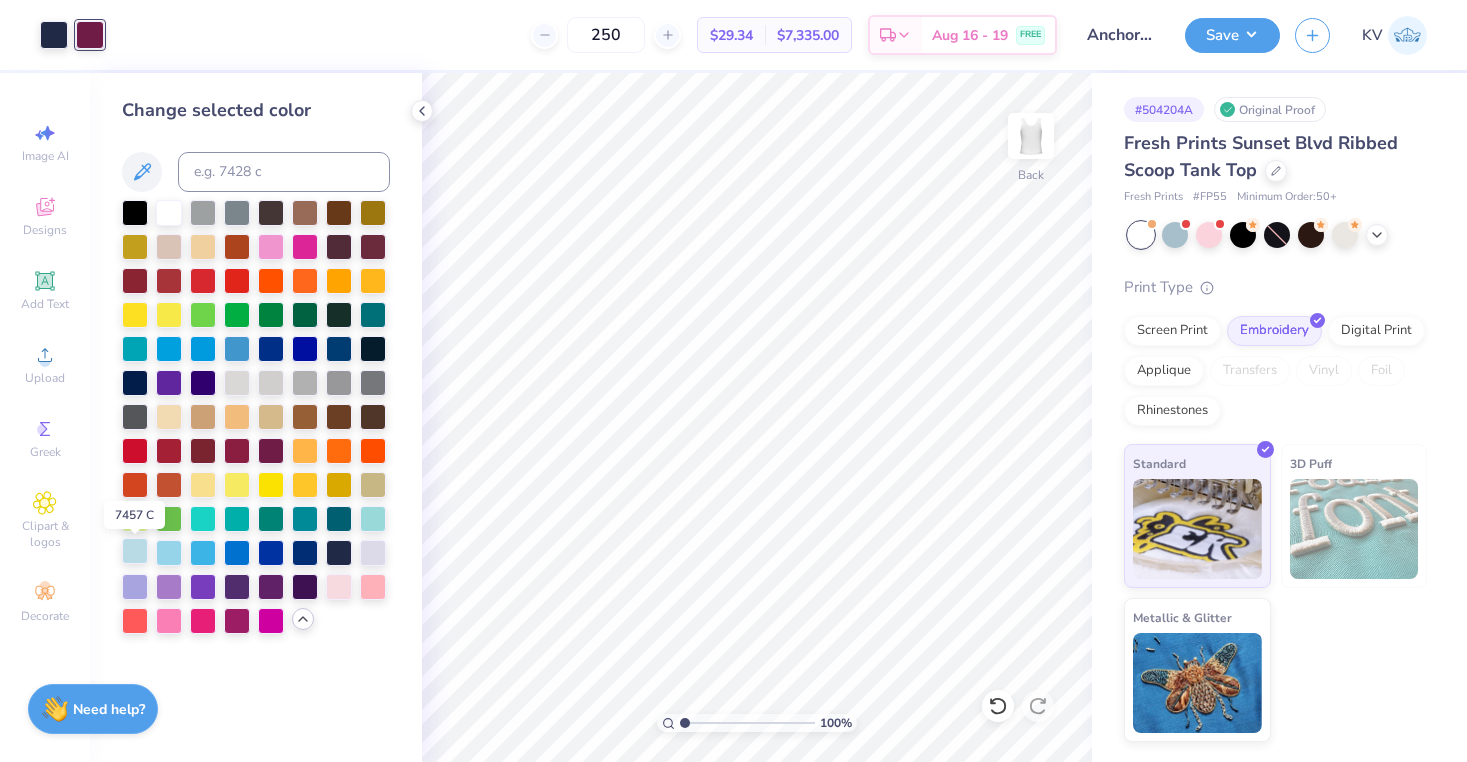 click at bounding box center [135, 551] 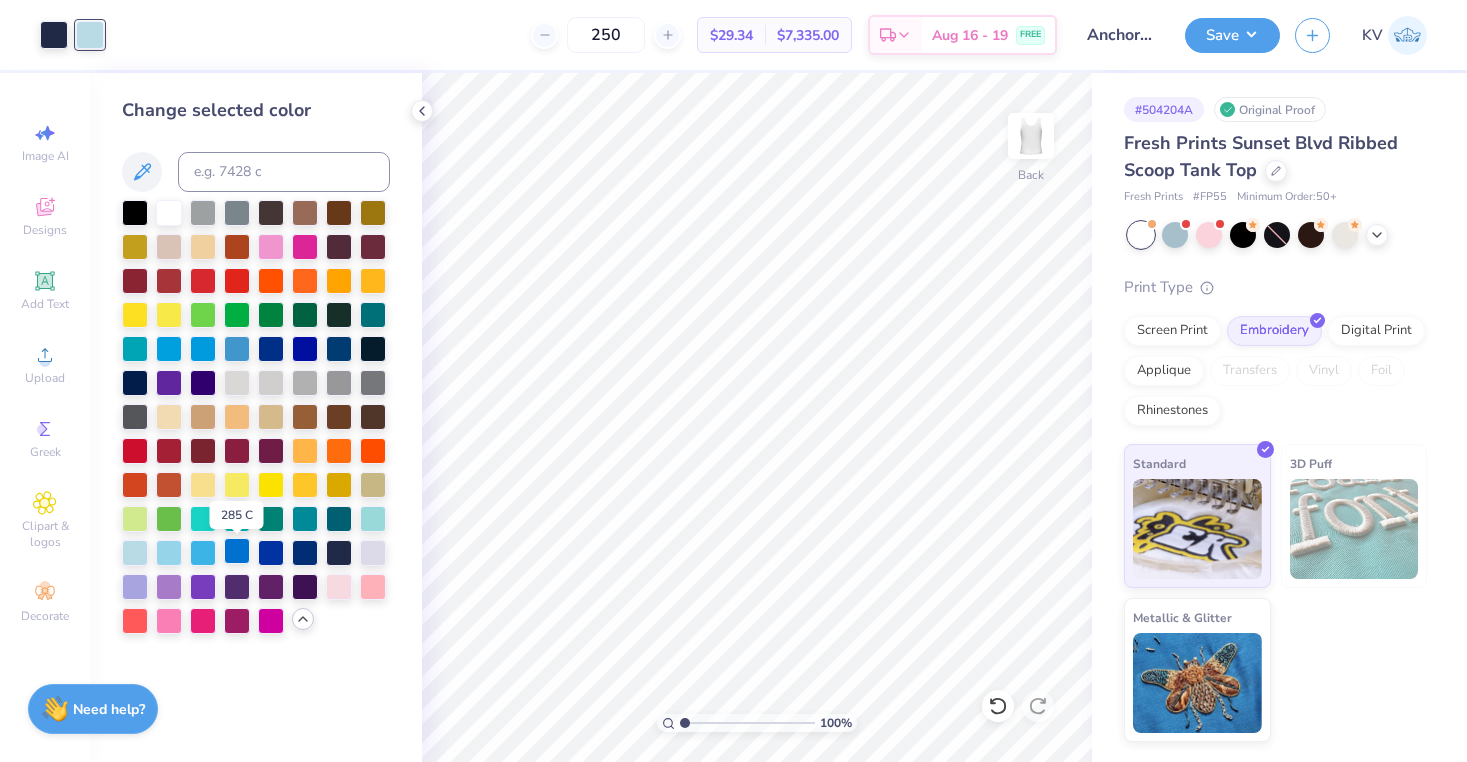 click at bounding box center [237, 551] 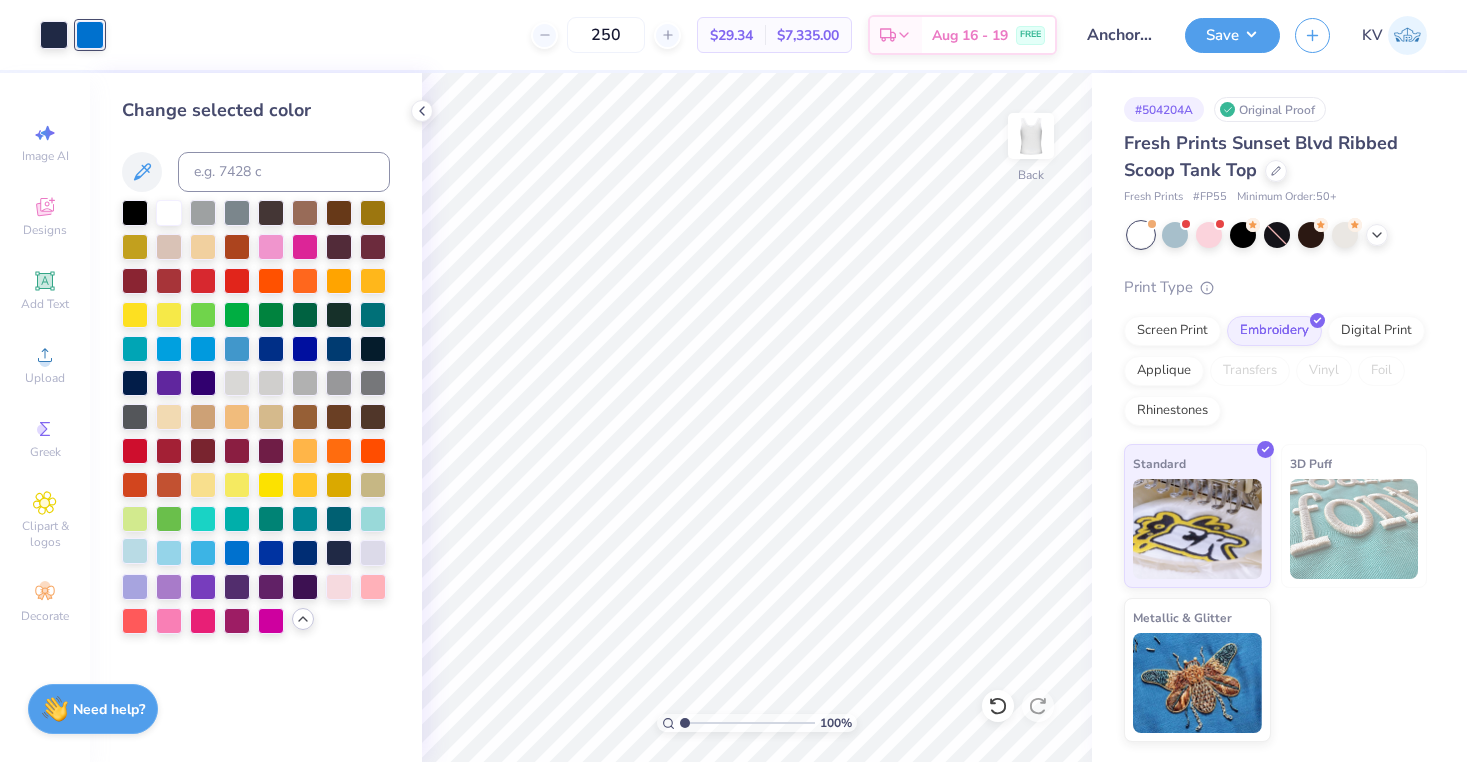 click at bounding box center [135, 551] 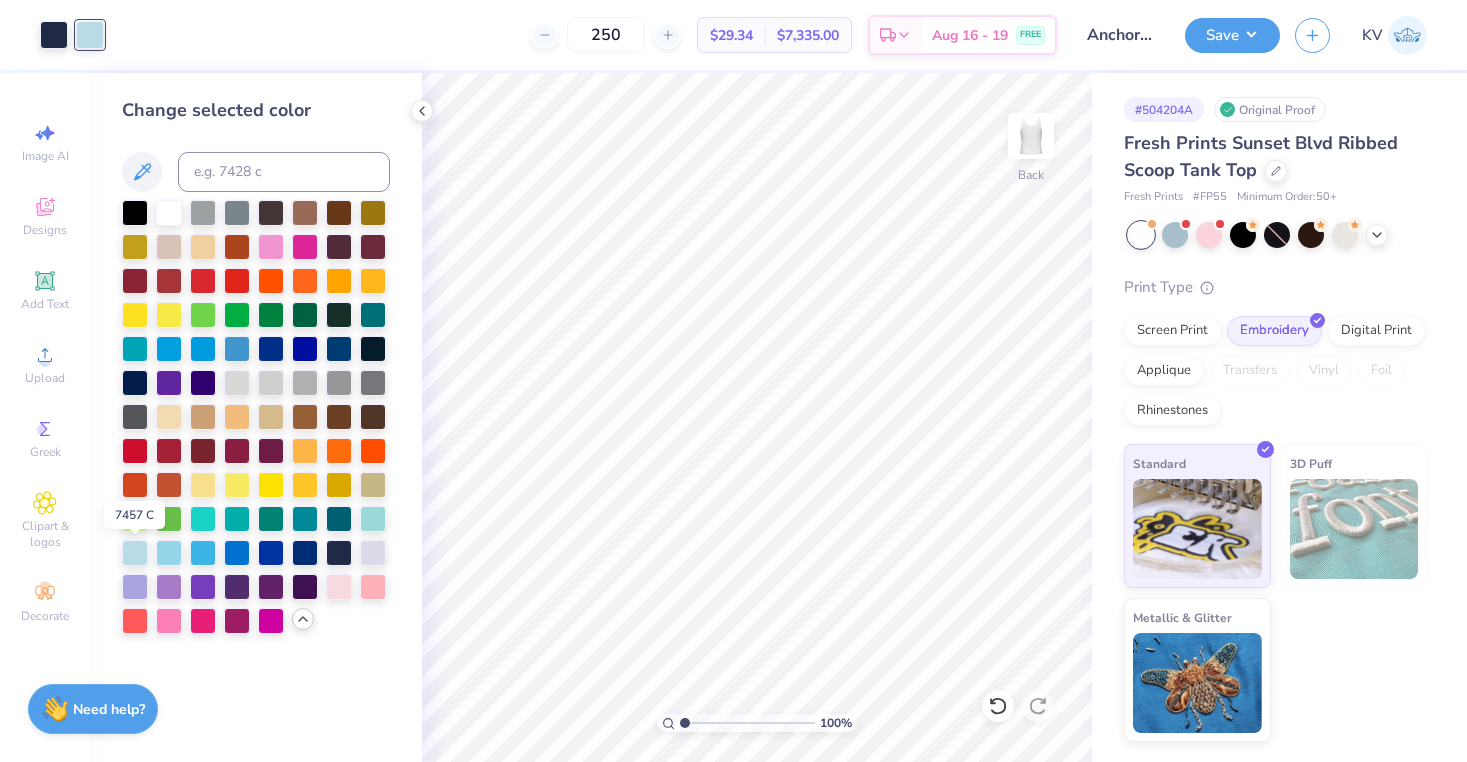 click on "Change selected color" at bounding box center (256, 417) 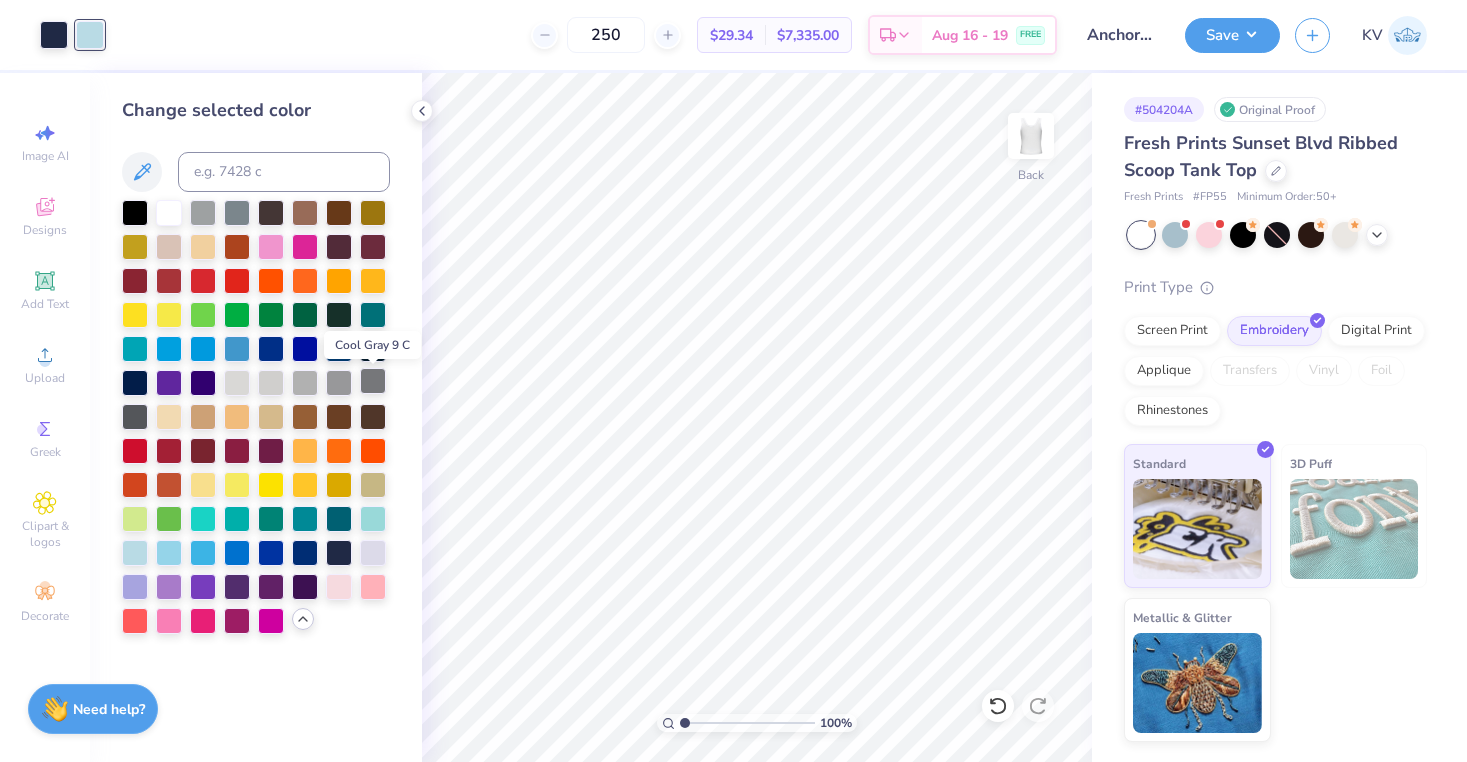 click at bounding box center [373, 381] 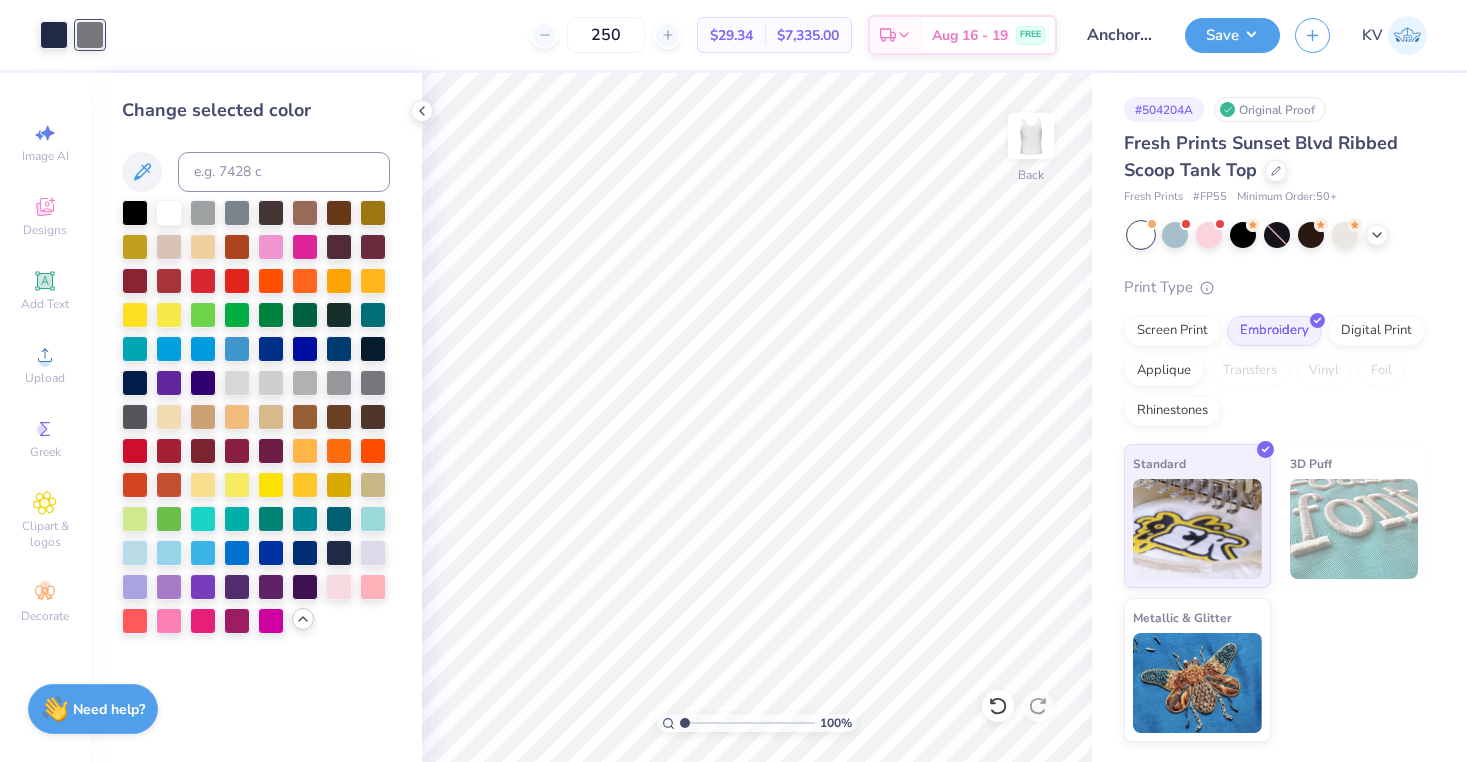 click at bounding box center [256, 417] 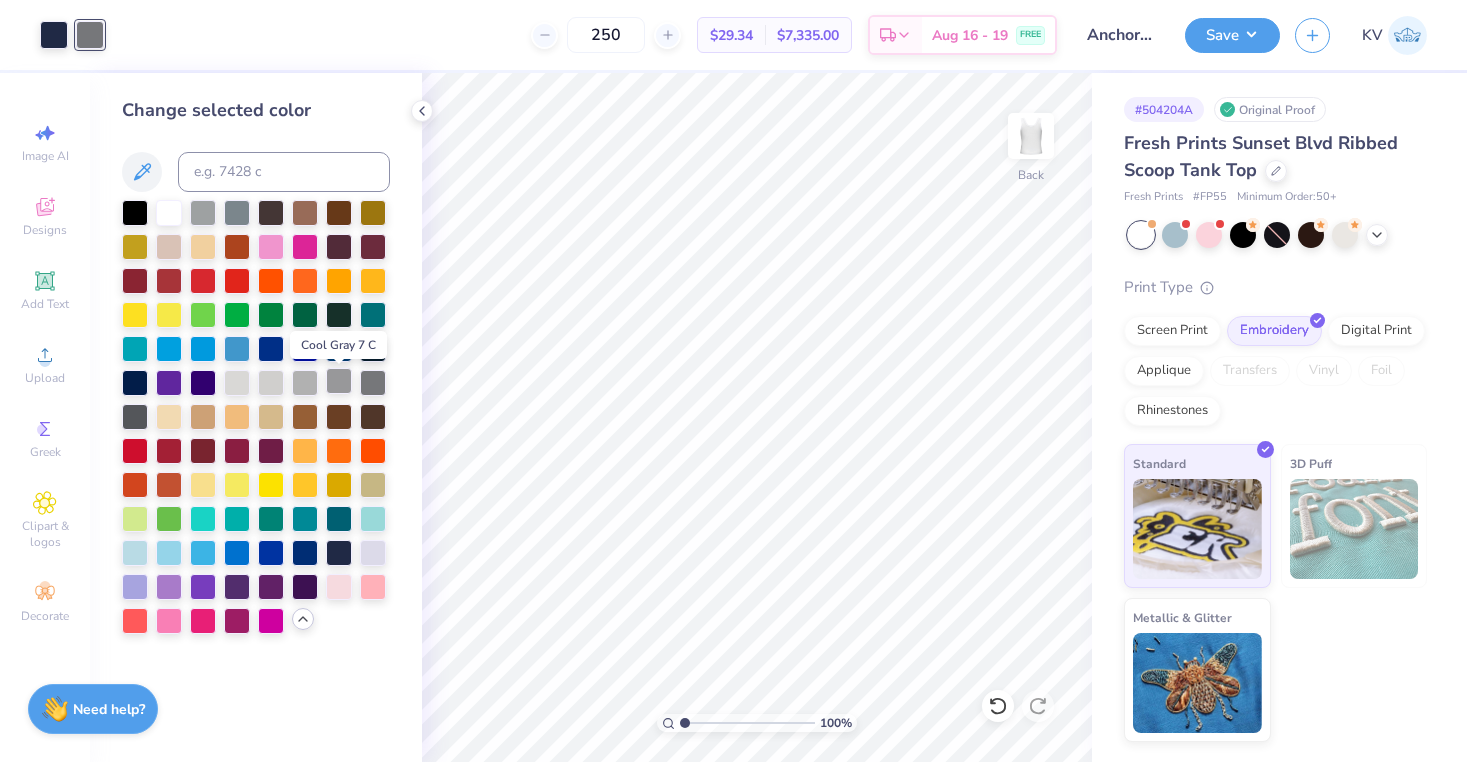 click at bounding box center [339, 381] 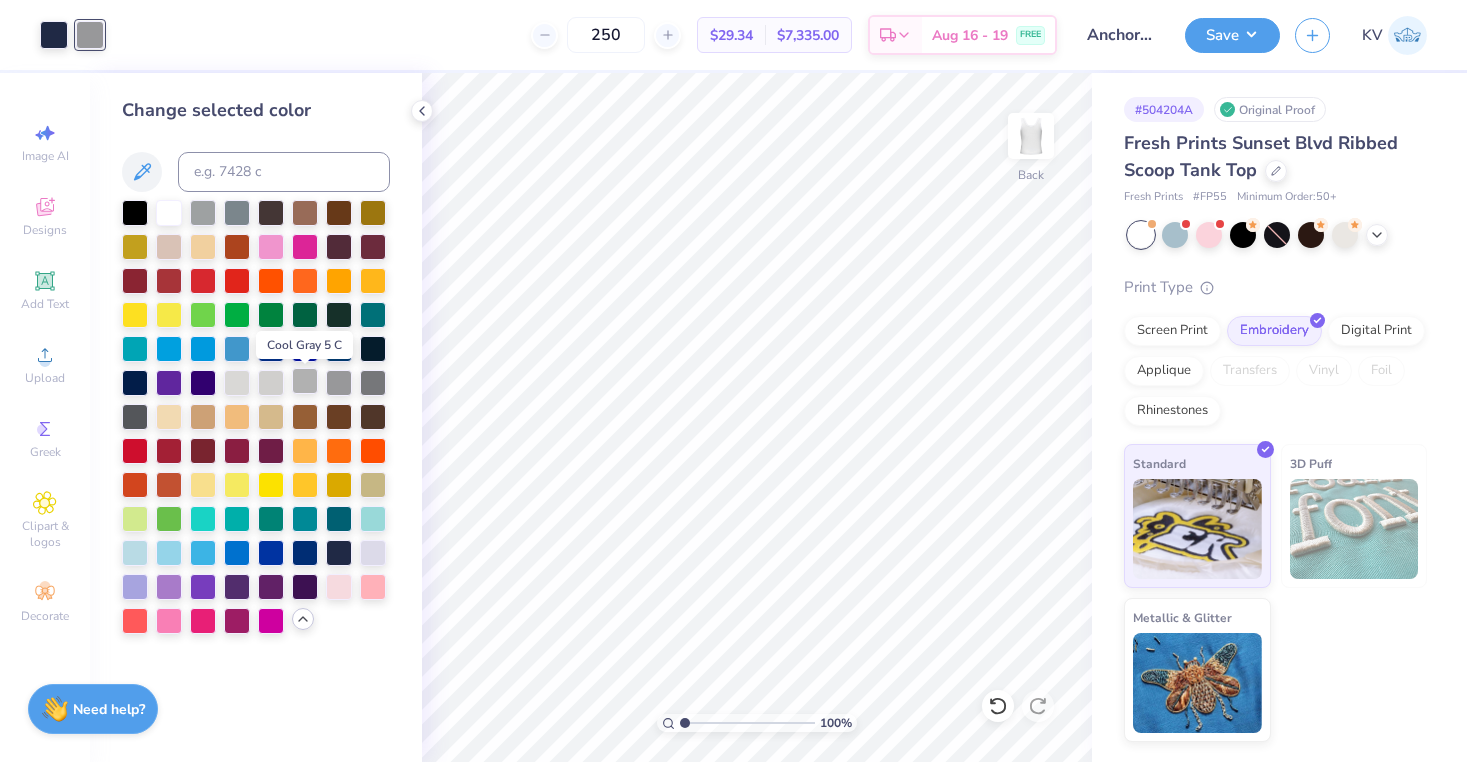 click at bounding box center (305, 381) 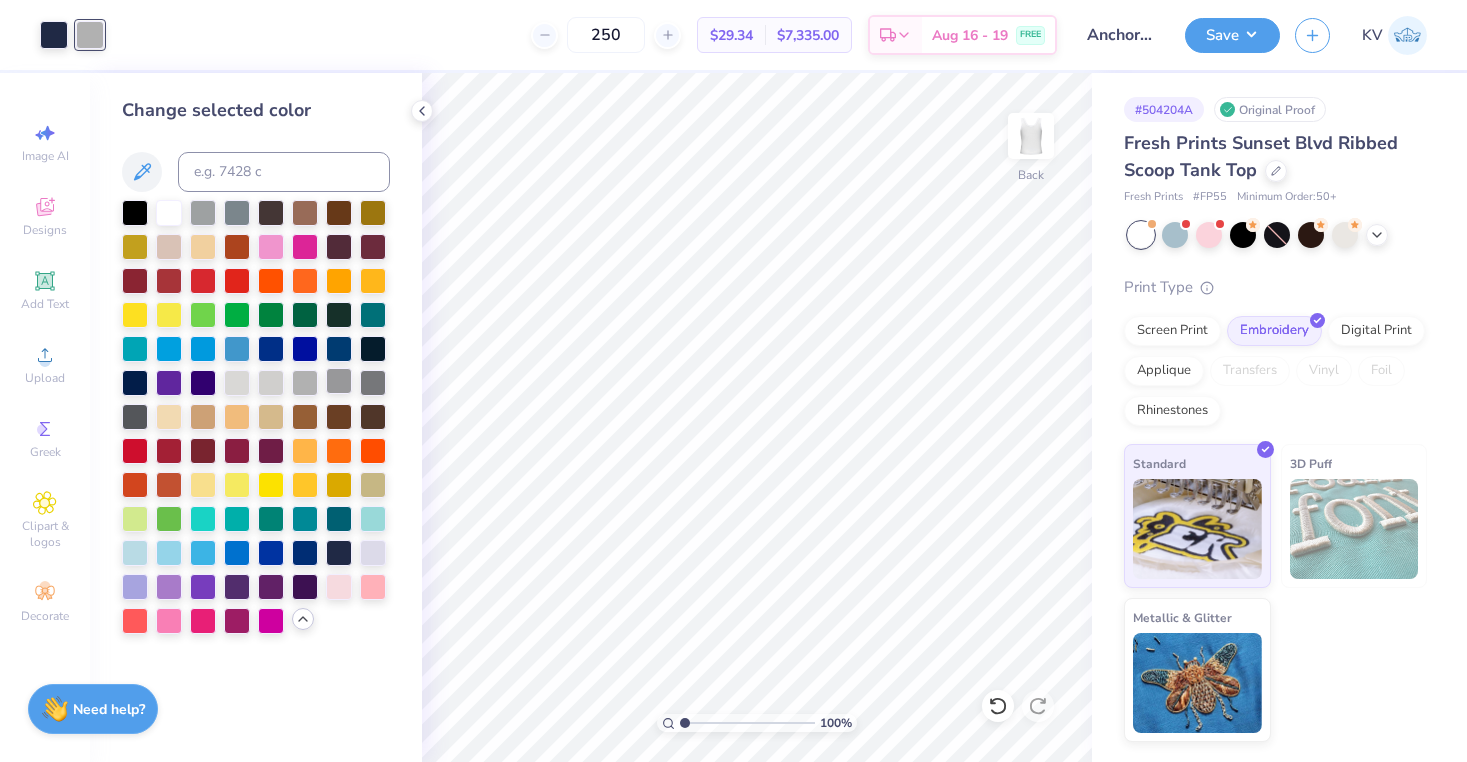 click at bounding box center [339, 381] 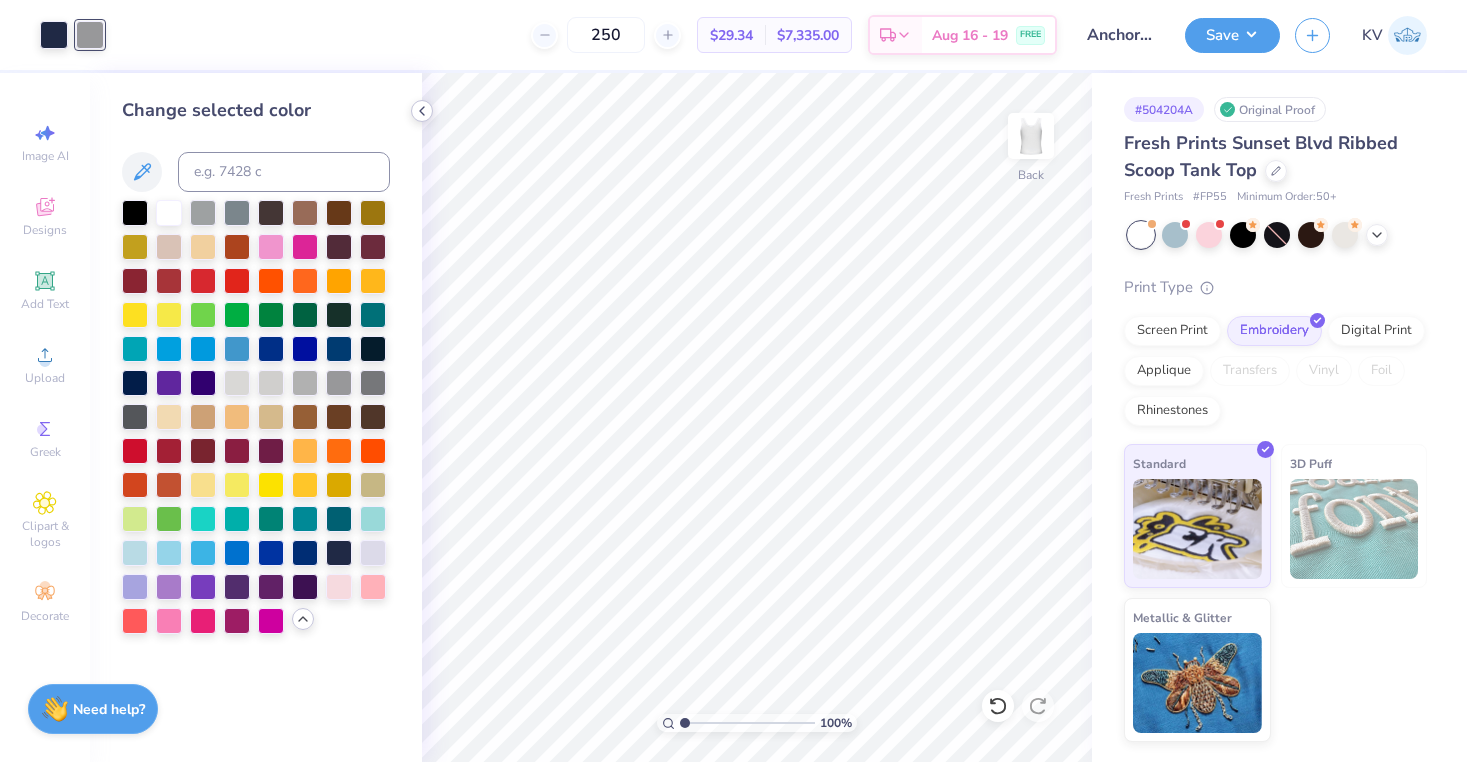 click 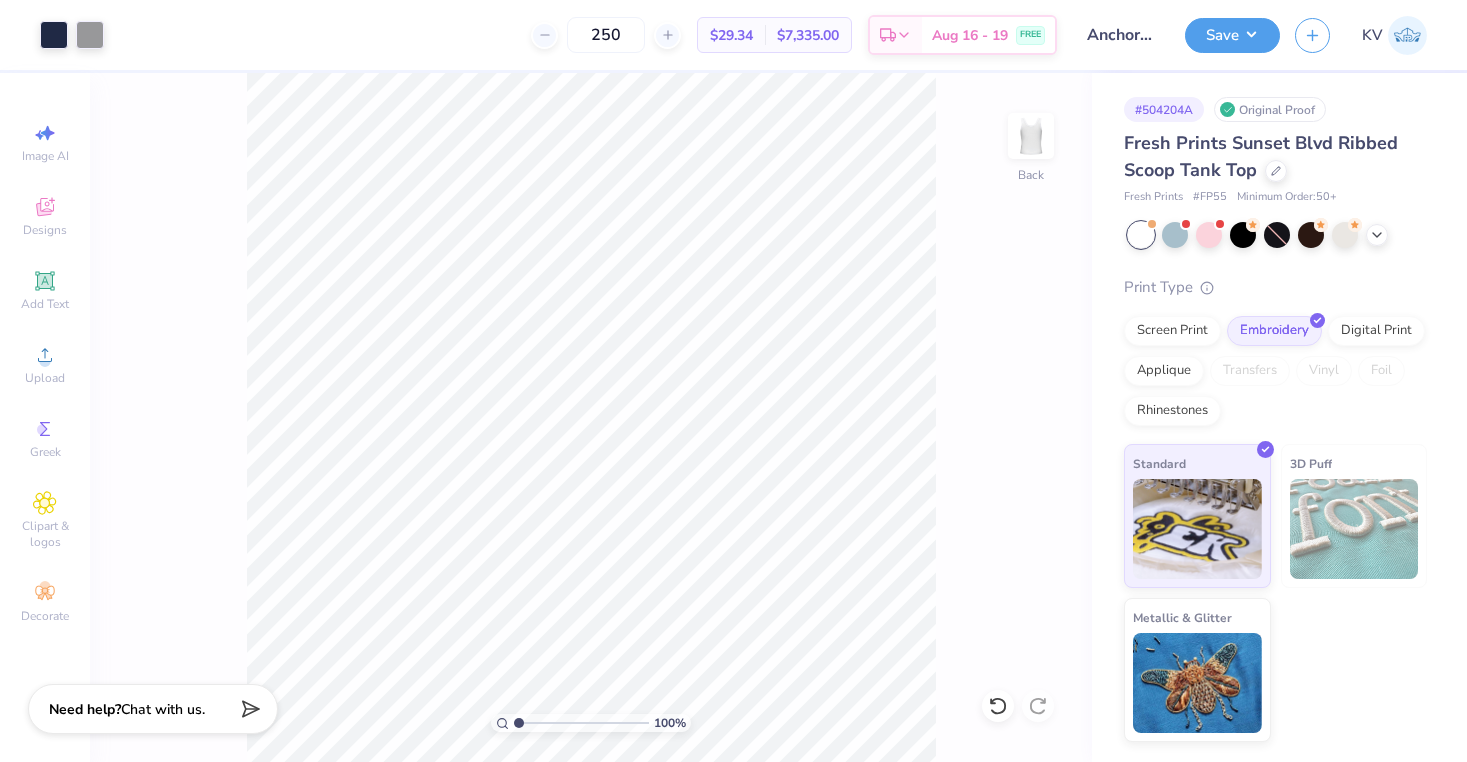 click on "100  % Back" at bounding box center (591, 417) 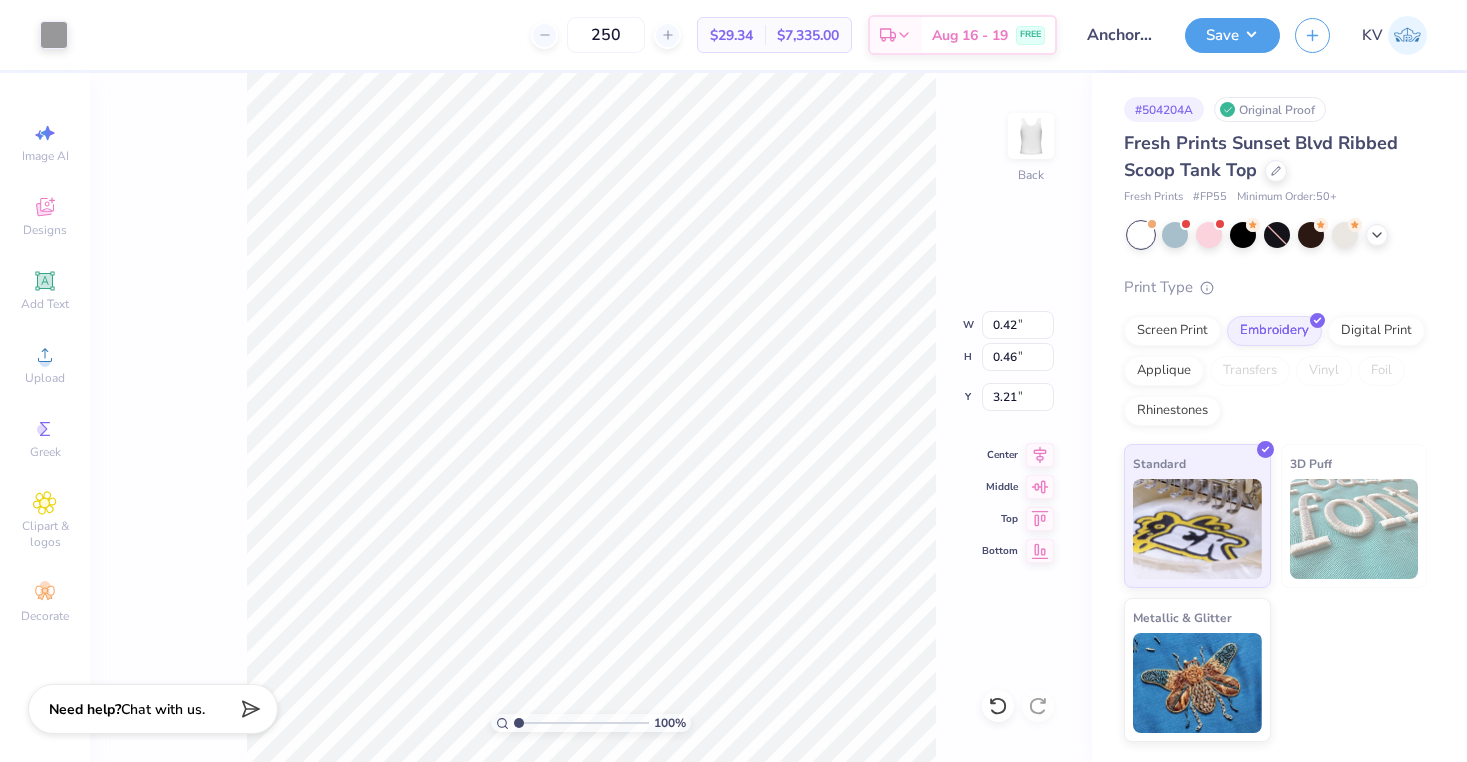 type on "3.22" 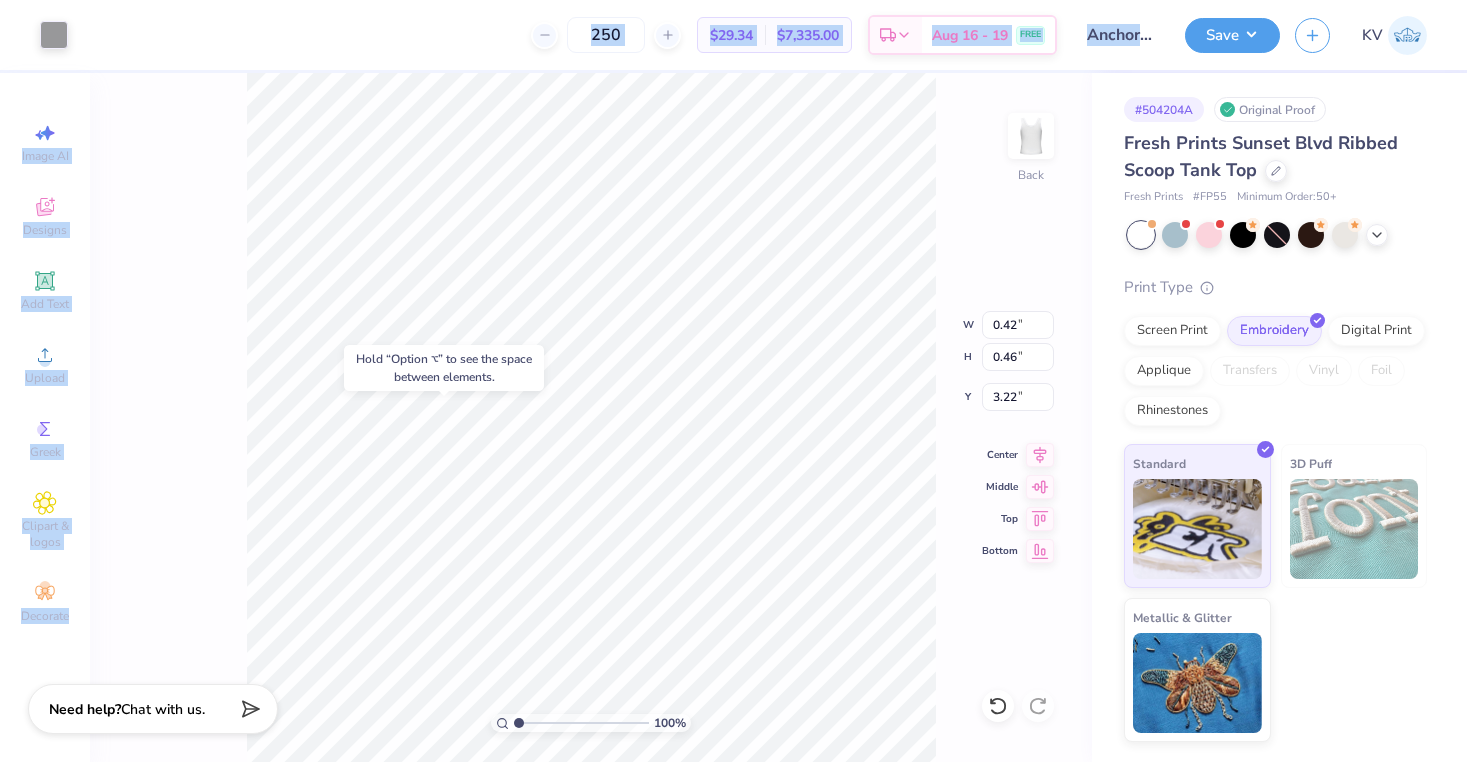 drag, startPoint x: 60, startPoint y: 36, endPoint x: 186, endPoint y: 210, distance: 214.83017 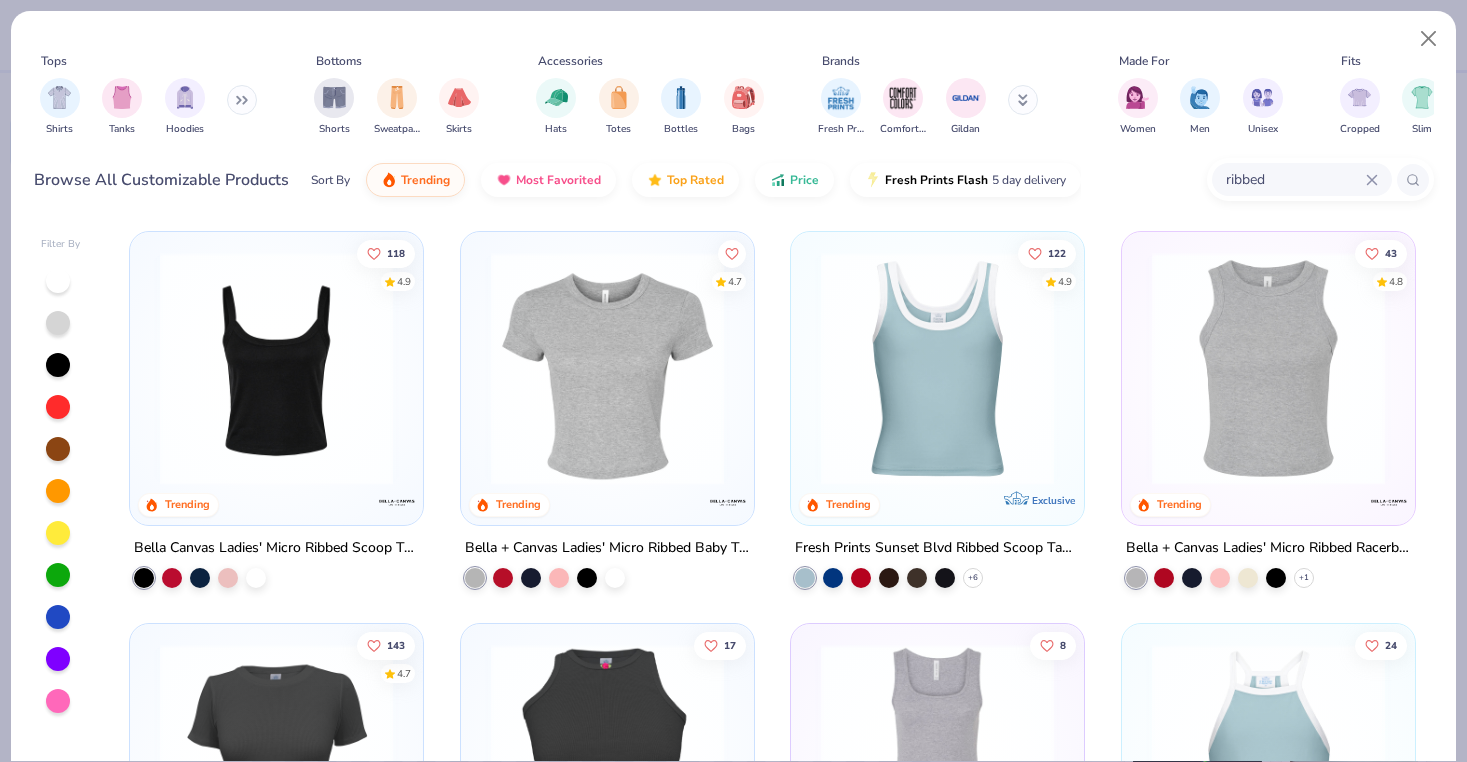 select on "4" 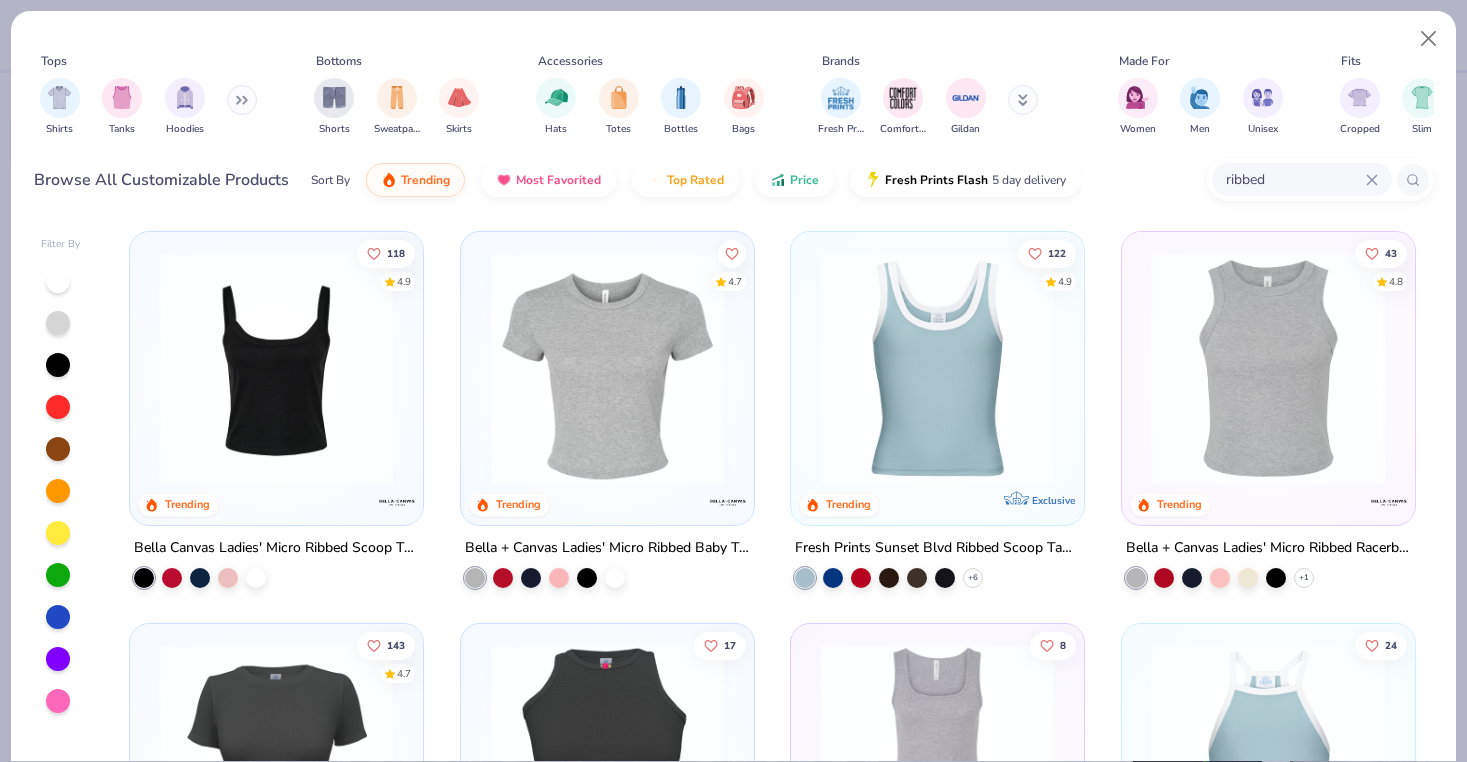 scroll, scrollTop: 0, scrollLeft: 0, axis: both 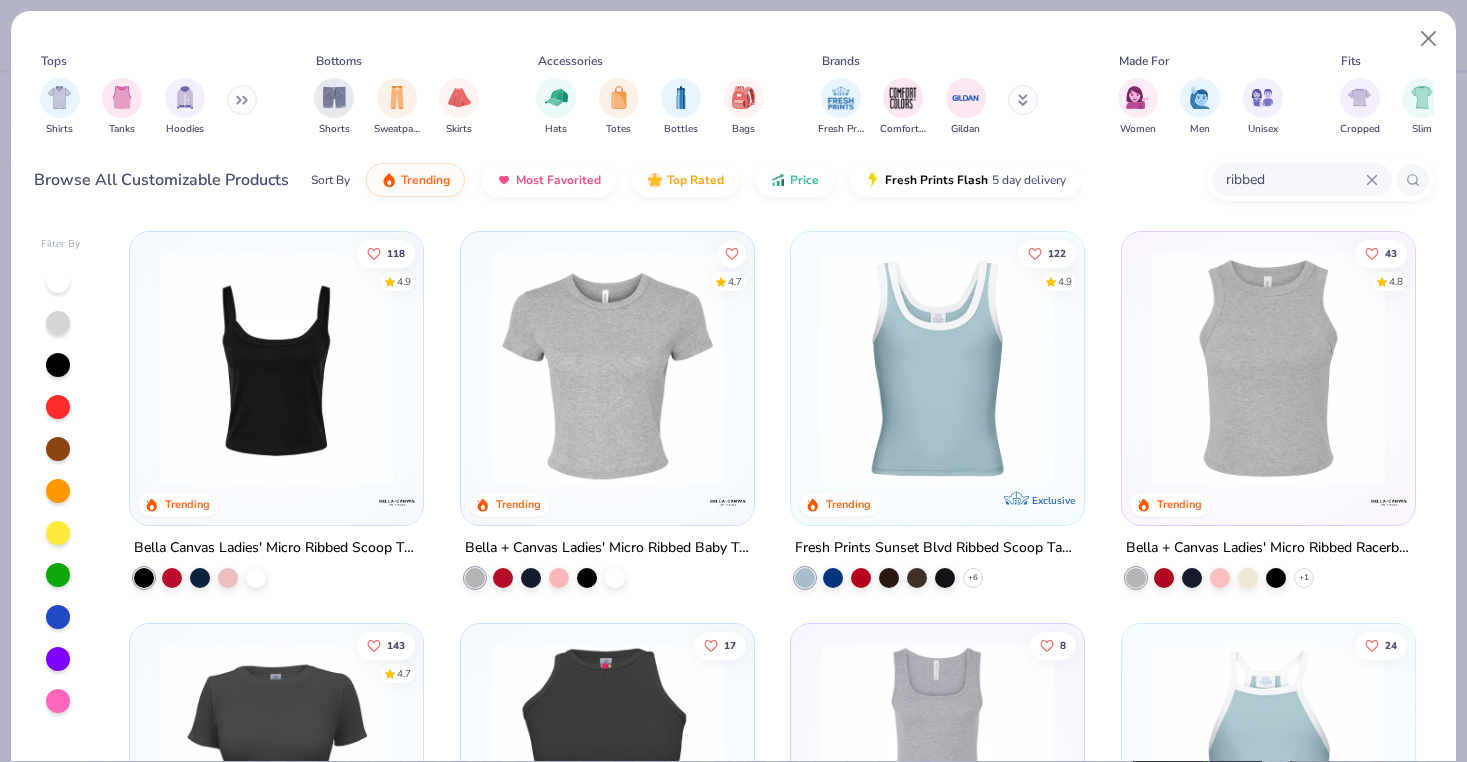 click on "Tops Shirts Tanks Hoodies Bottoms Shorts Sweatpants Skirts Accessories Hats Totes Bottles Bags Brands Fresh Prints Comfort Colors Gildan Made For Women Men Unisex Fits Cropped Slim Regular Oversized Styles Classic Sportswear Athleisure Minimums 12-17 18-23 24-35 Print Types Guide Embroidery Screen Print Patches Browse All Customizable Products Sort By Trending Most Favorited Top Rated Price Fresh Prints Flash 5 day delivery ribbed Filter By 118 4.9 Trending Bella Canvas Ladies' Micro Ribbed Scoop Tank 4.7 Trending Bella + Canvas Ladies' Micro Ribbed Baby Tee 122 4.9 Trending Exclusive Fresh Prints Sunset Blvd Ribbed Scoop Tank Top + 6 43 4.8 Trending Bella + Canvas Ladies' Micro Ribbed Racerback Tank + 1 143 4.7 Trending Exclusive Fresh Prints Sunset Ribbed T-shirt + 4 17 Trending Exclusive Fresh Prints Rosette Melrose Ribbed Tank Top + 1 8 Trending Bella + Canvas Ladies' Micro Ribbed Tank + 1 24 Exclusive Fresh Prints Ribbed Halter Tank Top 24 Exclusive Fresh Prints Bow Melrose Ribbed Tank Top + 1 71 4.8 + 2" at bounding box center [733, 381] 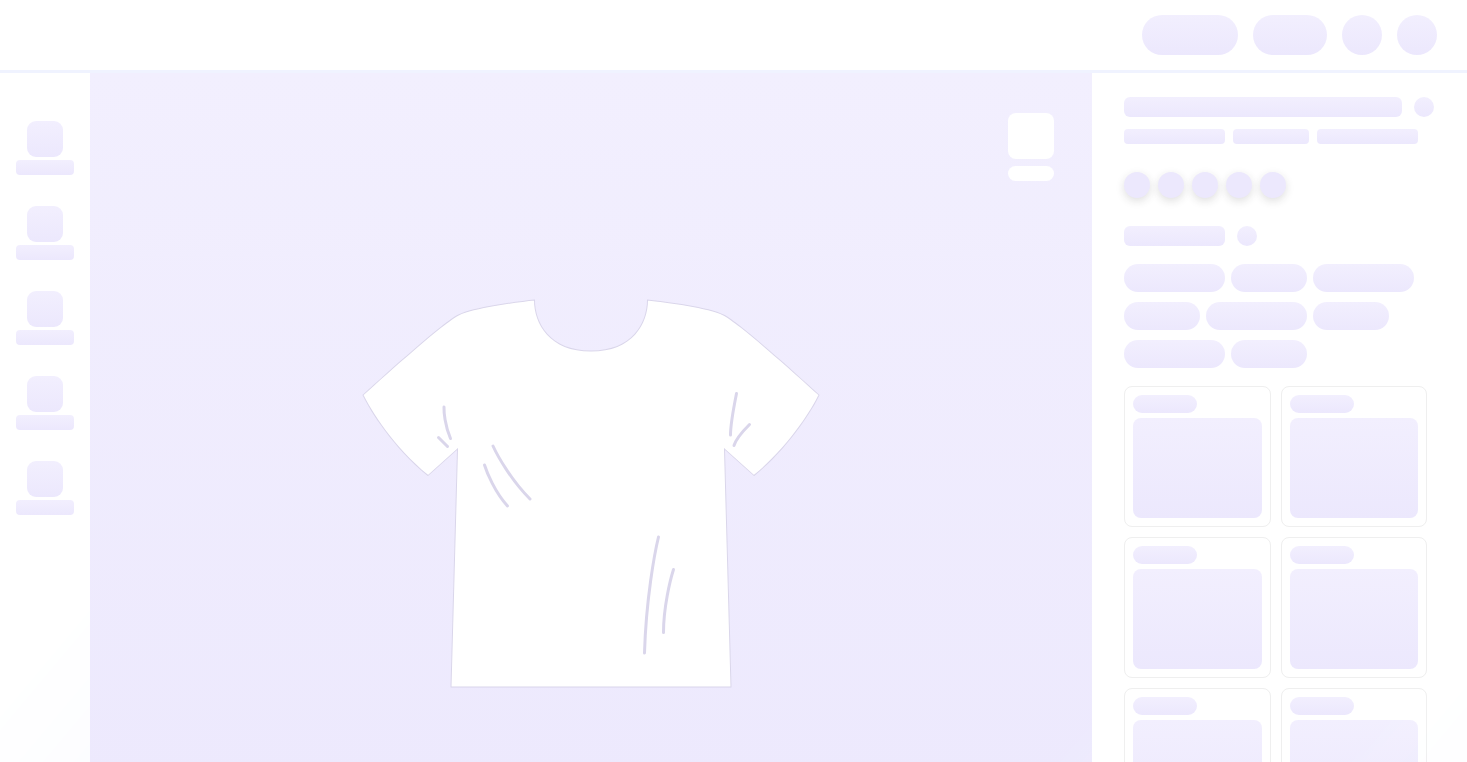 scroll, scrollTop: 0, scrollLeft: 0, axis: both 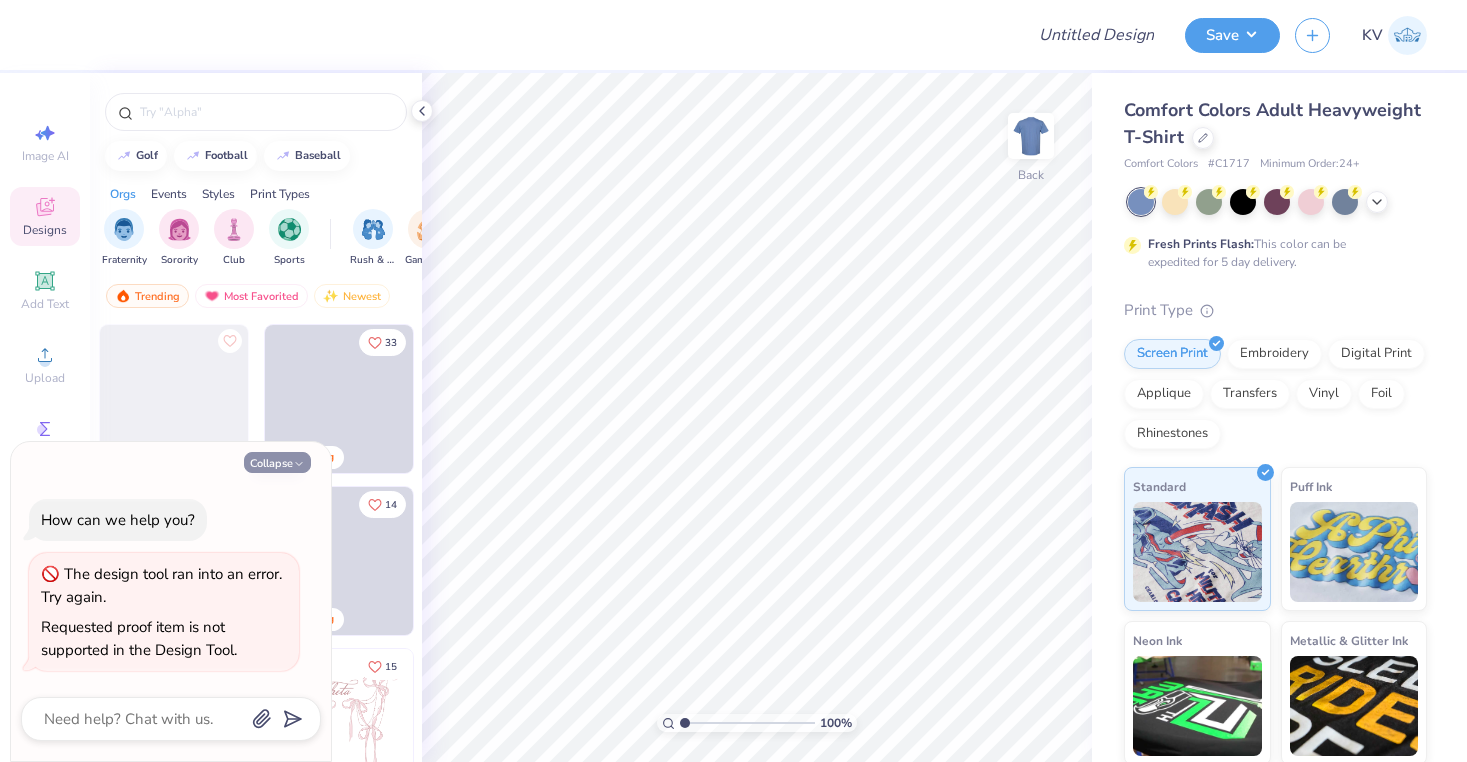 click on "Collapse" at bounding box center (277, 462) 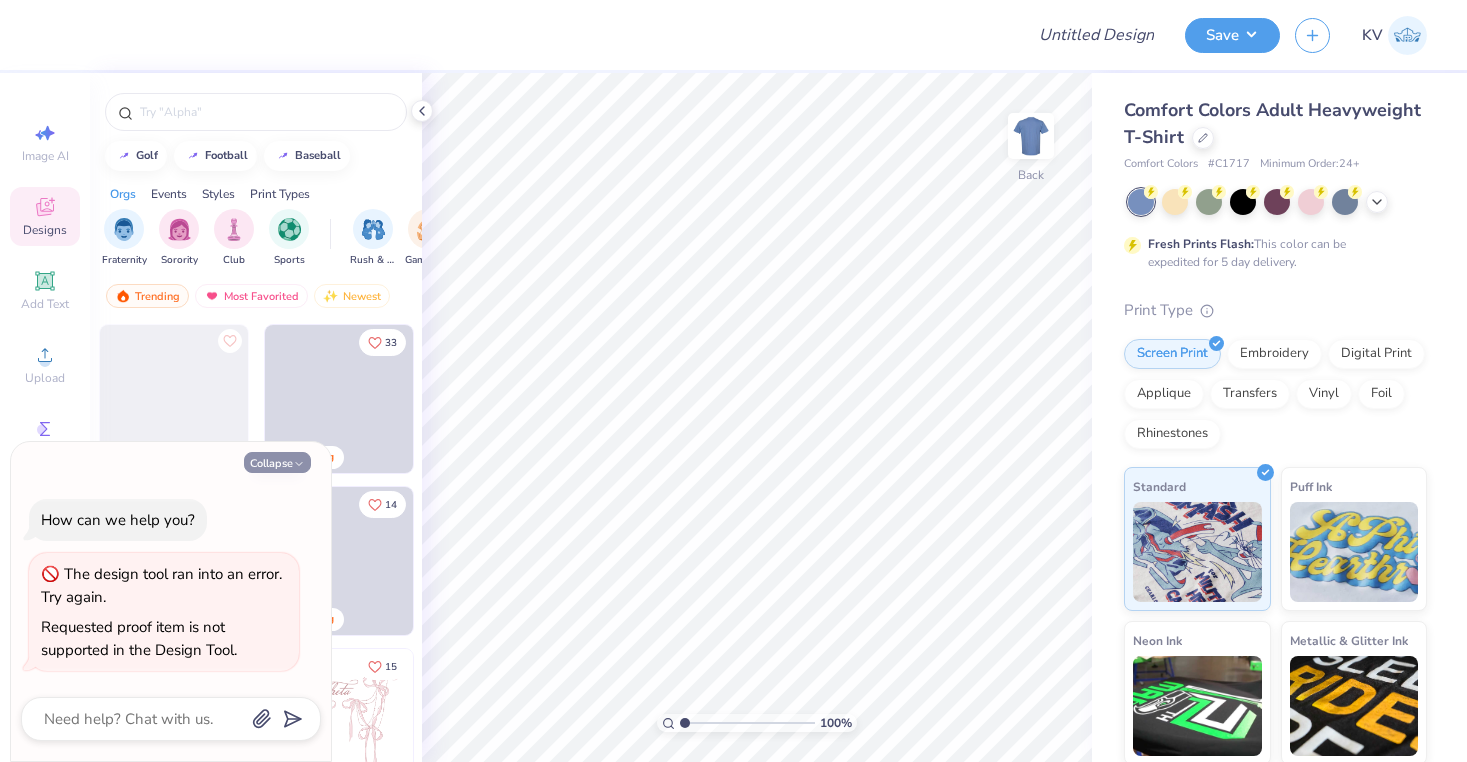 type on "x" 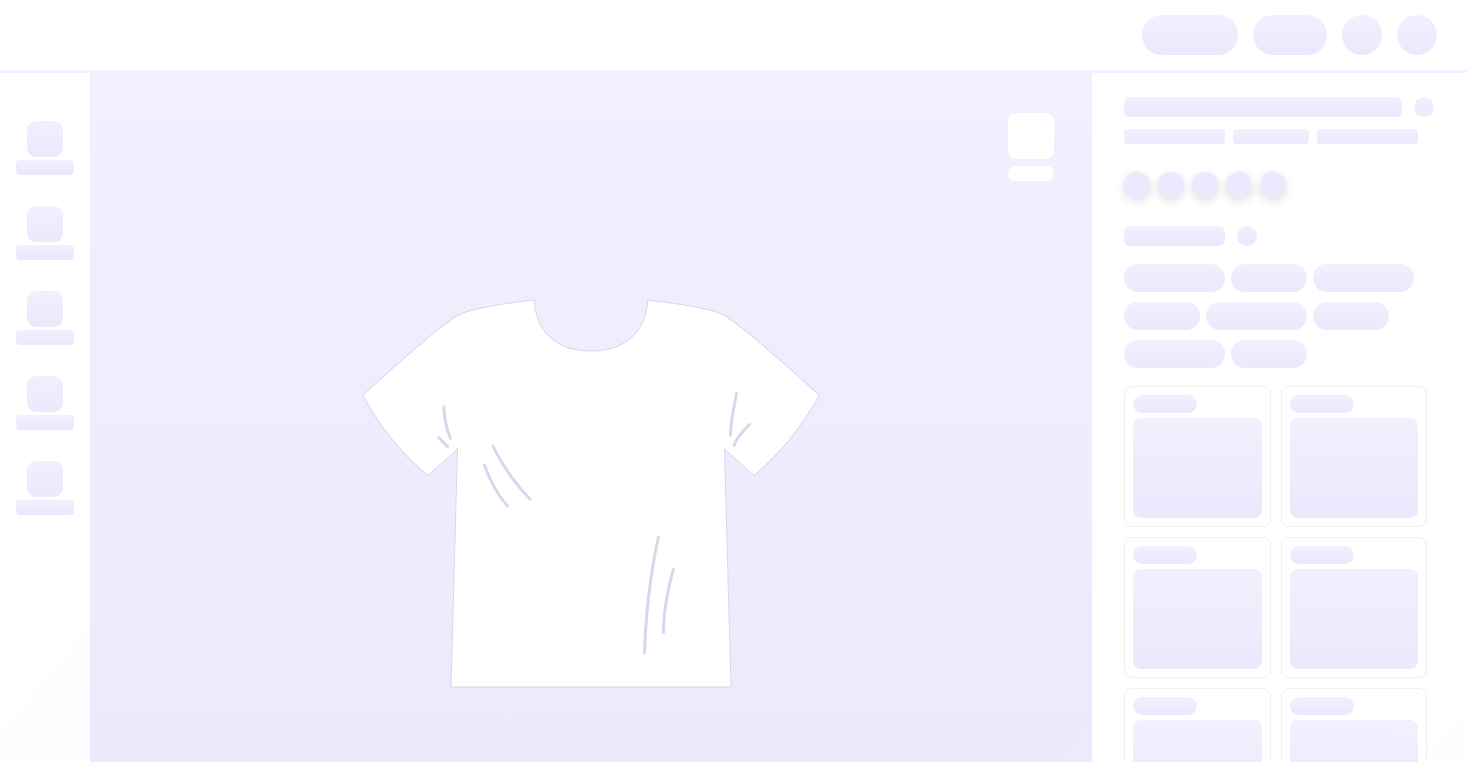 scroll, scrollTop: 0, scrollLeft: 0, axis: both 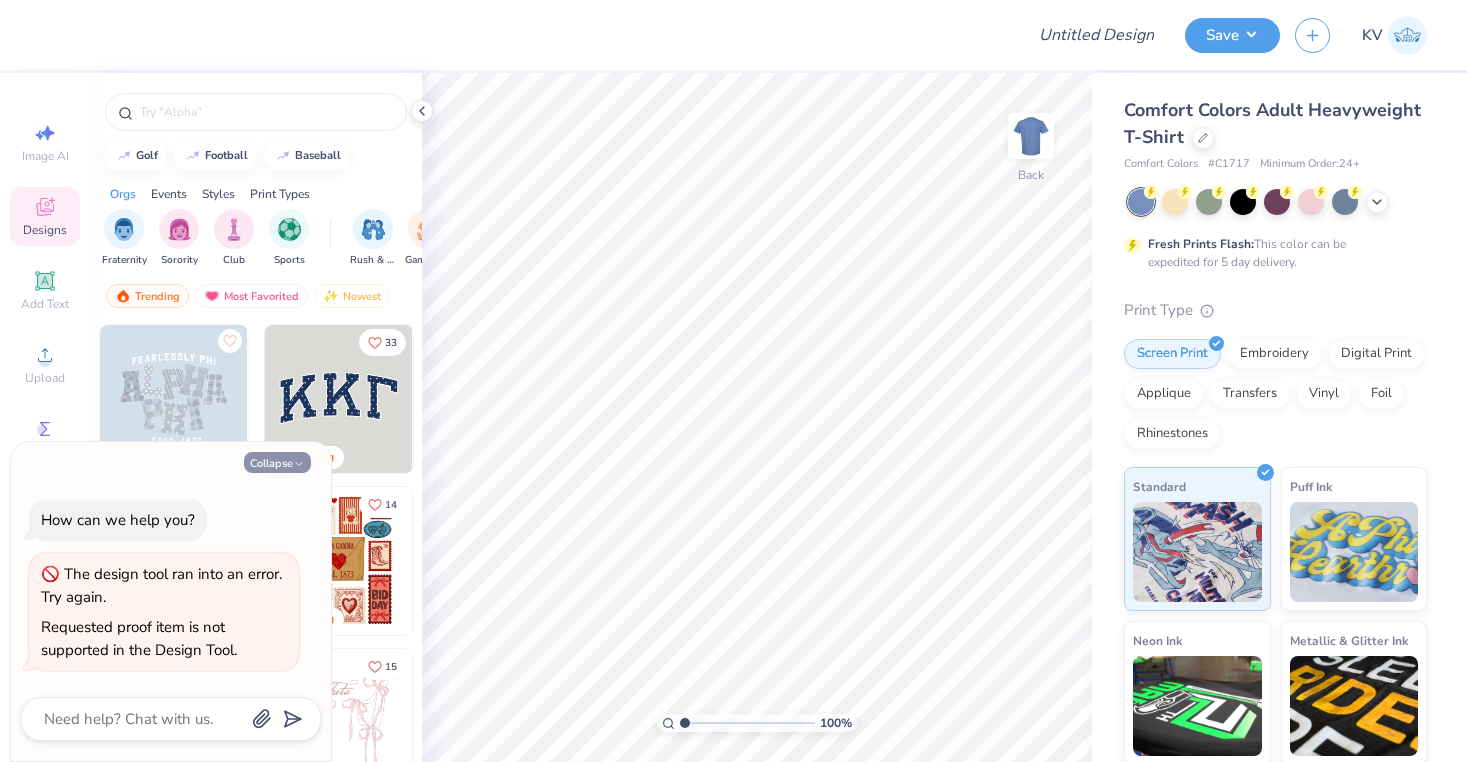 click on "Collapse" at bounding box center [277, 462] 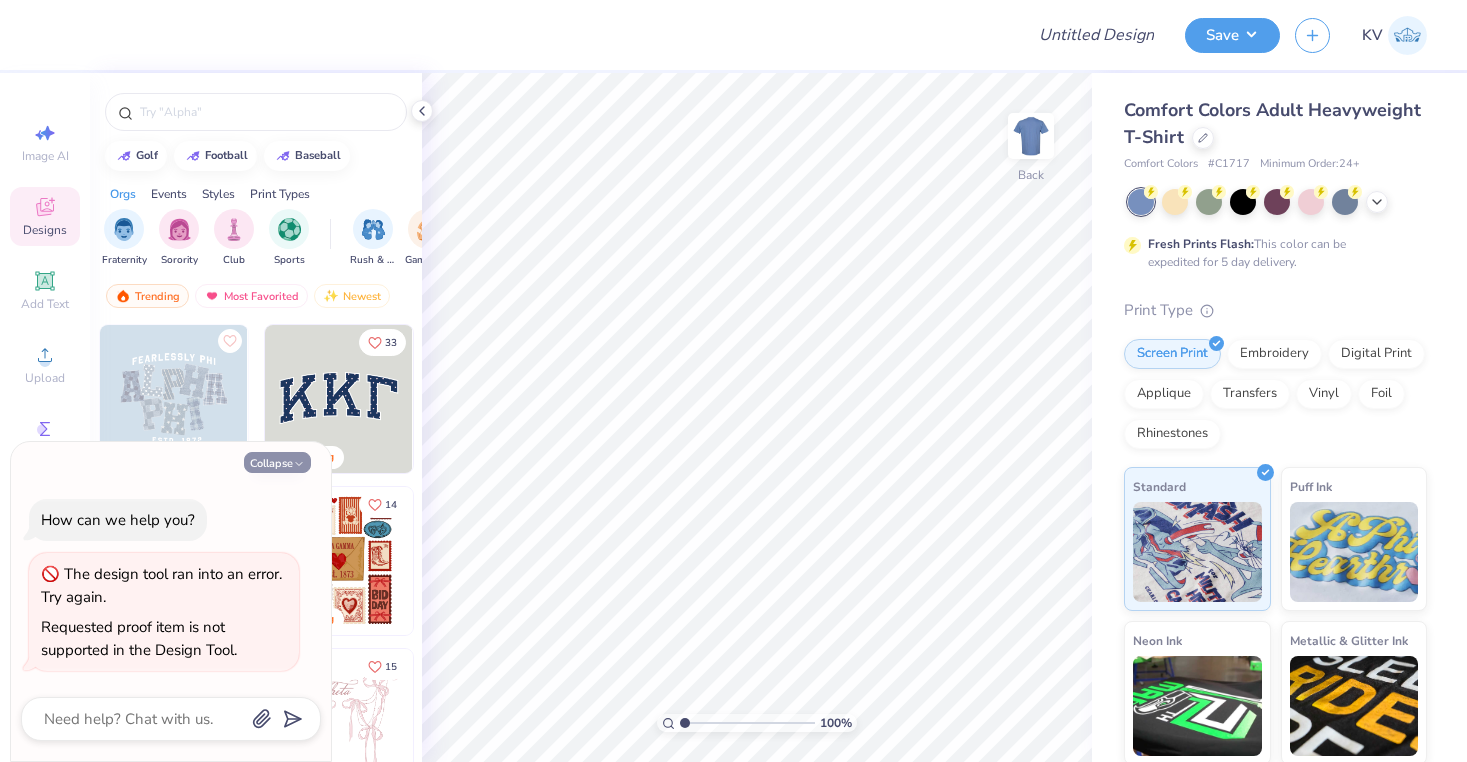 type on "x" 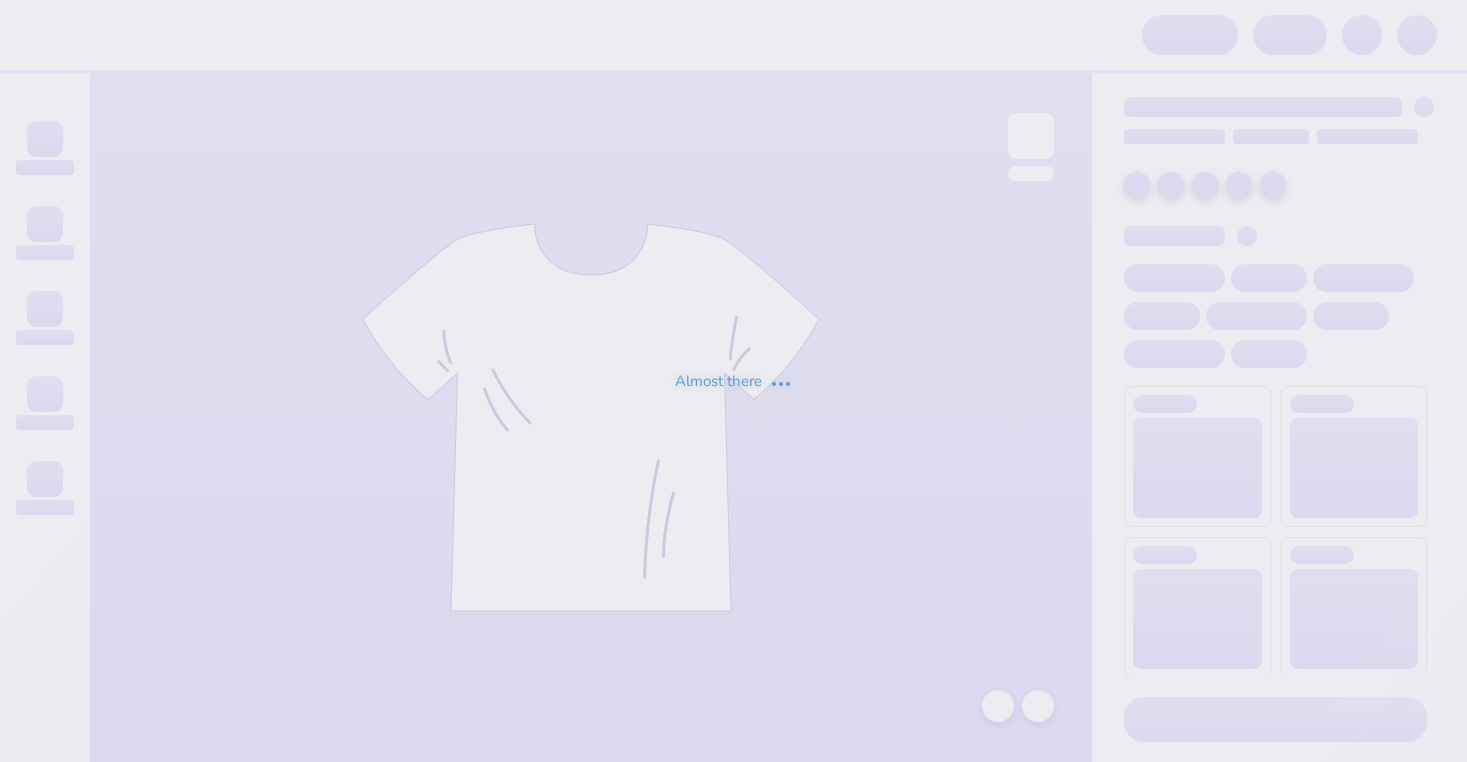 scroll, scrollTop: 0, scrollLeft: 0, axis: both 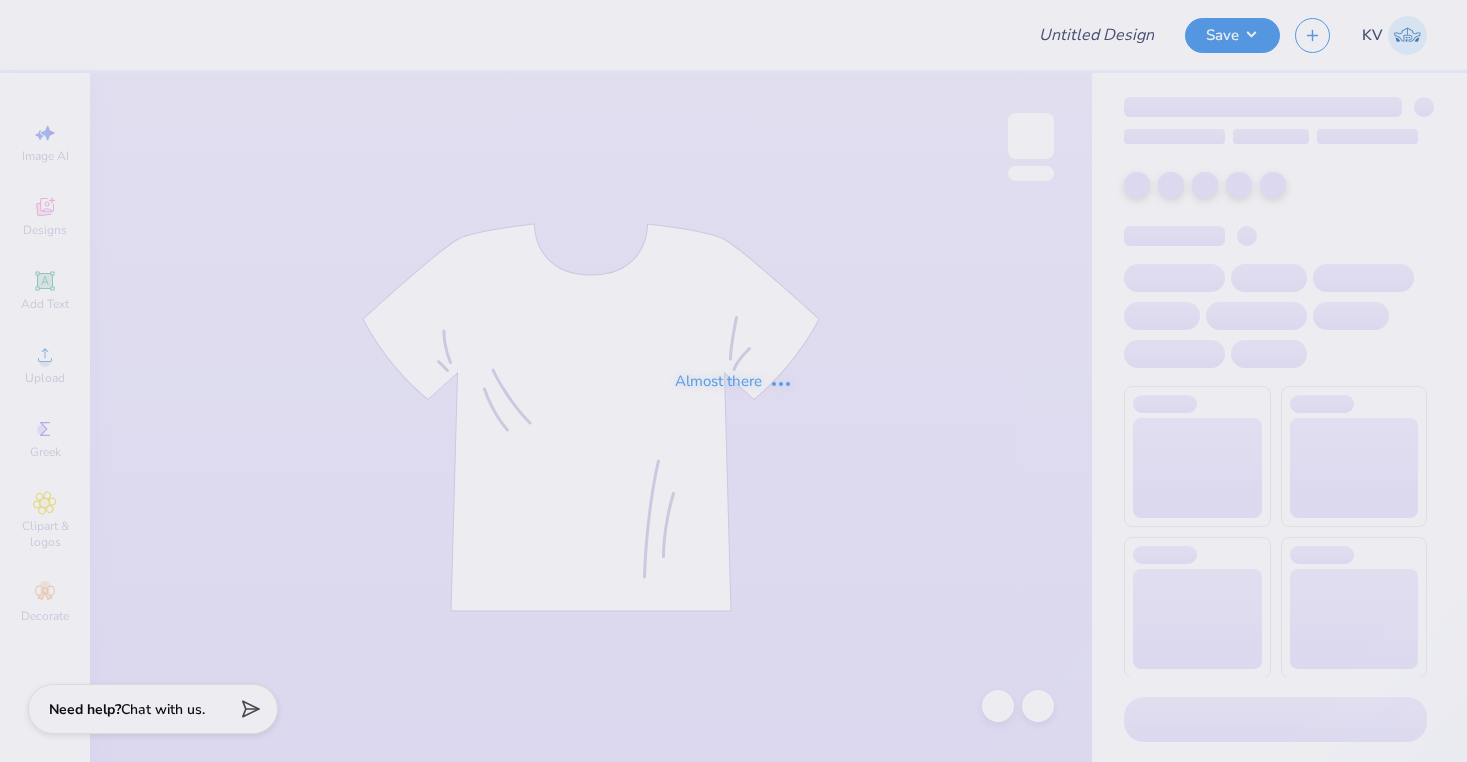 type on "ADPI philo tops" 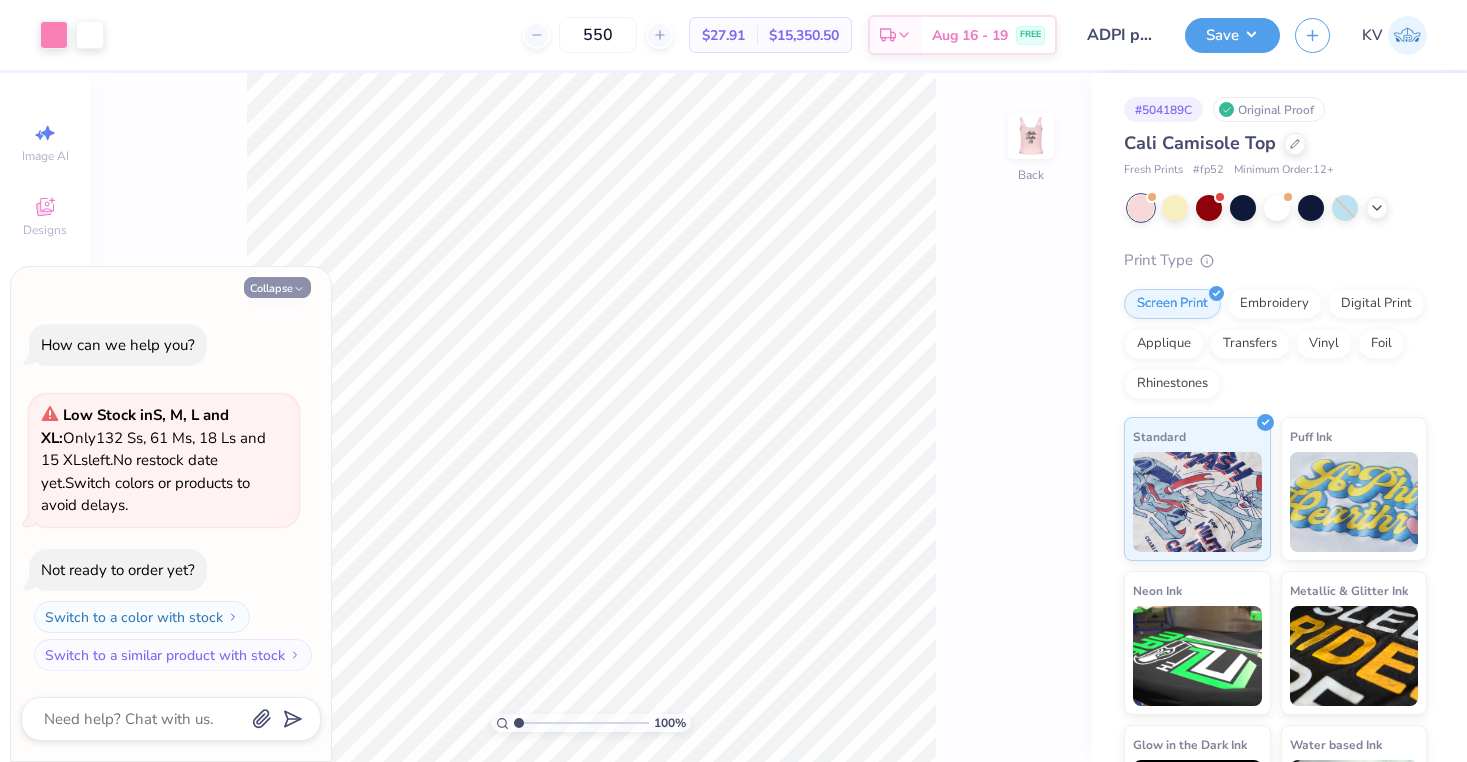 click on "Collapse" at bounding box center (277, 287) 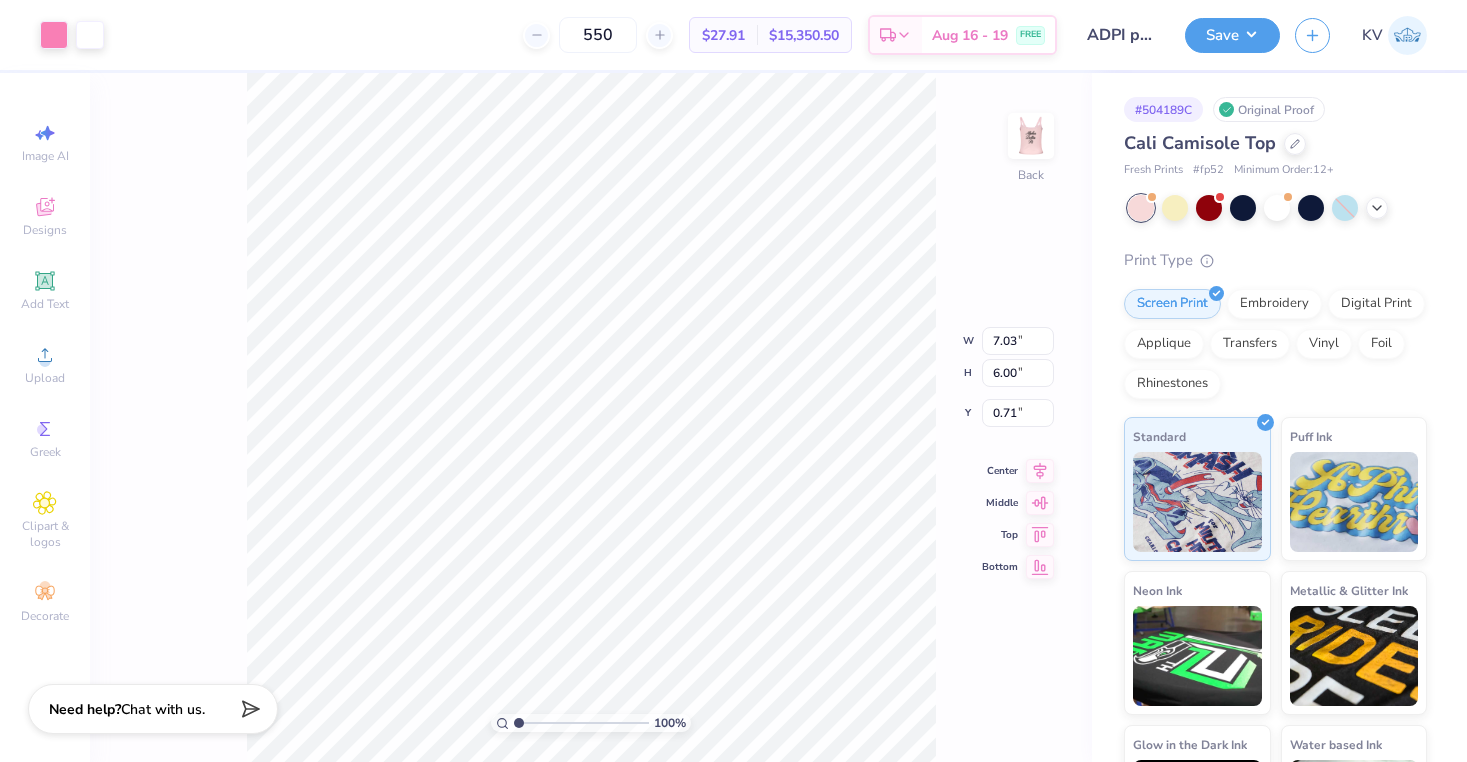 type on "2.00" 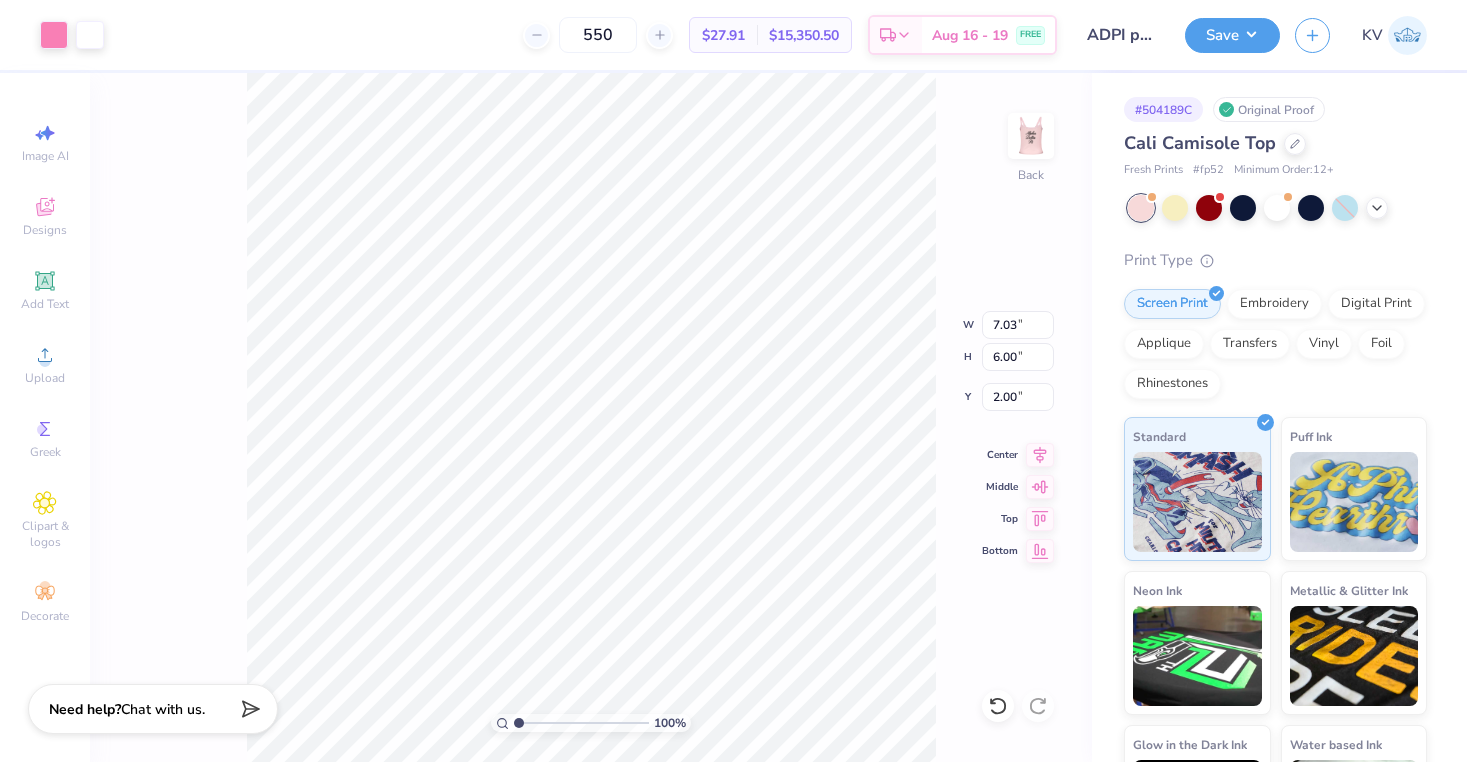 type on "2.17" 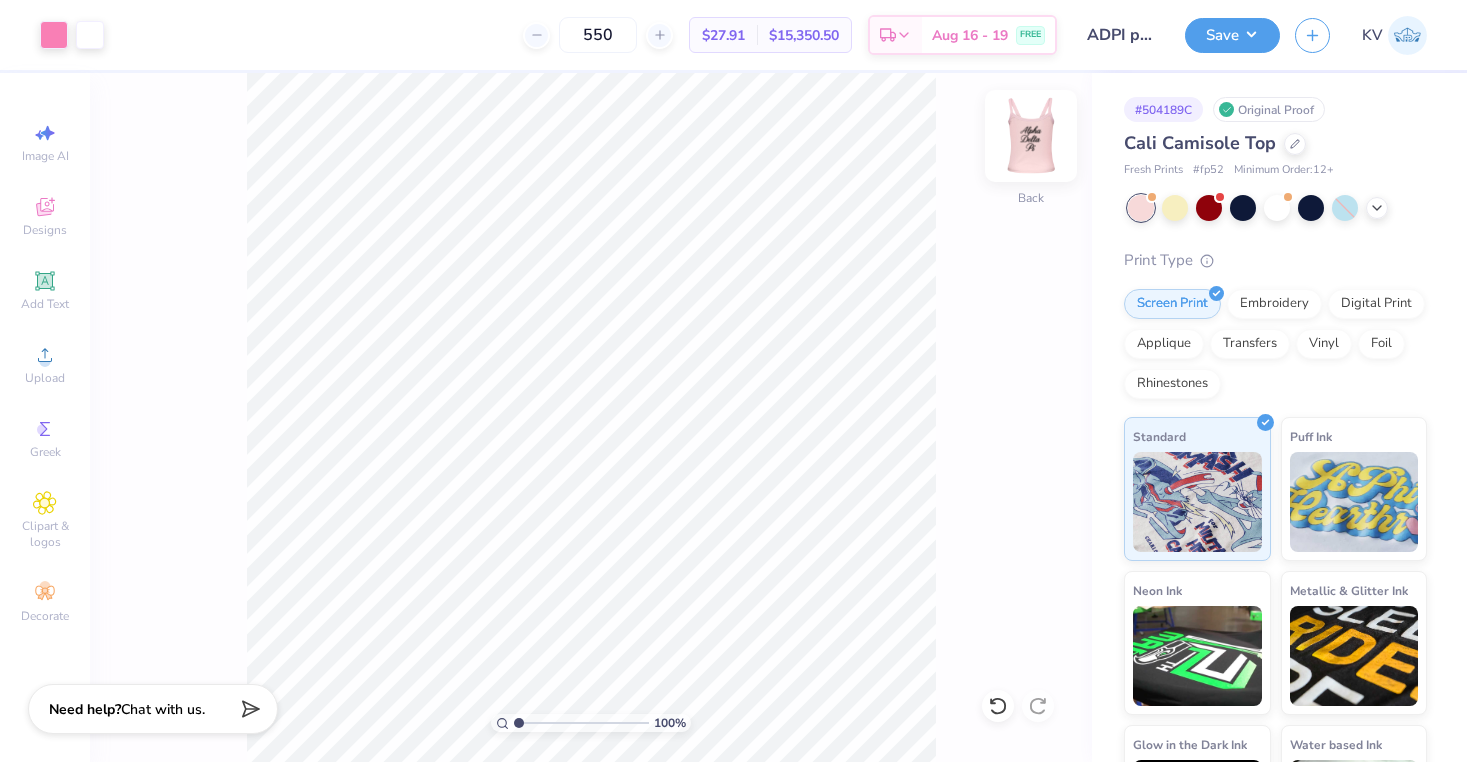 click at bounding box center [1031, 136] 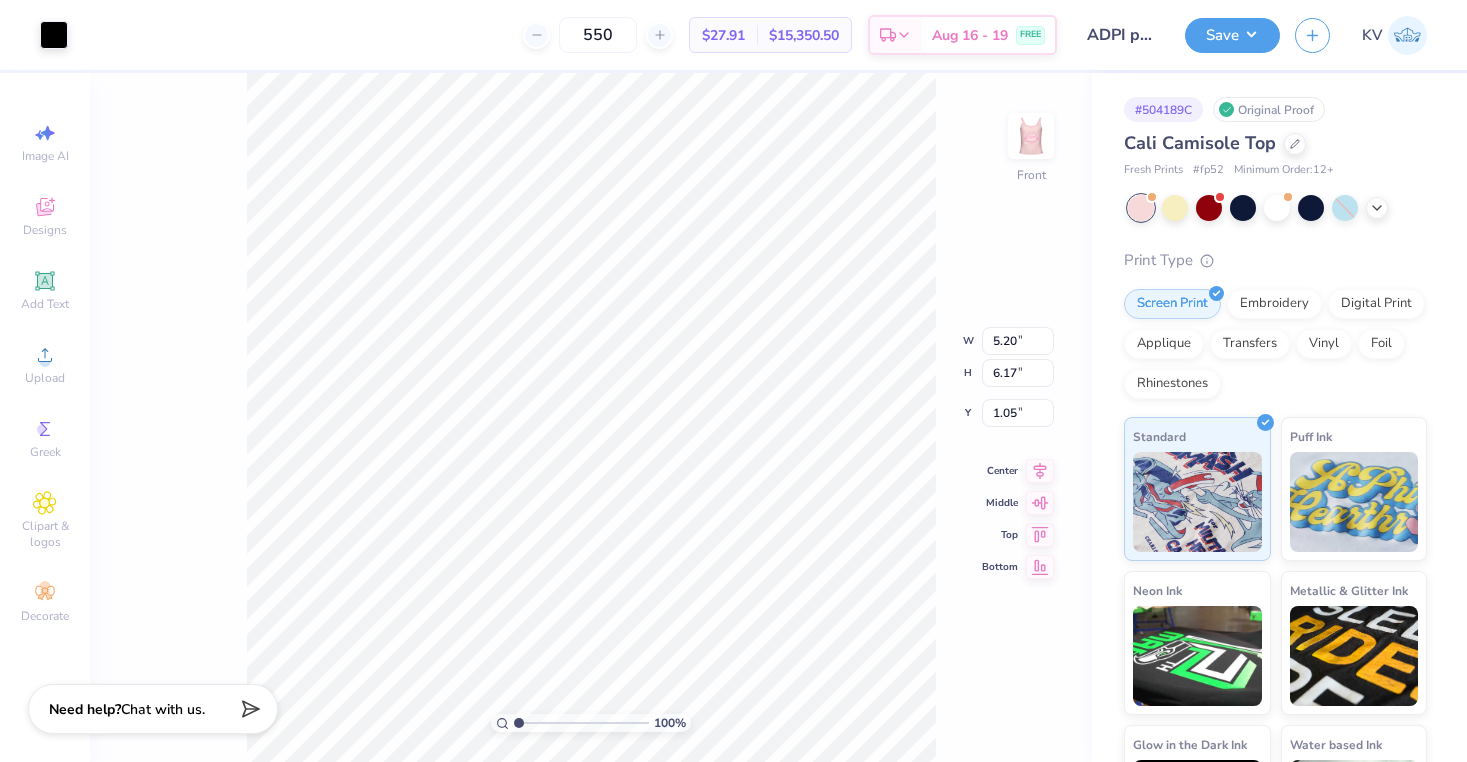 type on "2.02" 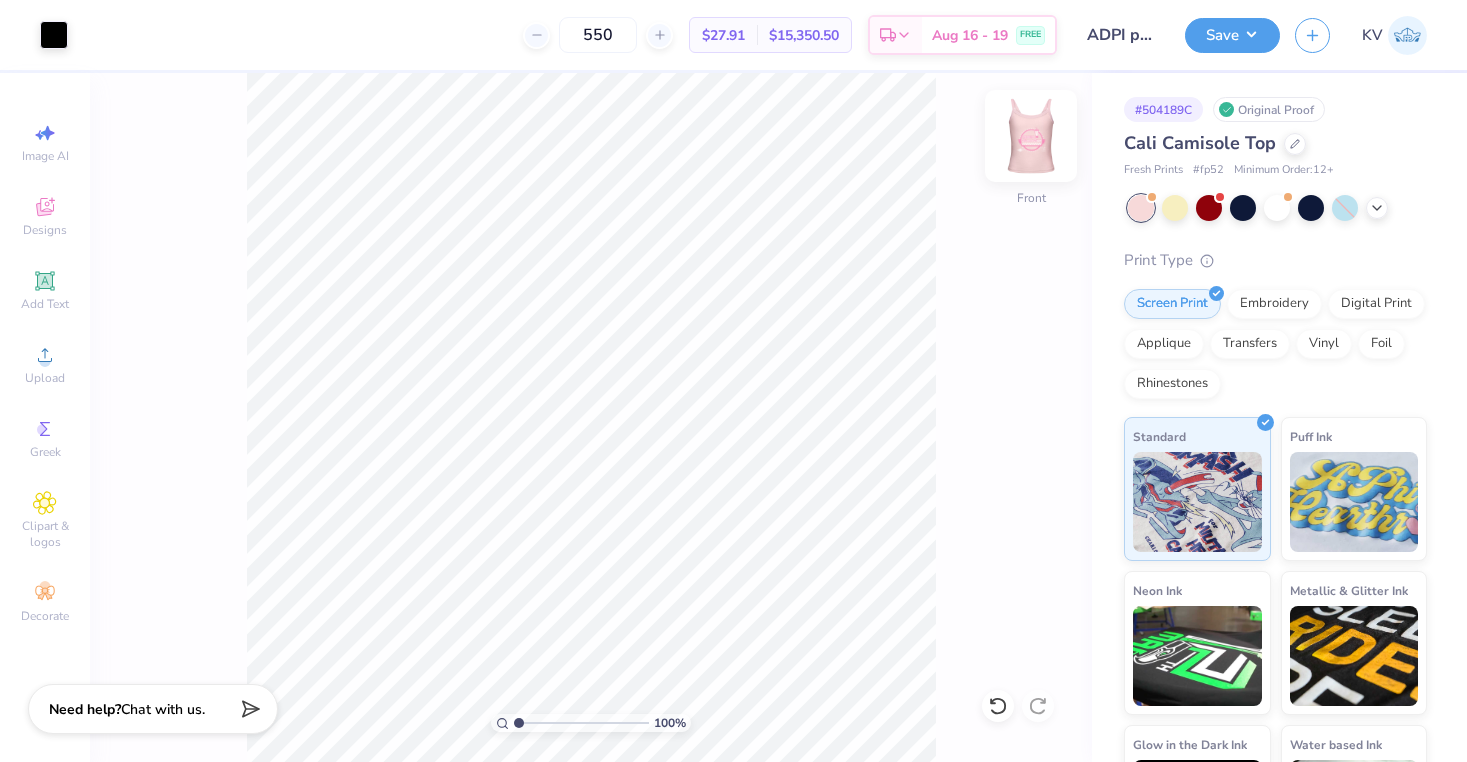 click at bounding box center [1031, 136] 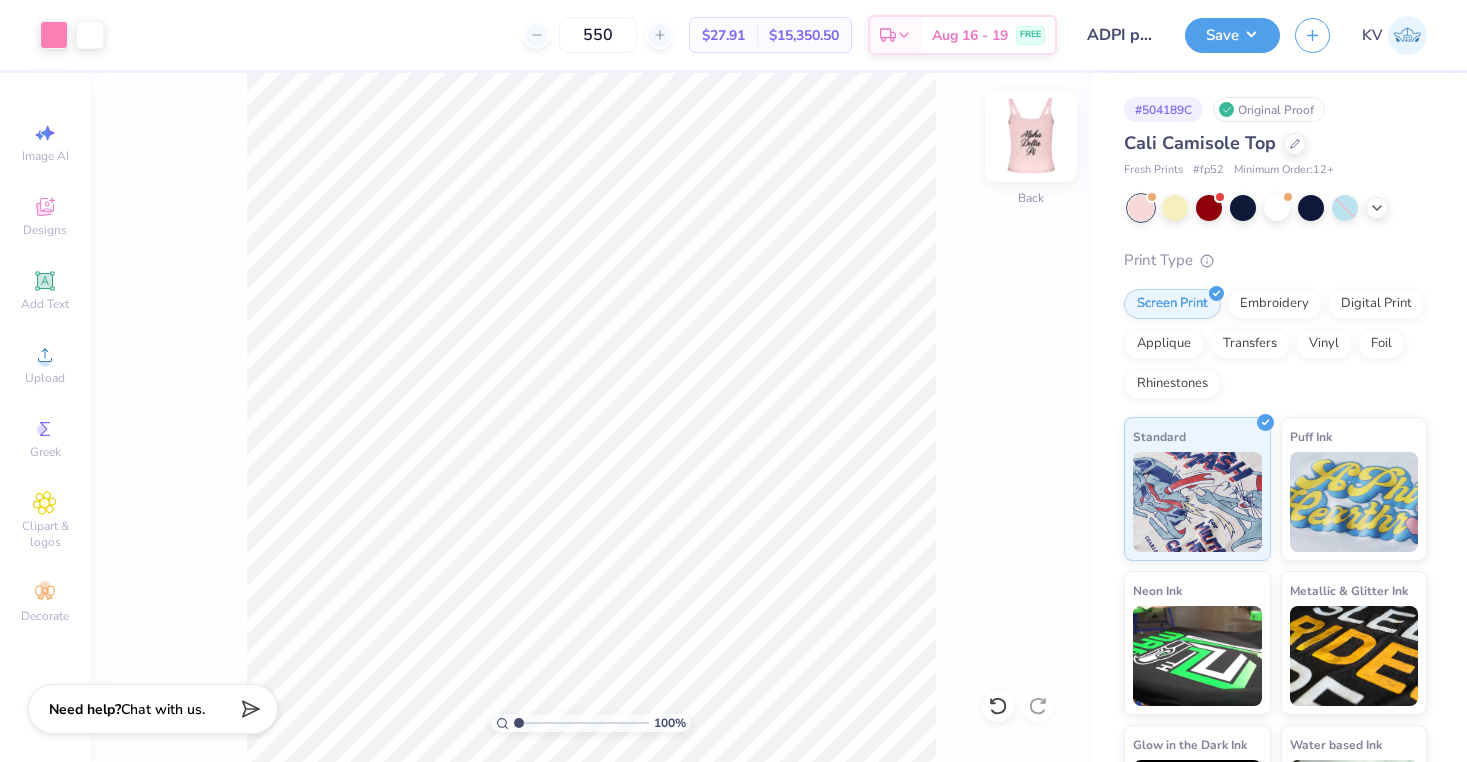 click at bounding box center (1031, 136) 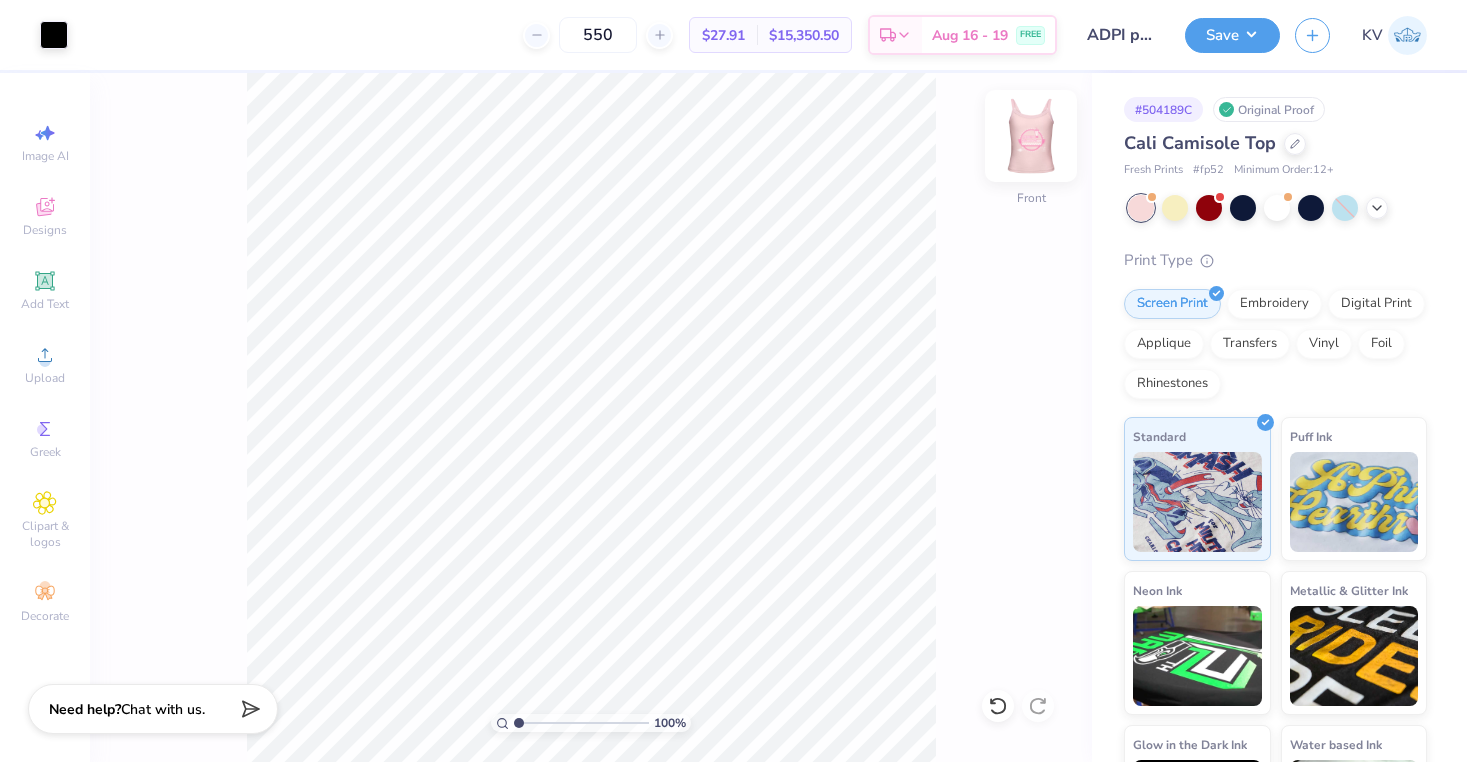 click at bounding box center [1031, 136] 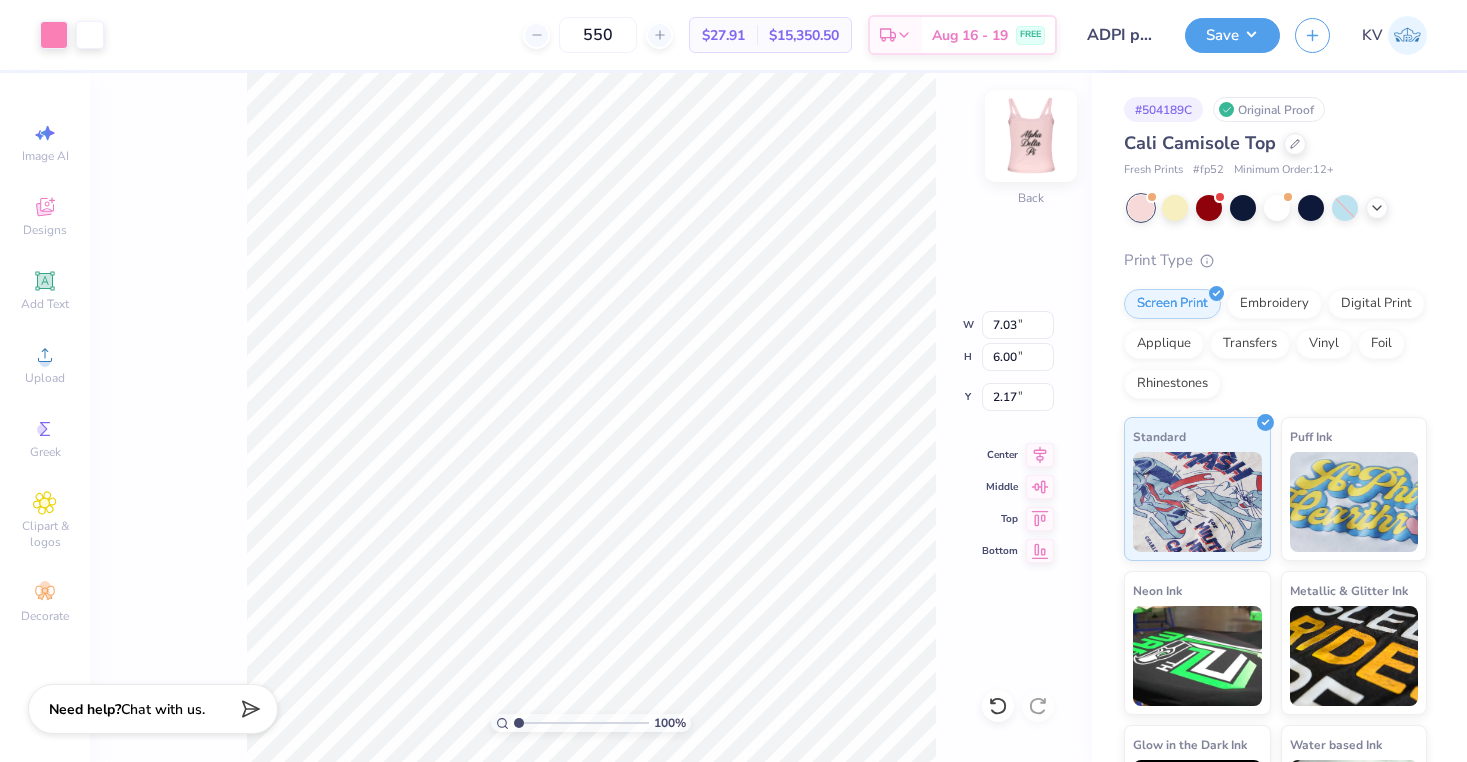 click at bounding box center [1031, 136] 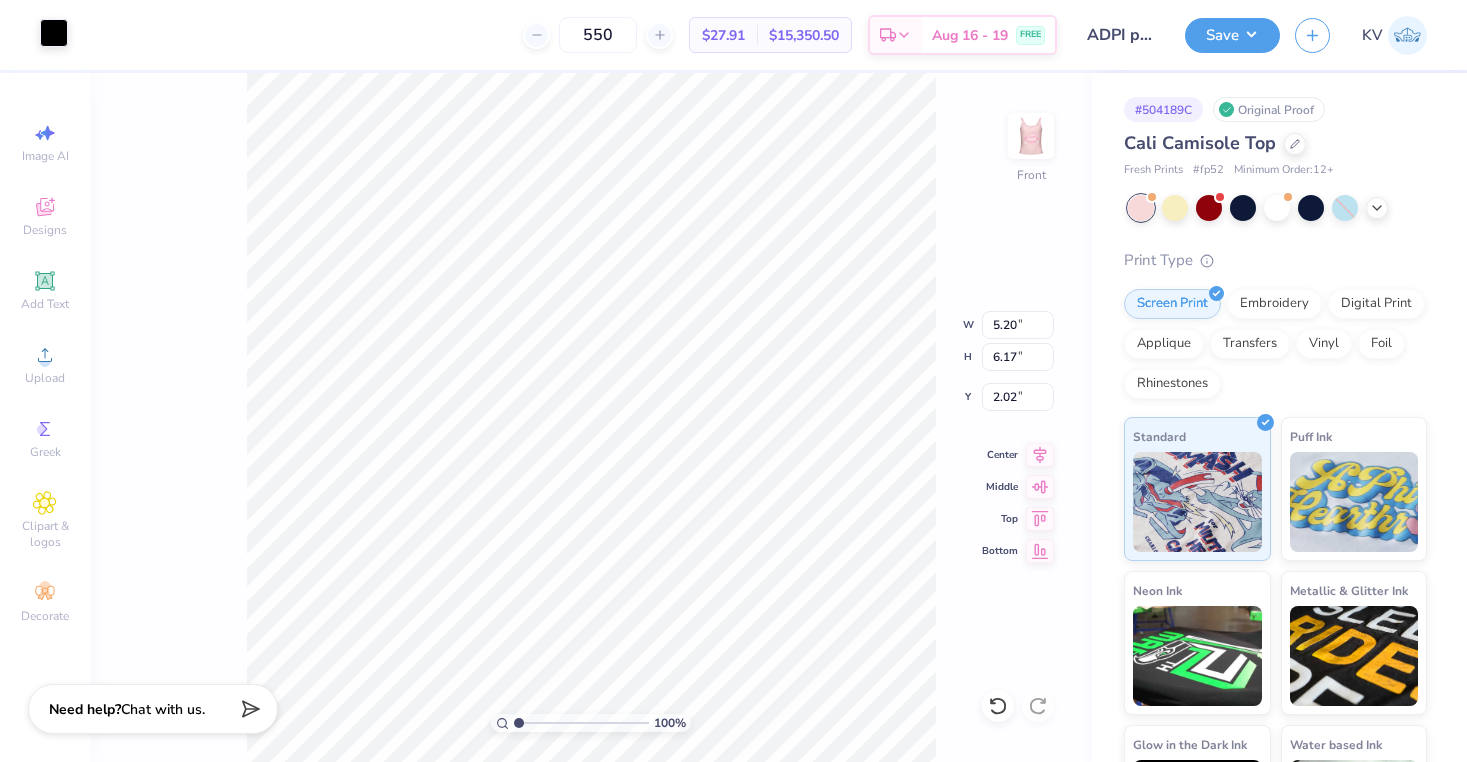 click at bounding box center [54, 33] 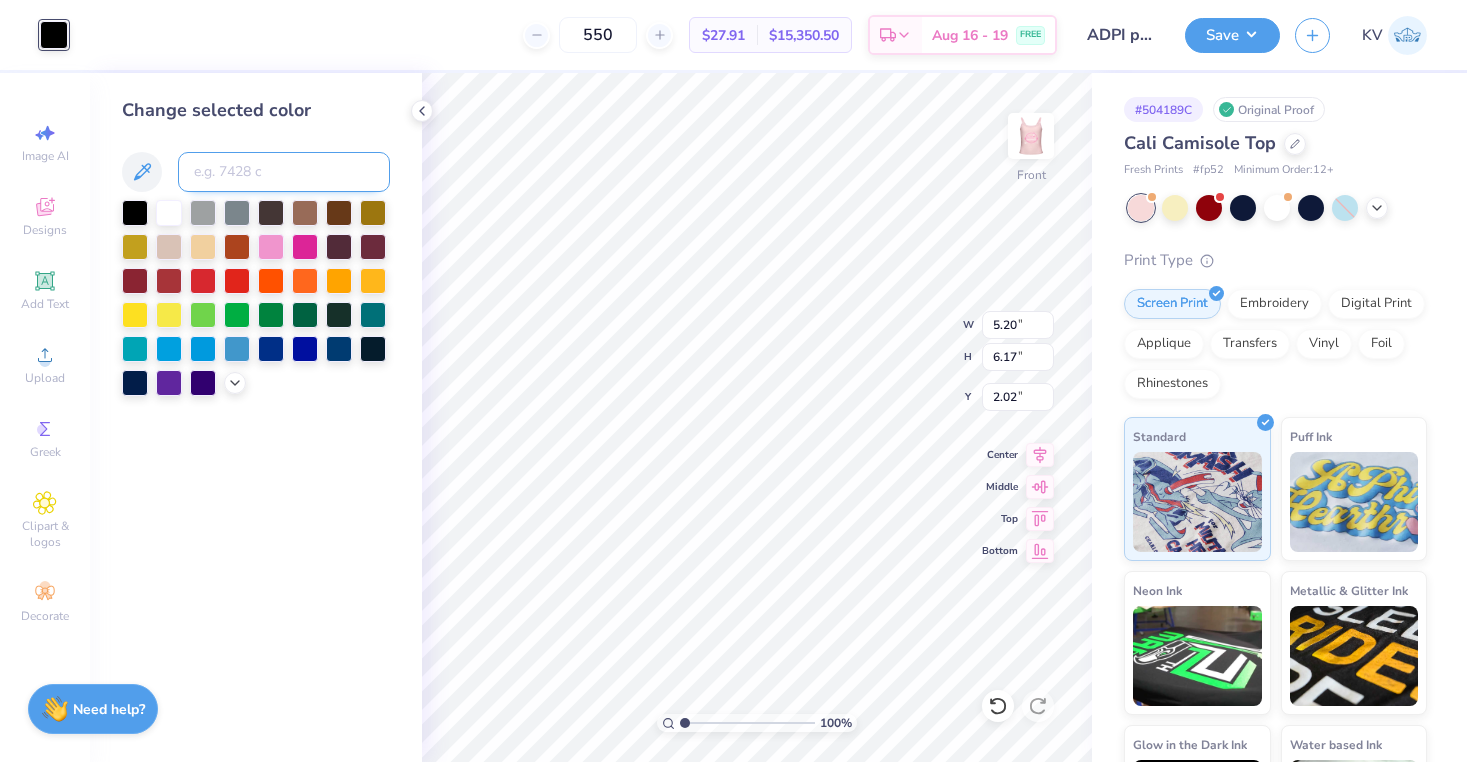 click at bounding box center (284, 172) 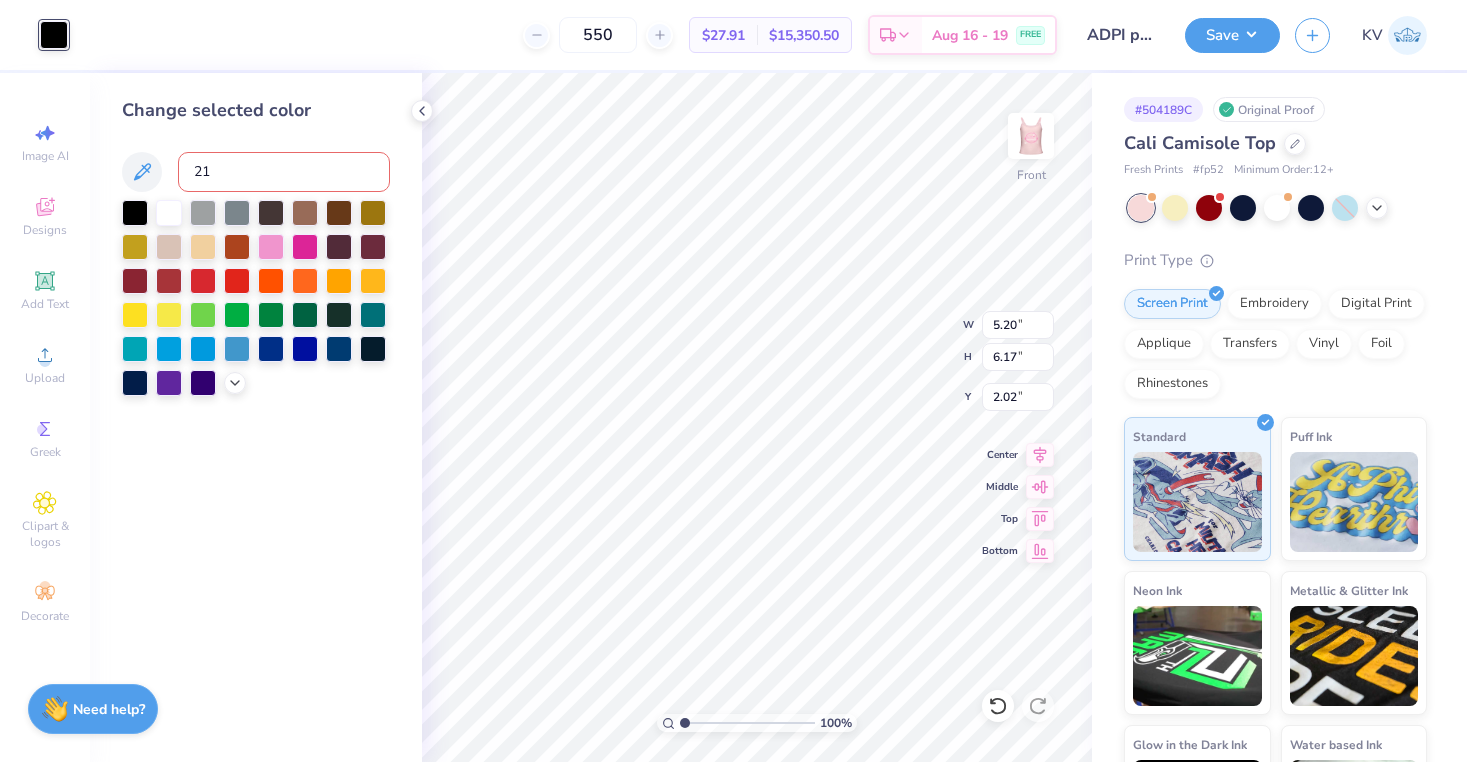 type on "211" 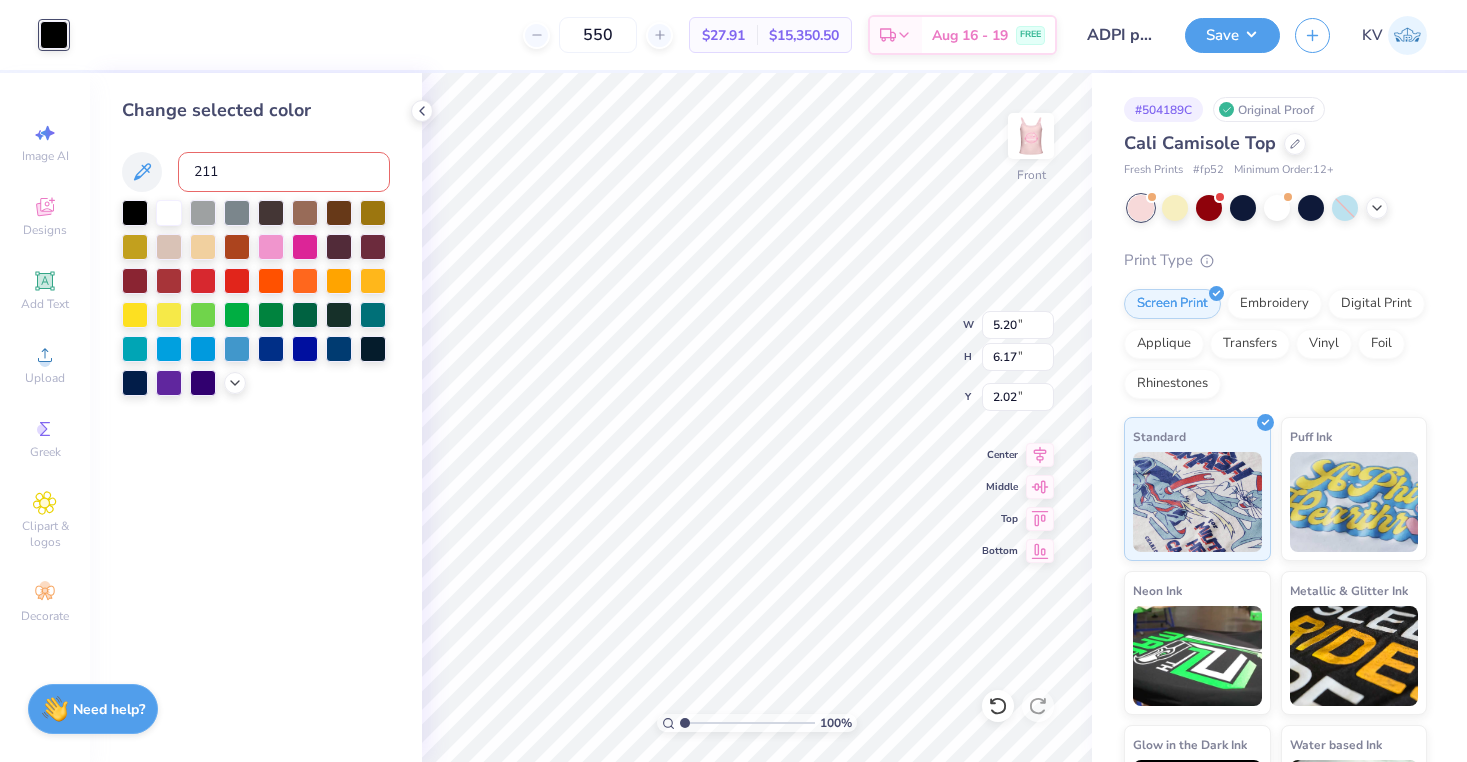 type 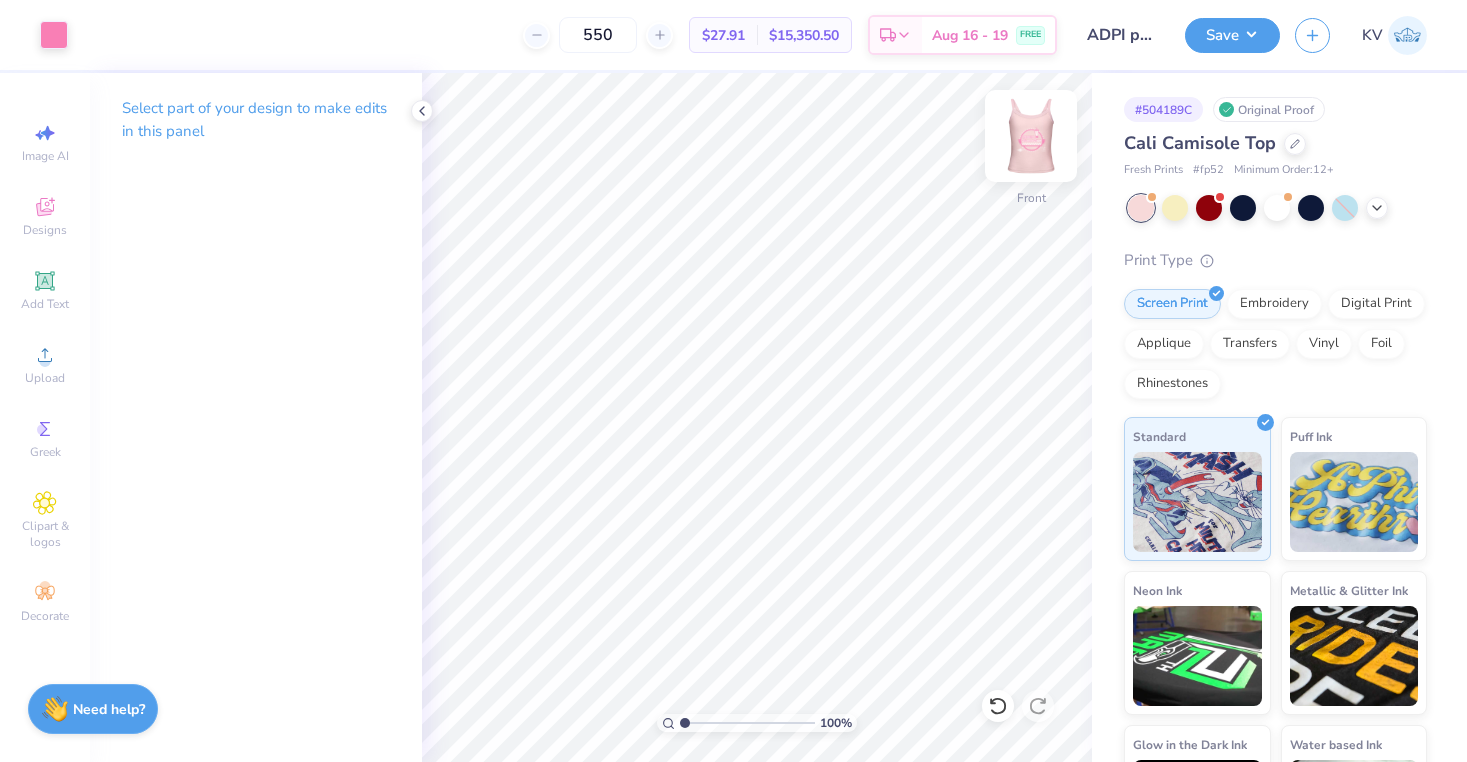 click at bounding box center [1031, 136] 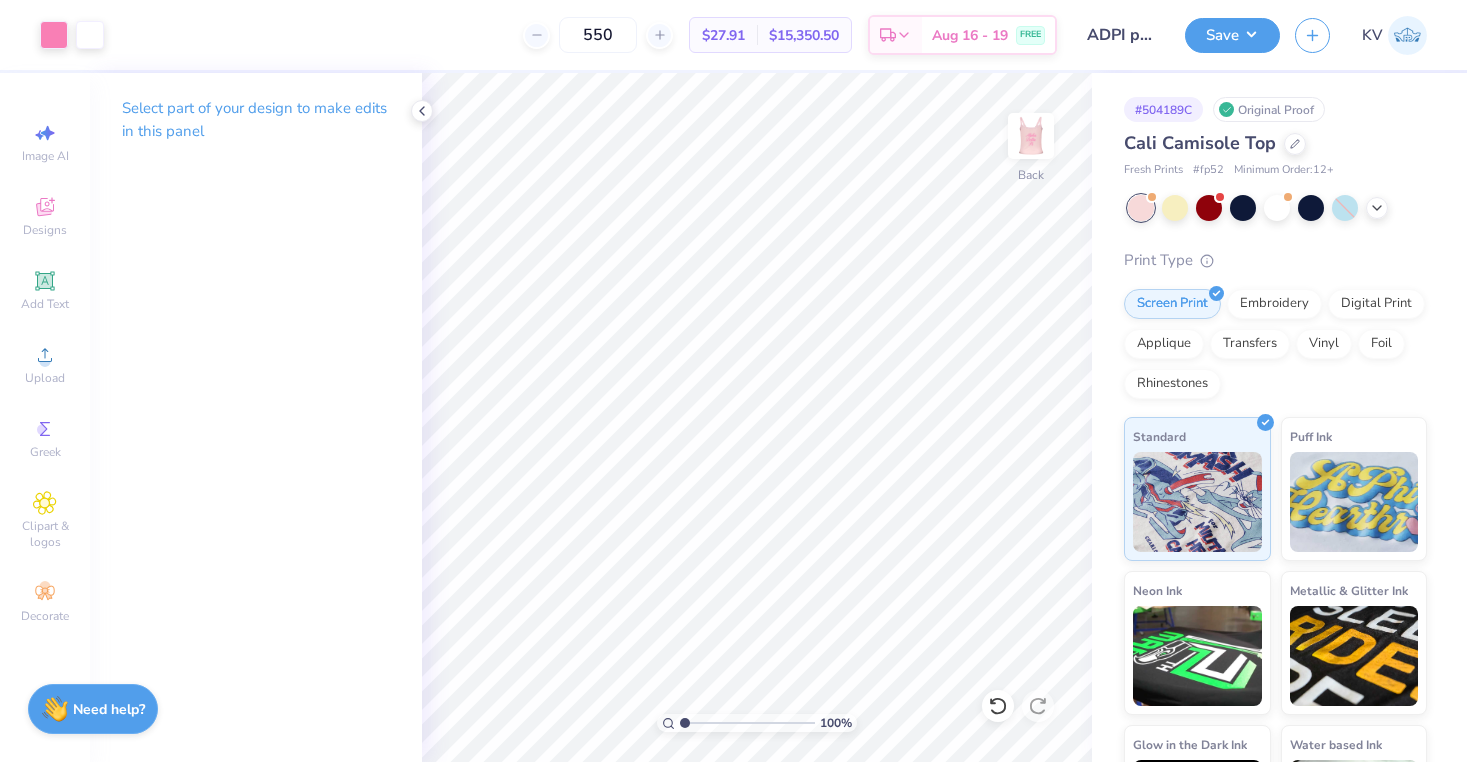 click at bounding box center (1031, 136) 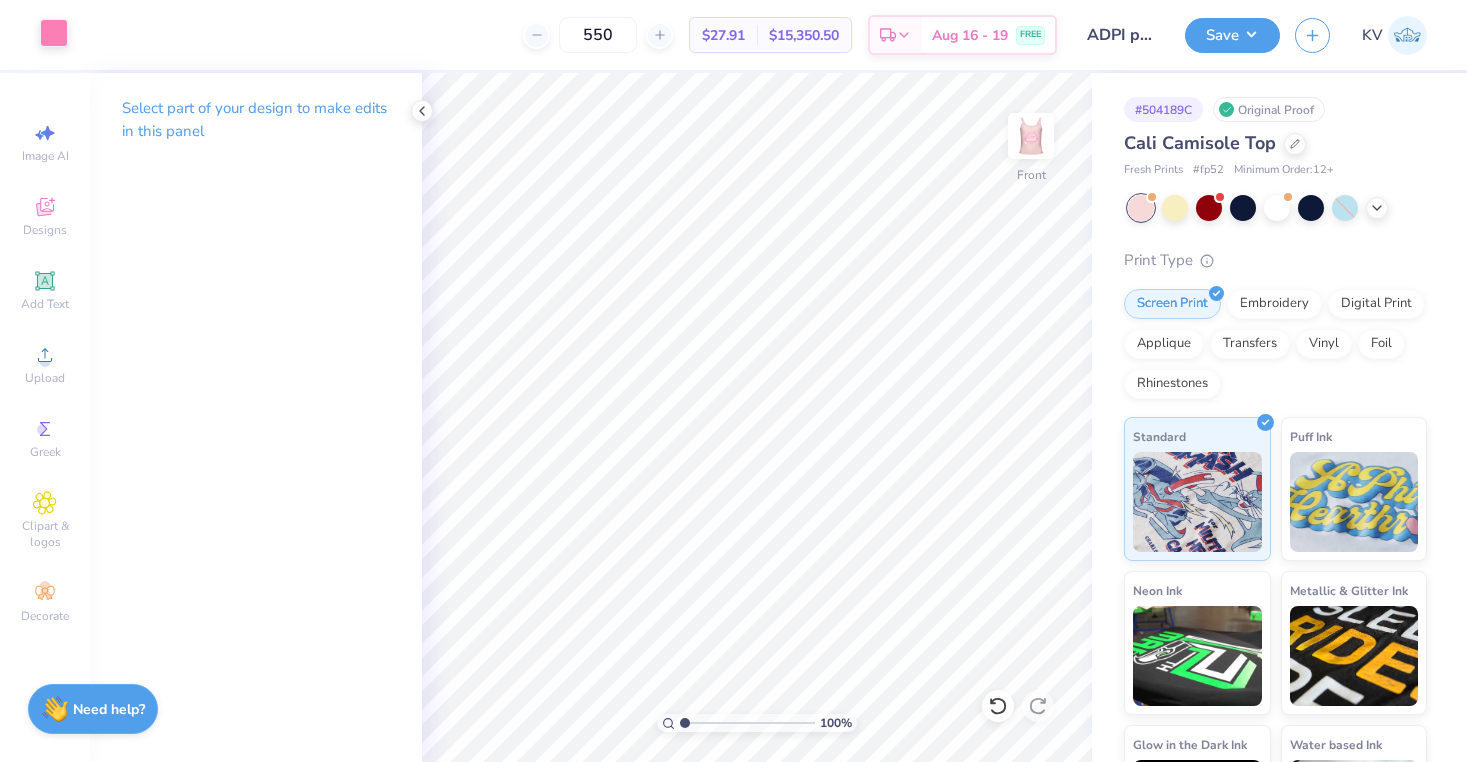 click at bounding box center [54, 33] 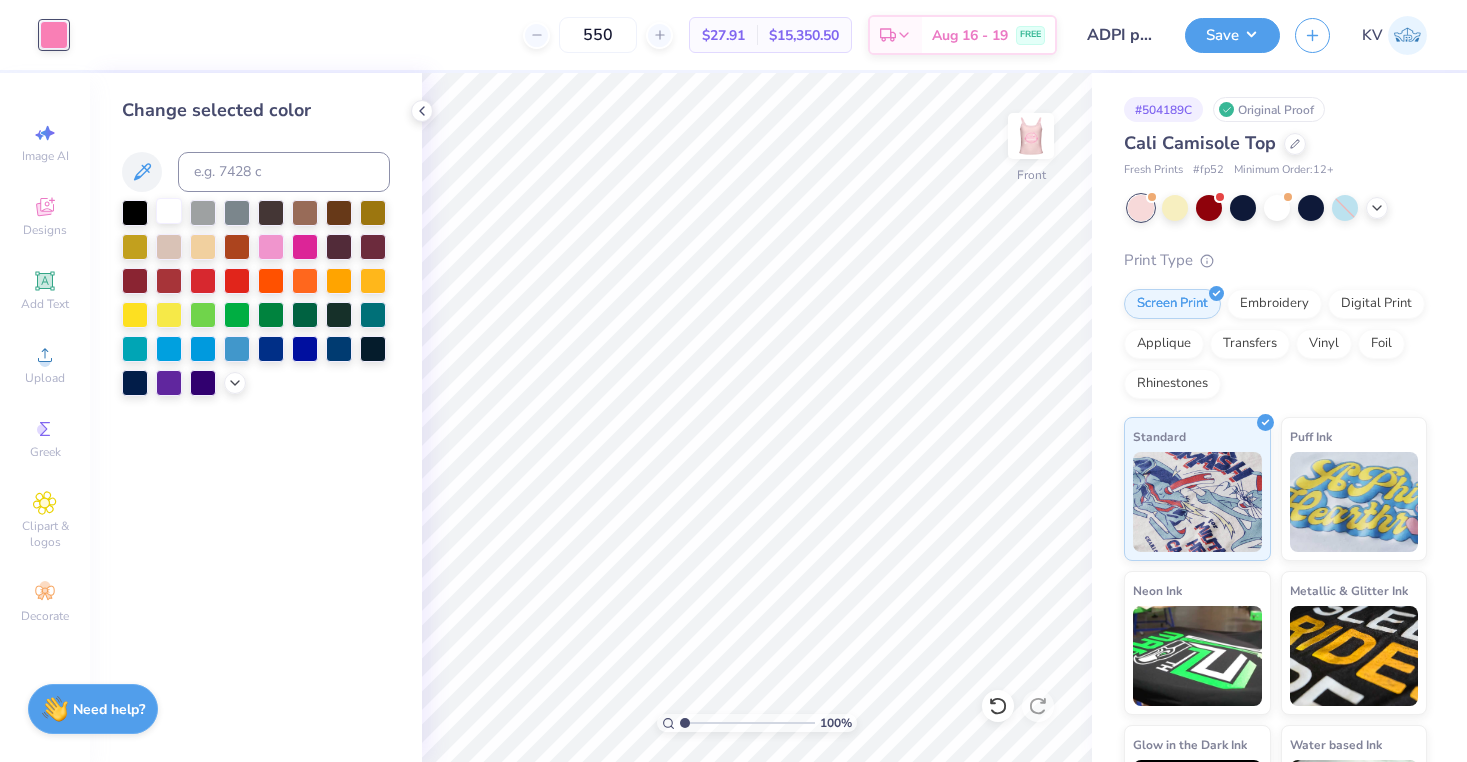 click at bounding box center (169, 211) 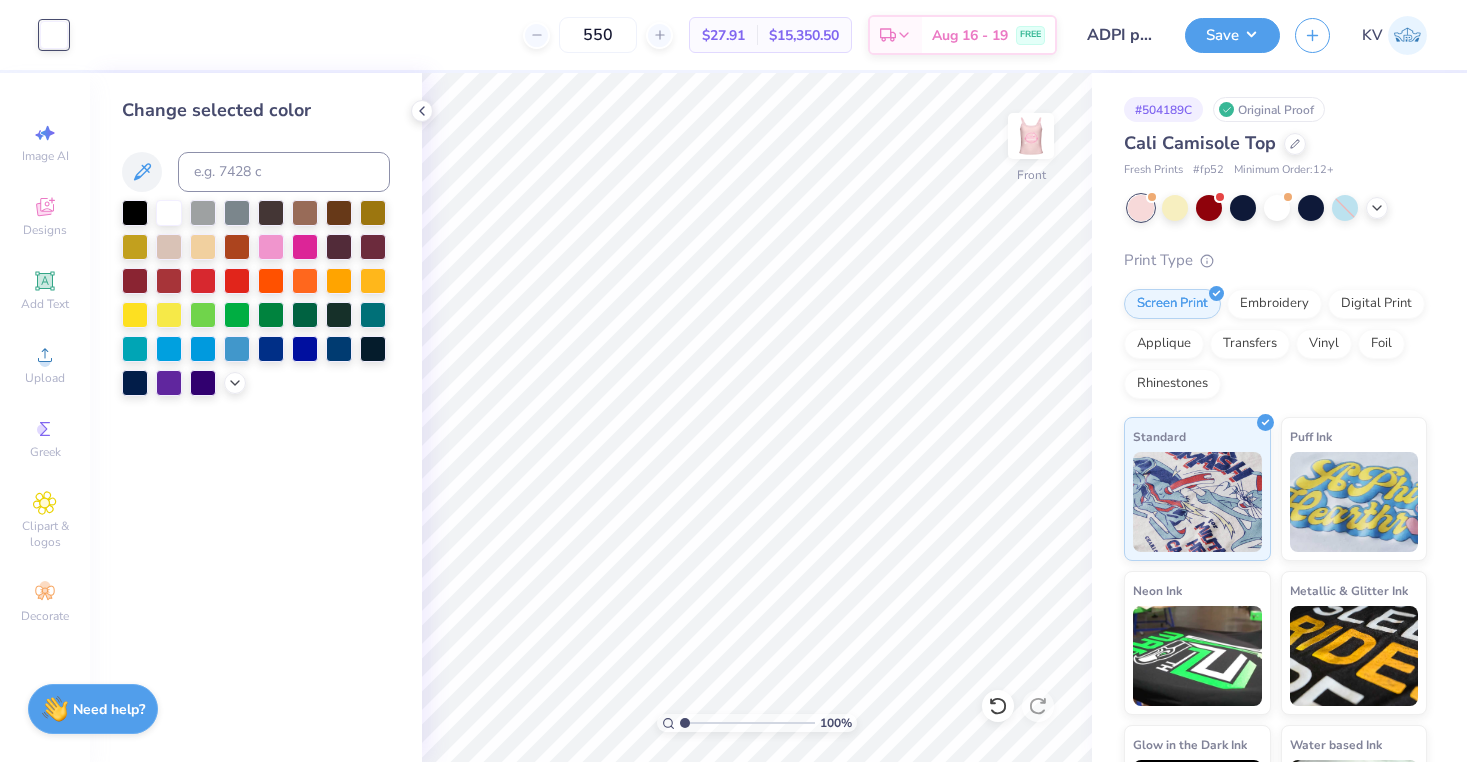 click on "Cali Camisole Top Fresh Prints # fp52 Minimum Order:  12 +" at bounding box center (1275, 154) 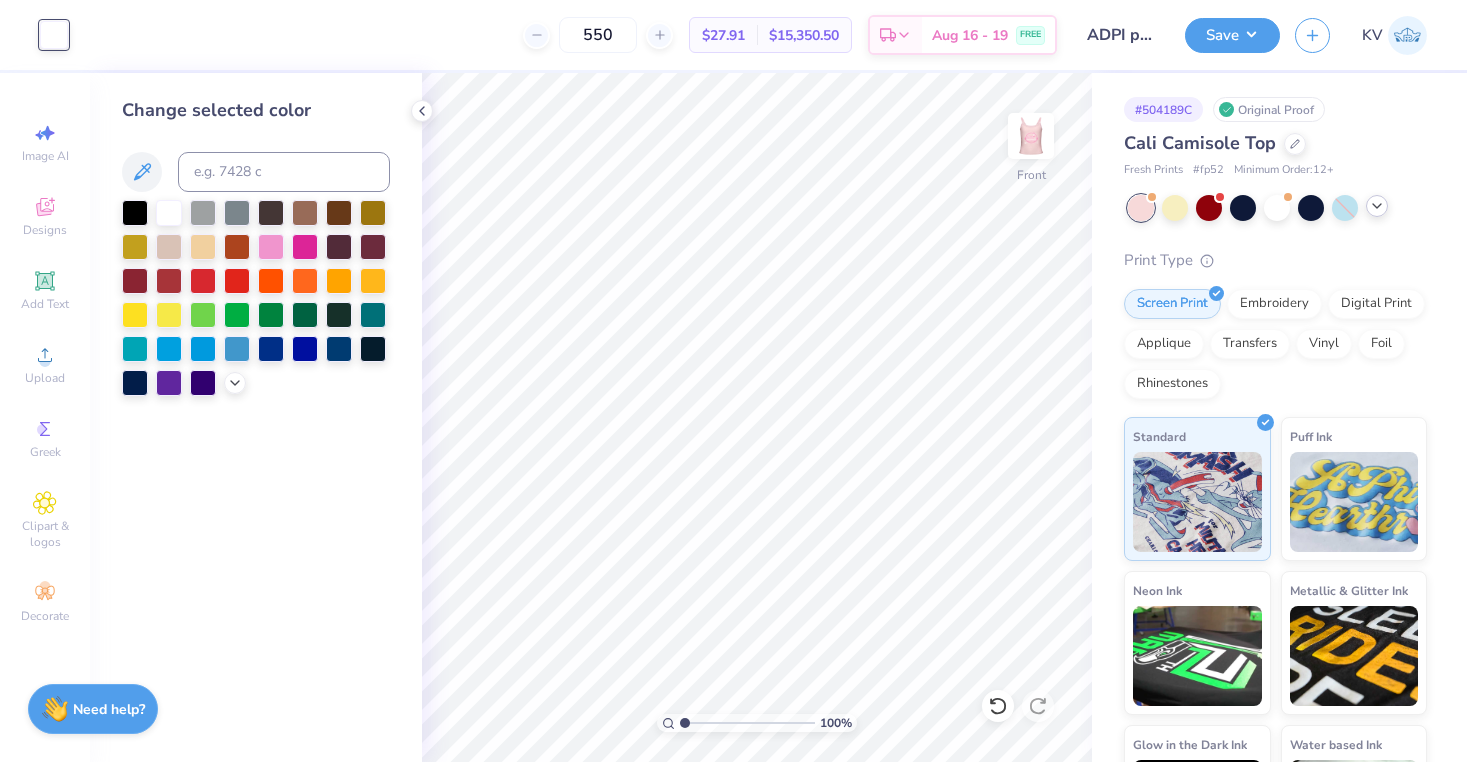 click 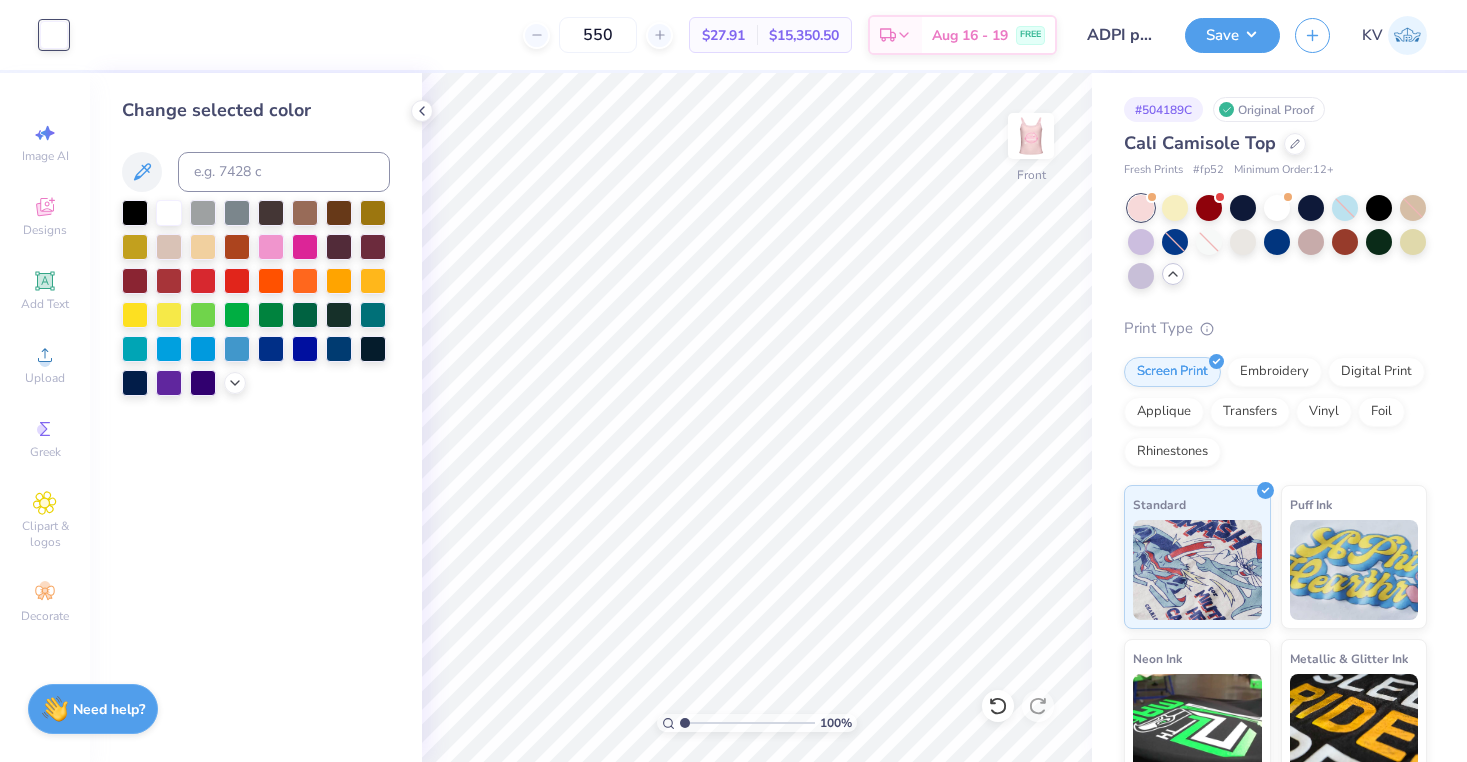 scroll, scrollTop: 0, scrollLeft: 0, axis: both 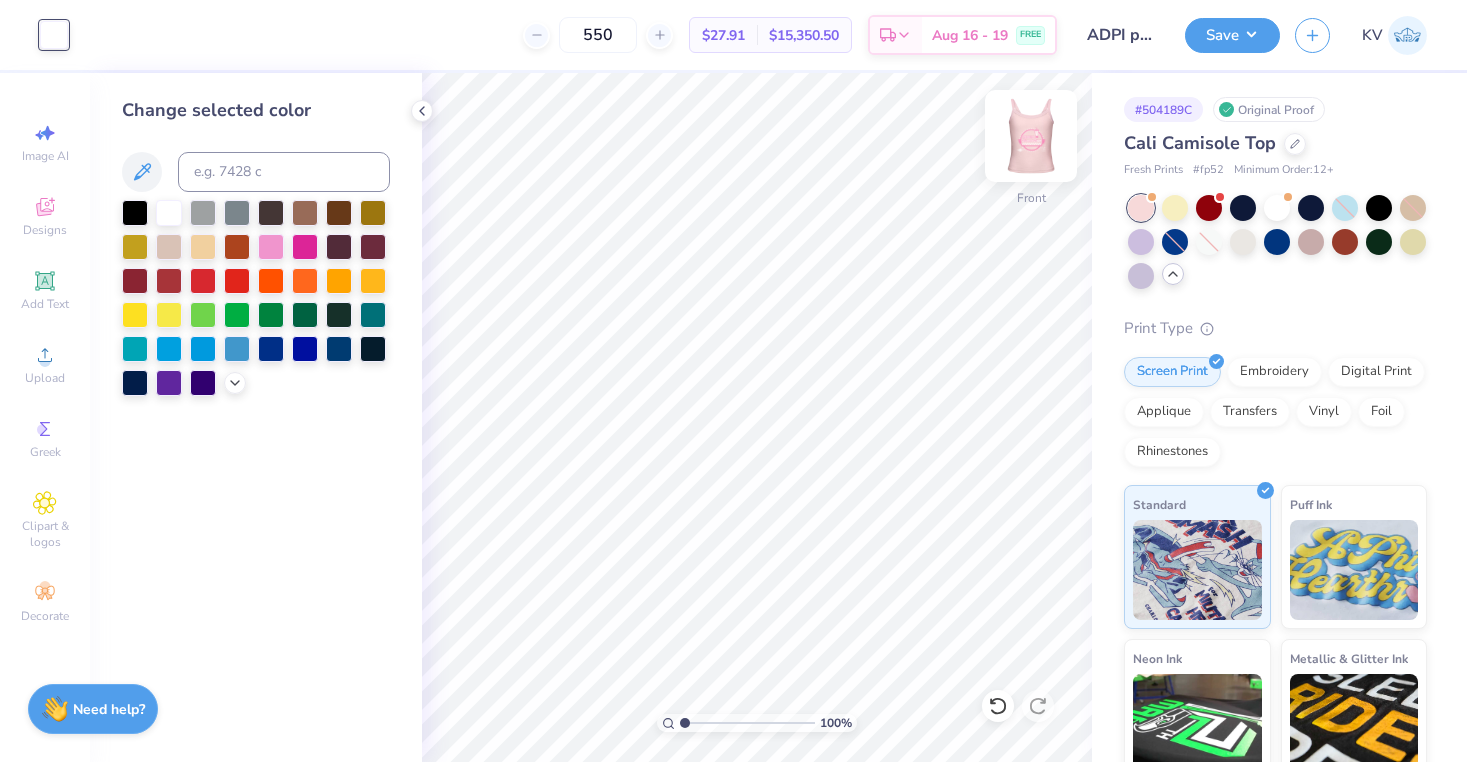click at bounding box center [1031, 136] 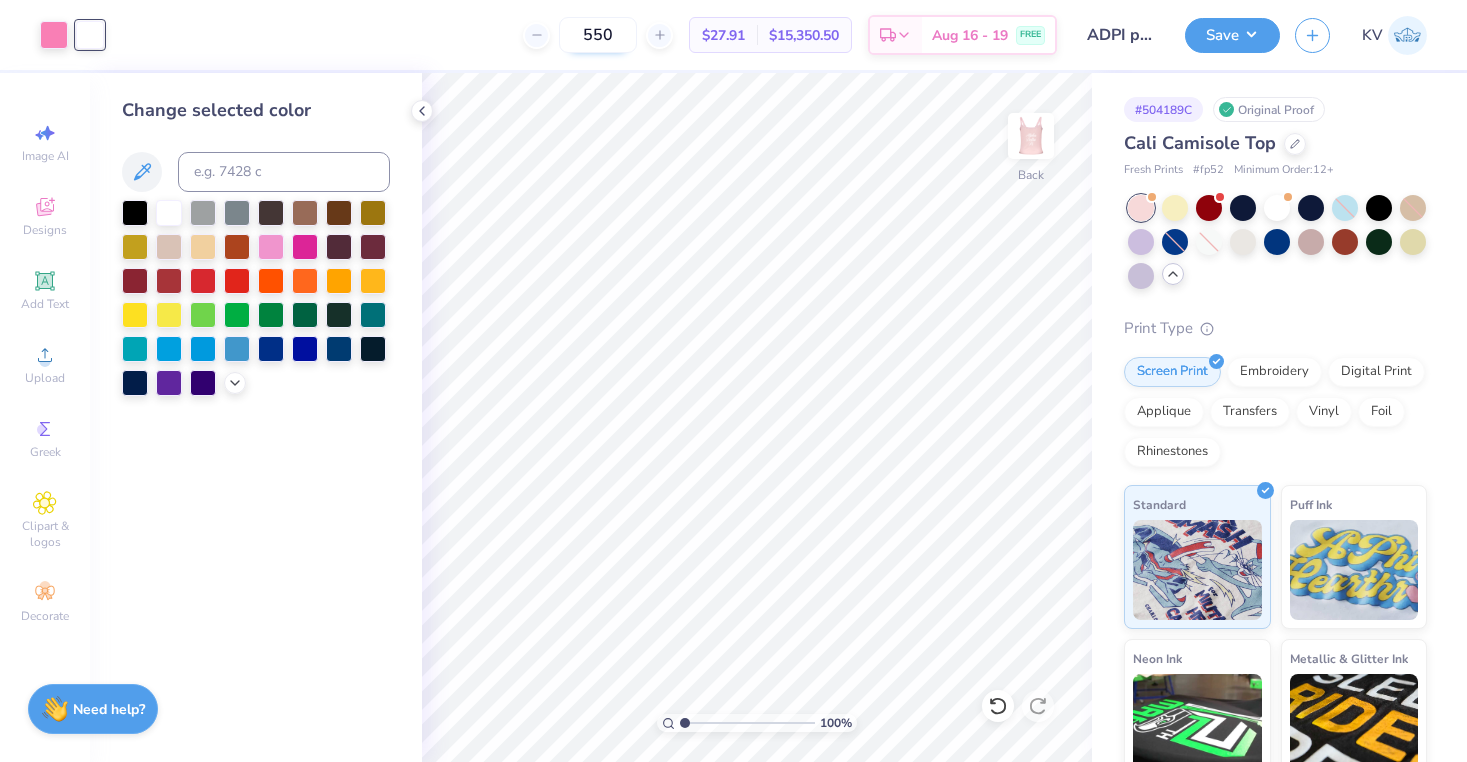 click on "550" at bounding box center (598, 35) 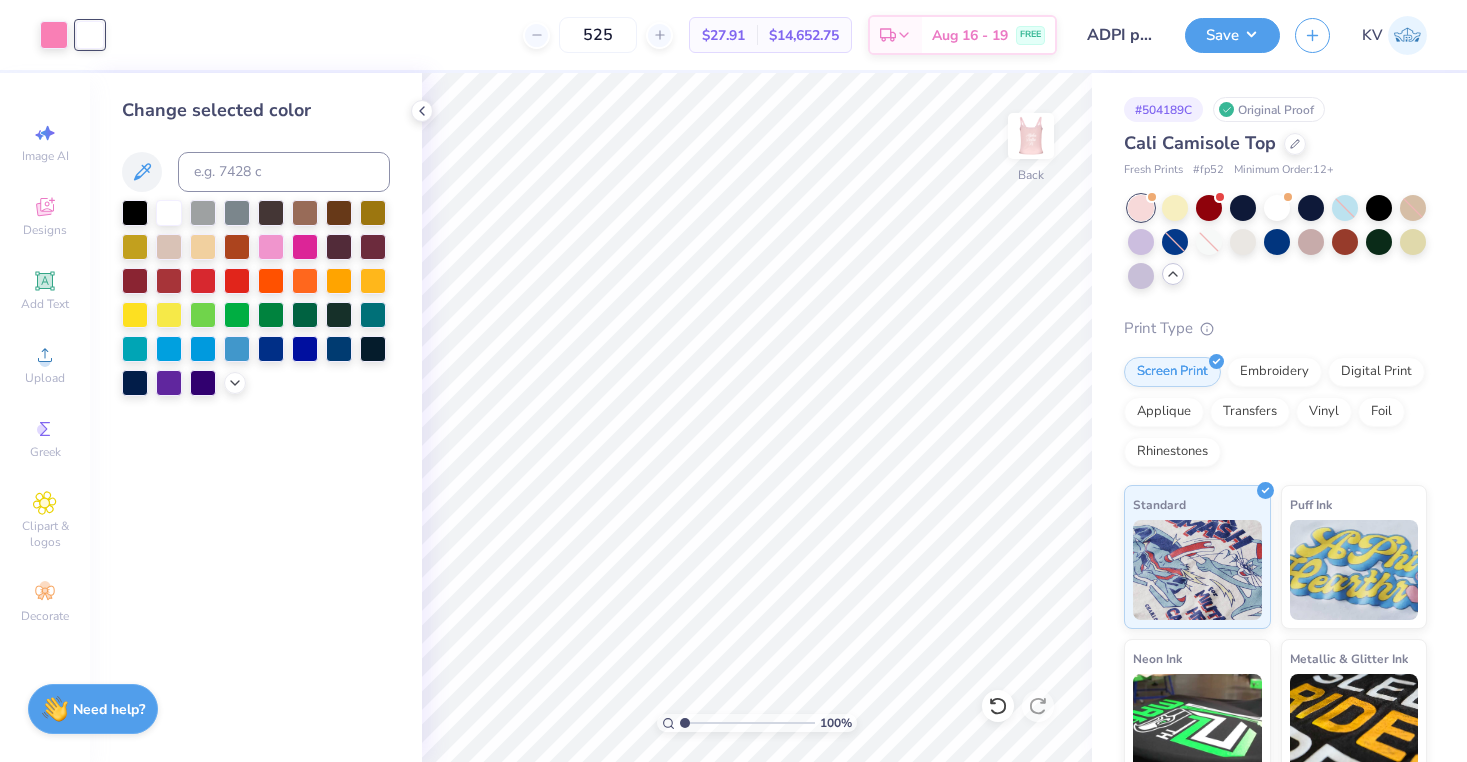 type on "525" 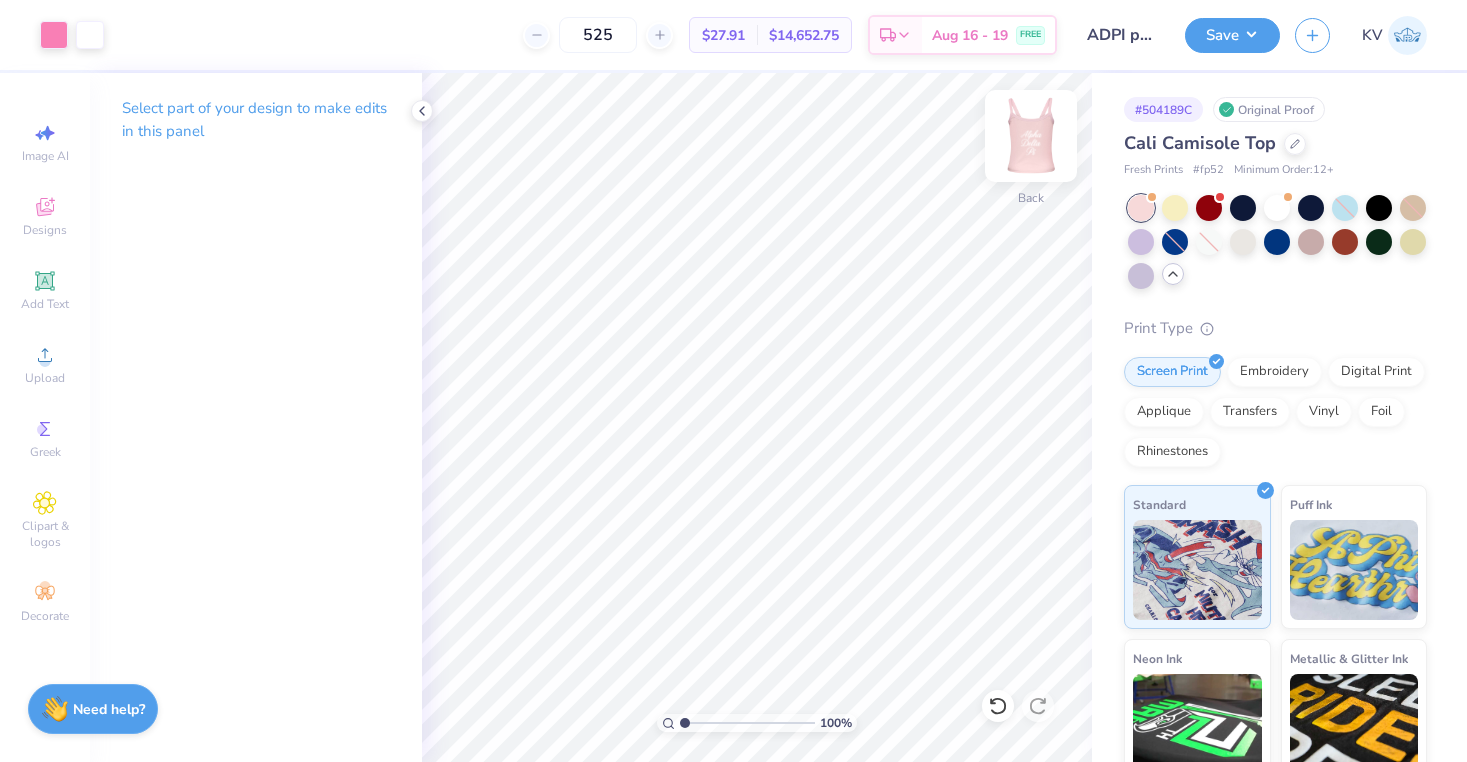 click at bounding box center [1031, 136] 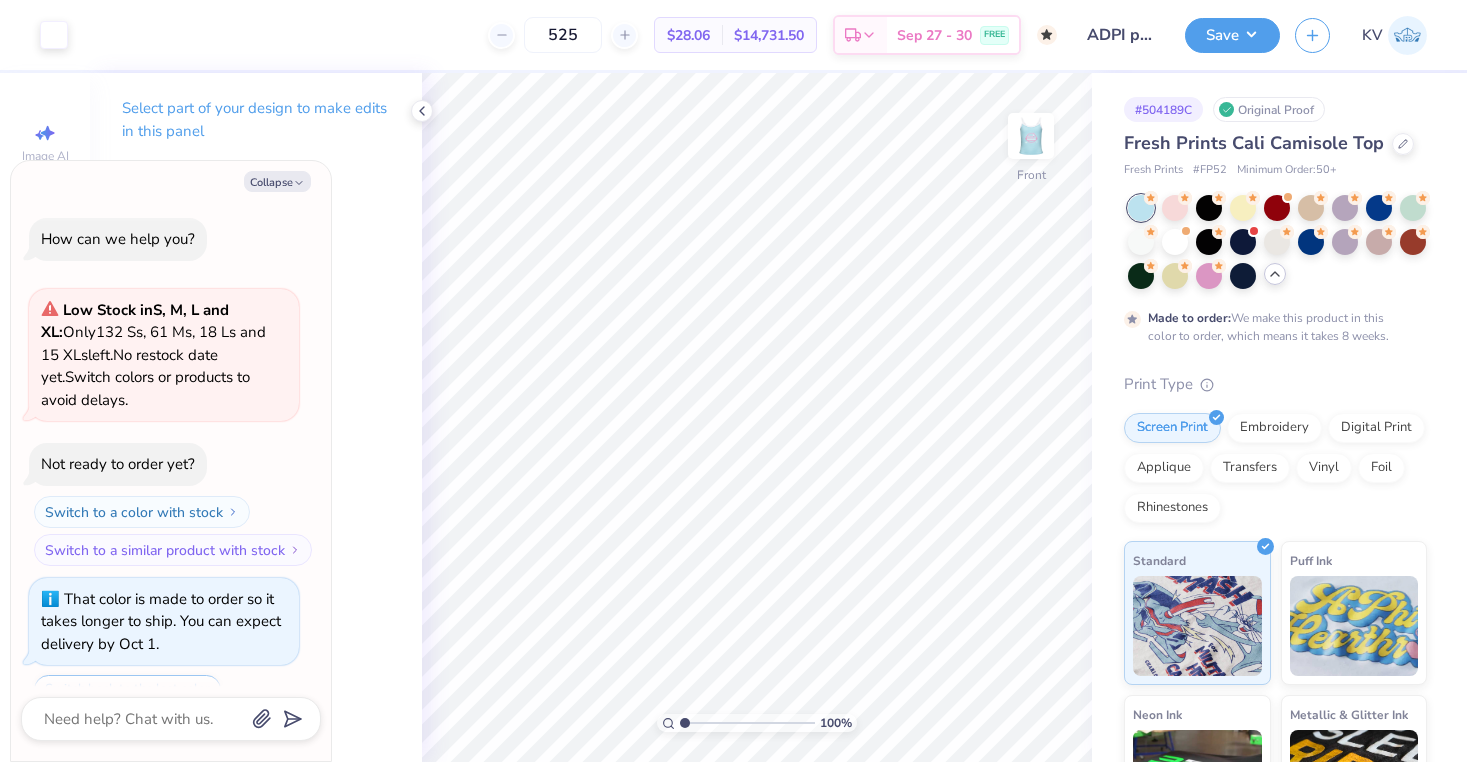 scroll, scrollTop: 78, scrollLeft: 0, axis: vertical 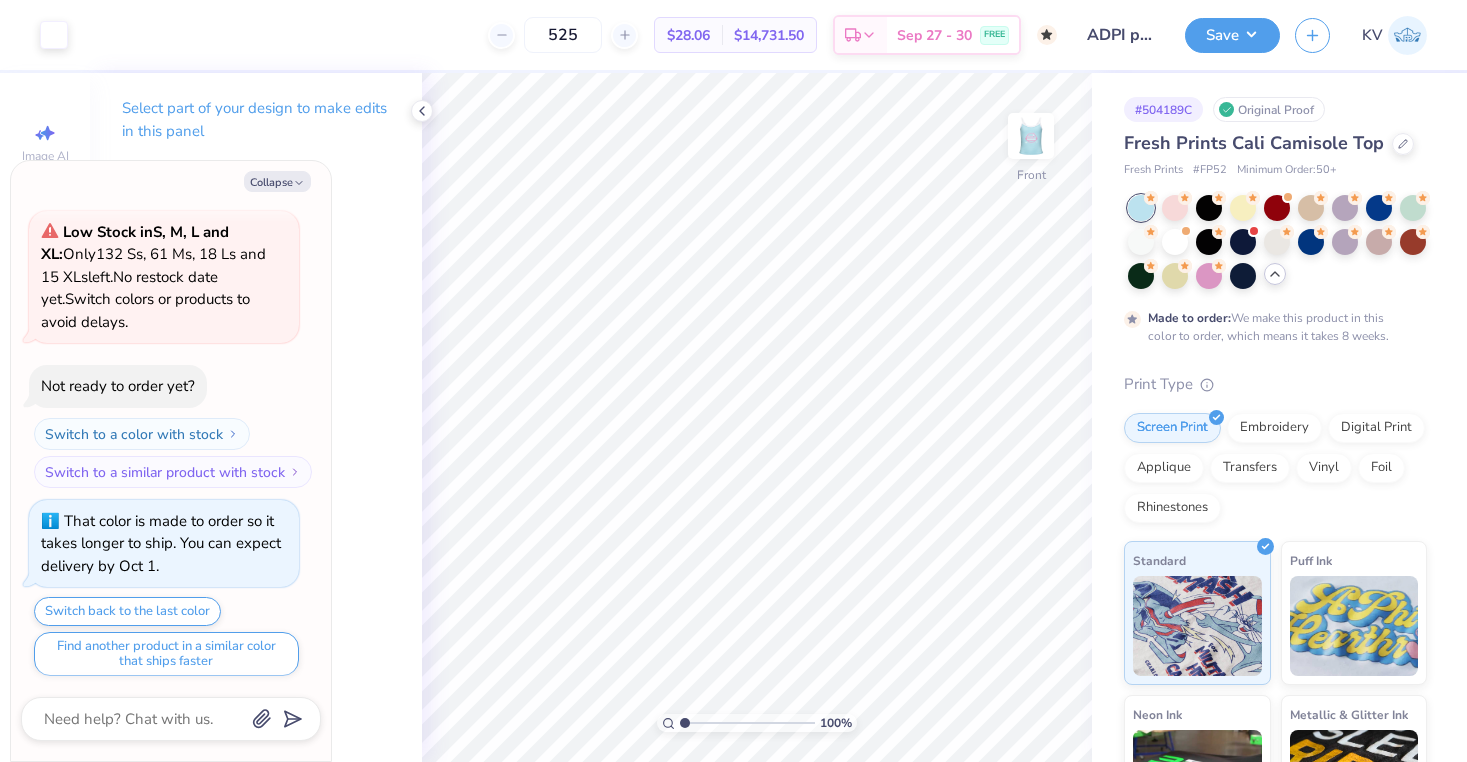 click at bounding box center [1031, 136] 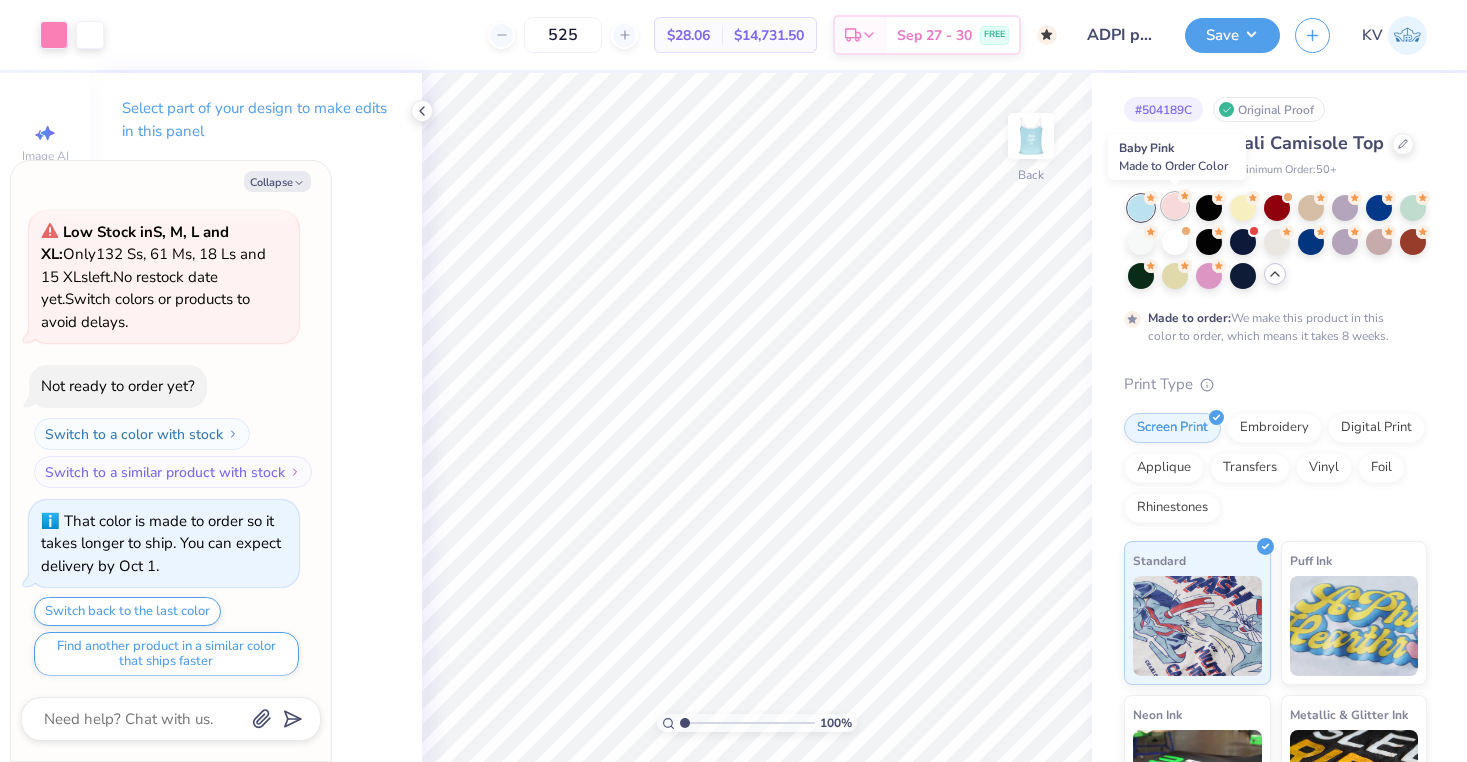 click at bounding box center [1175, 206] 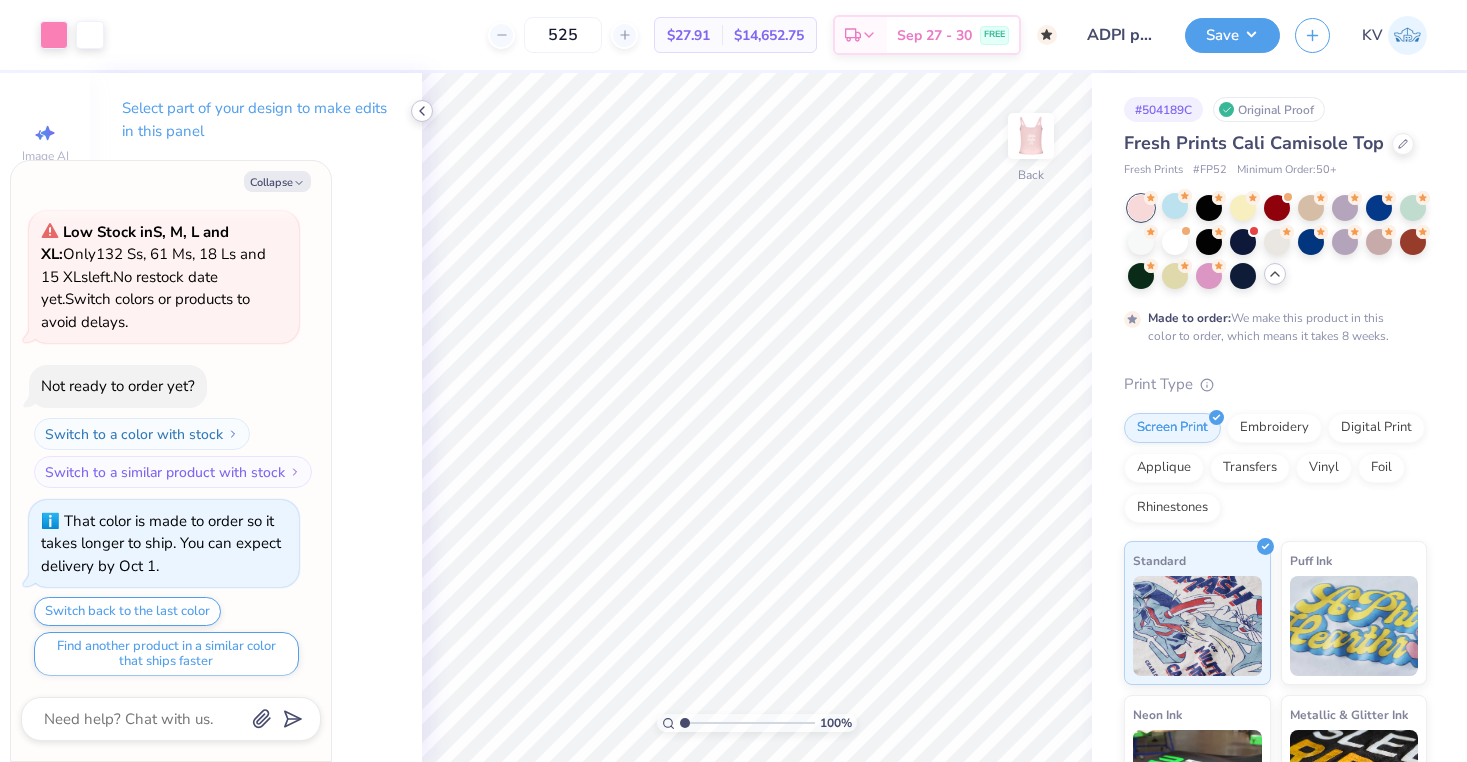 click 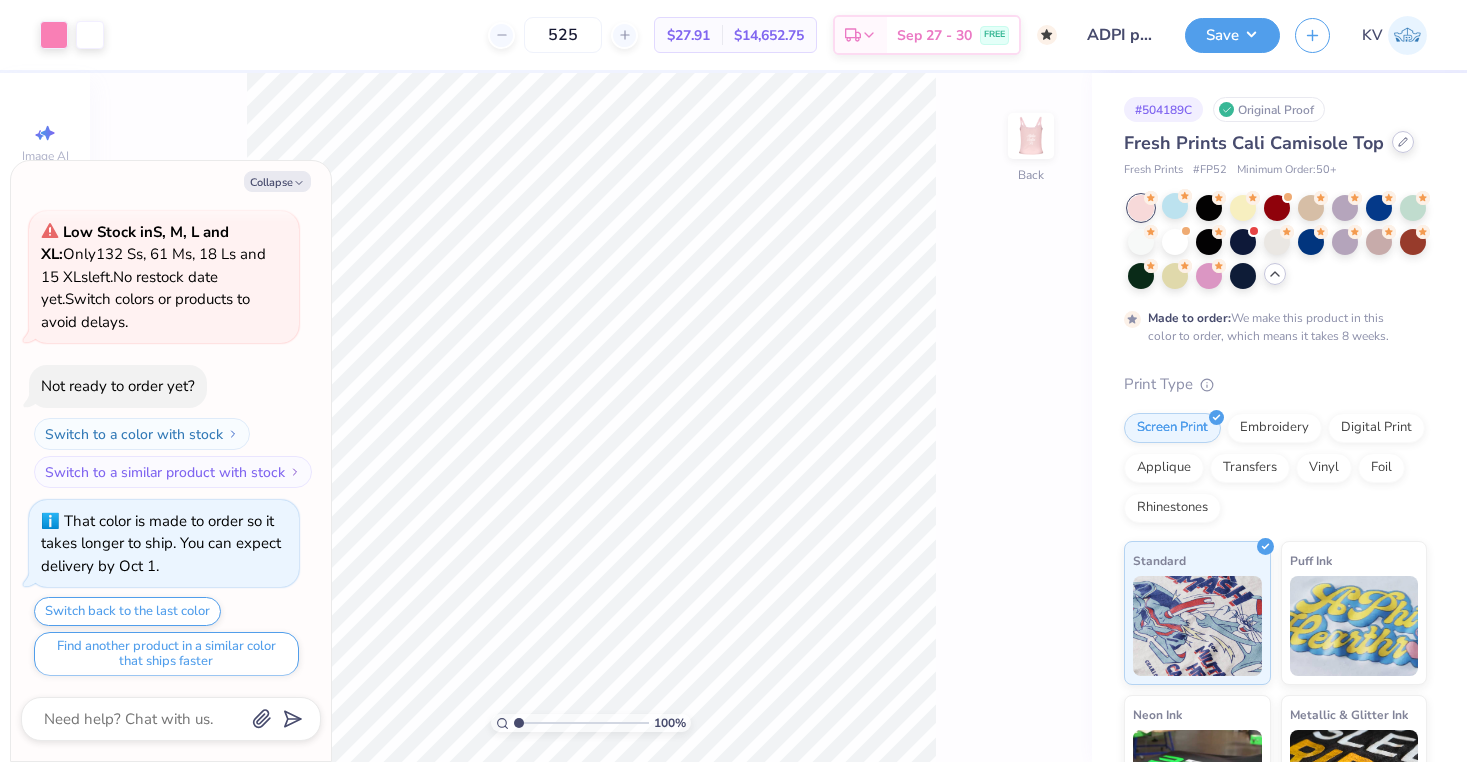 click 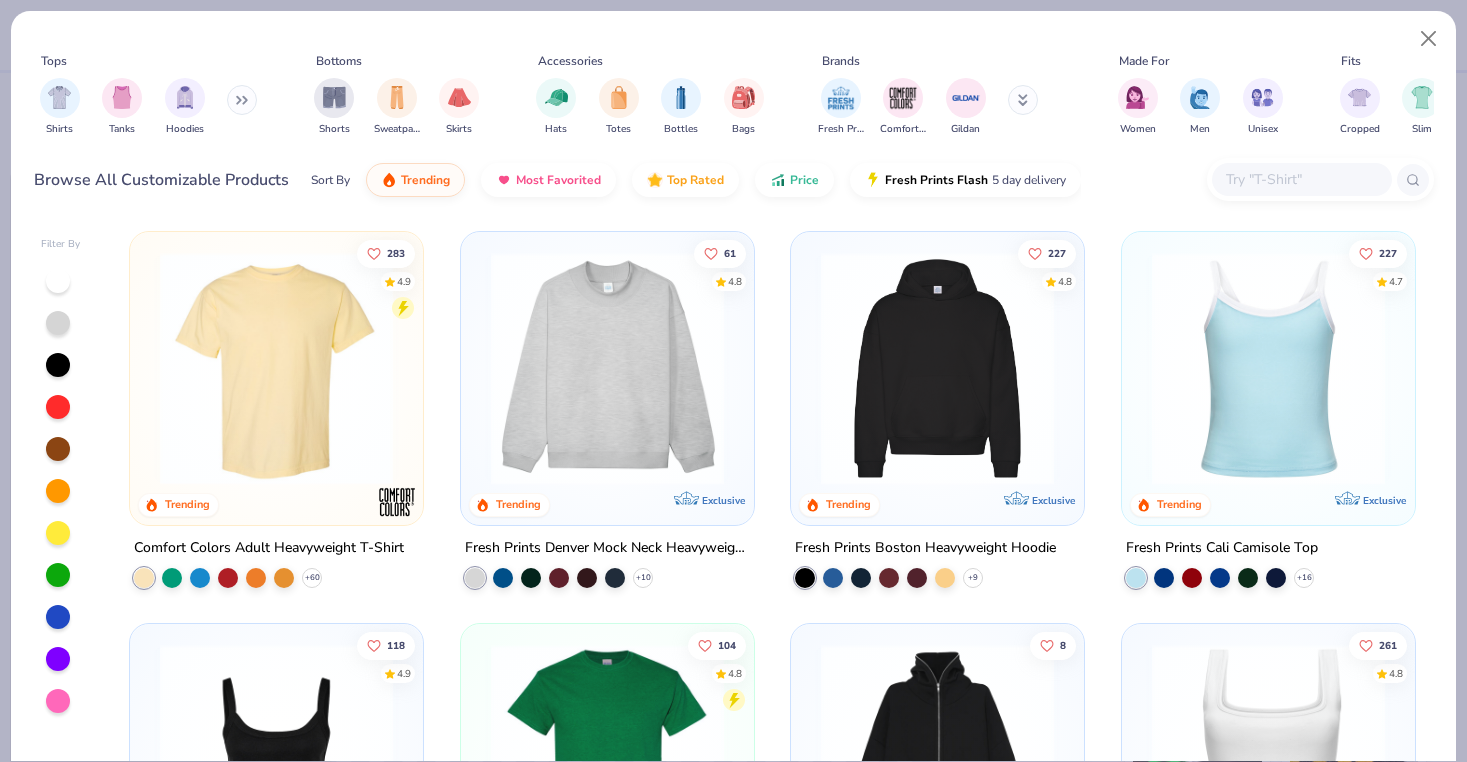 click at bounding box center (1301, 179) 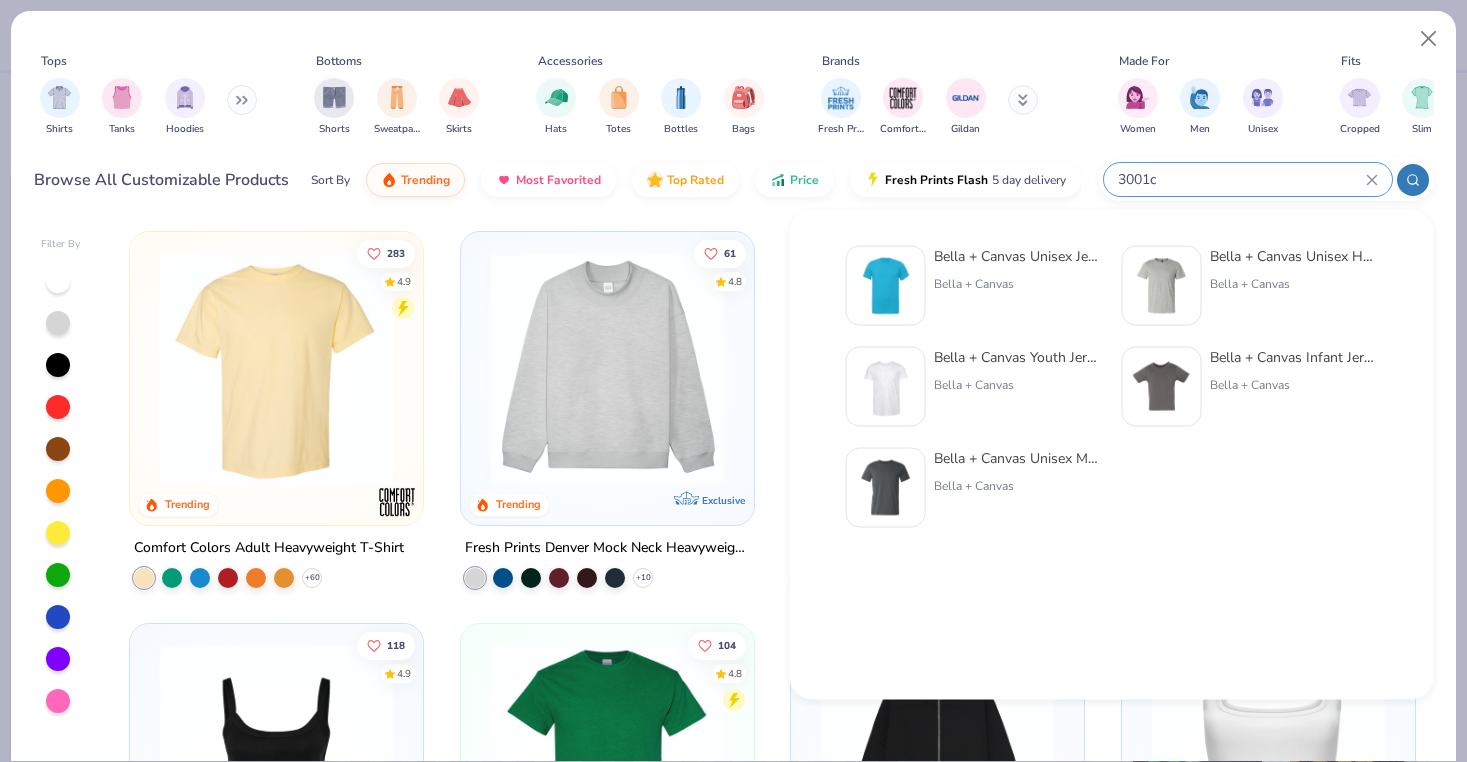 type on "3001c" 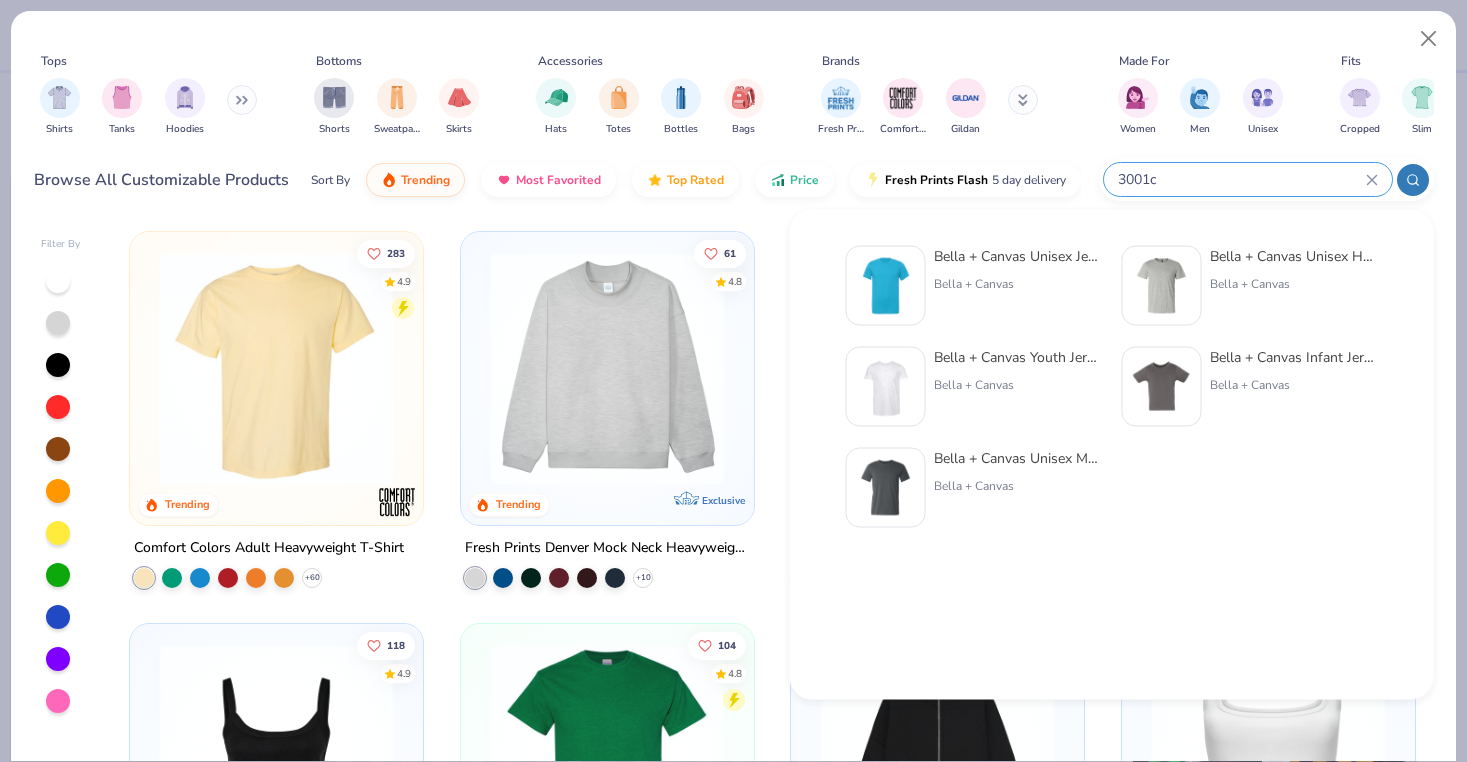 click on "Bella + Canvas Unisex Jersey Short-Sleeve T-Shirt Bella + Canvas" at bounding box center (1018, 286) 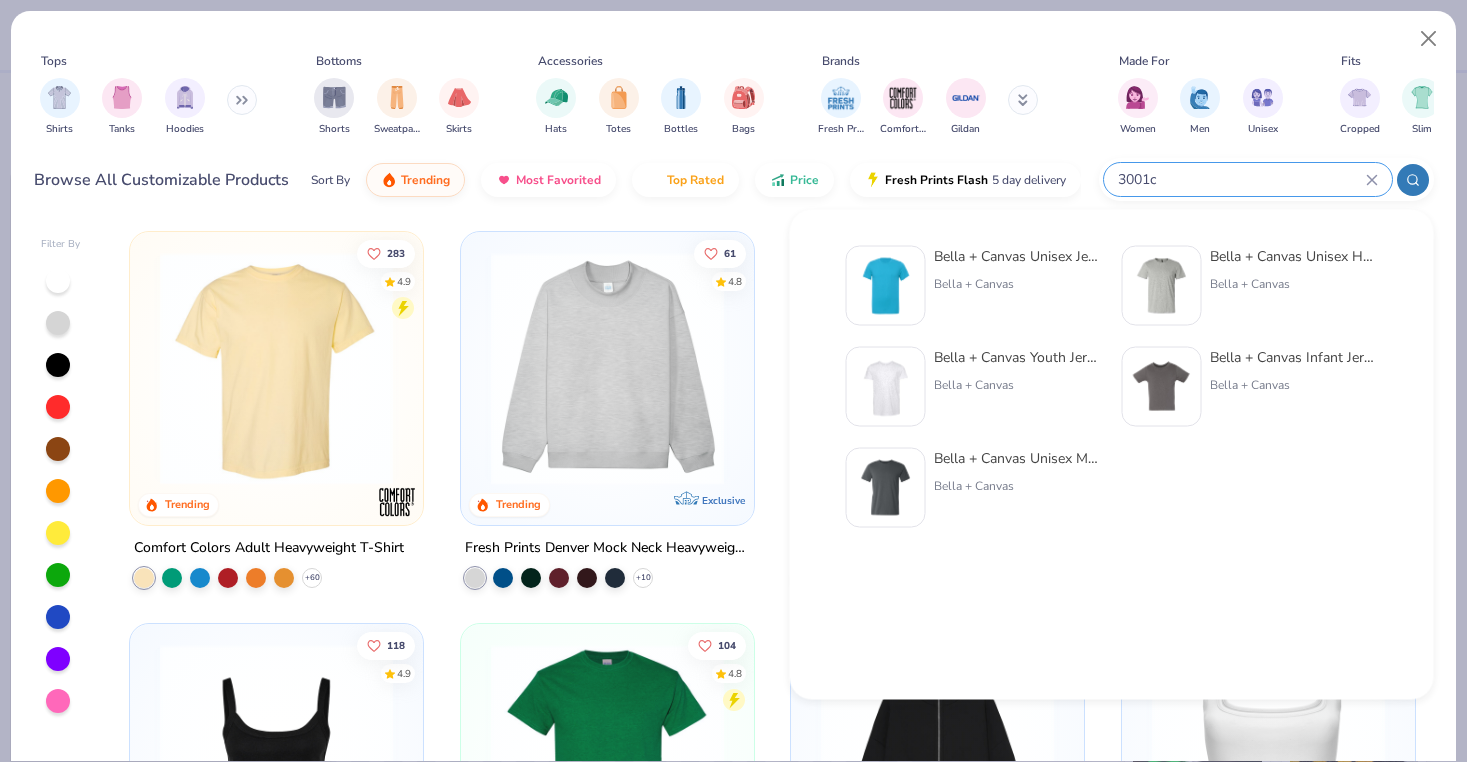 type 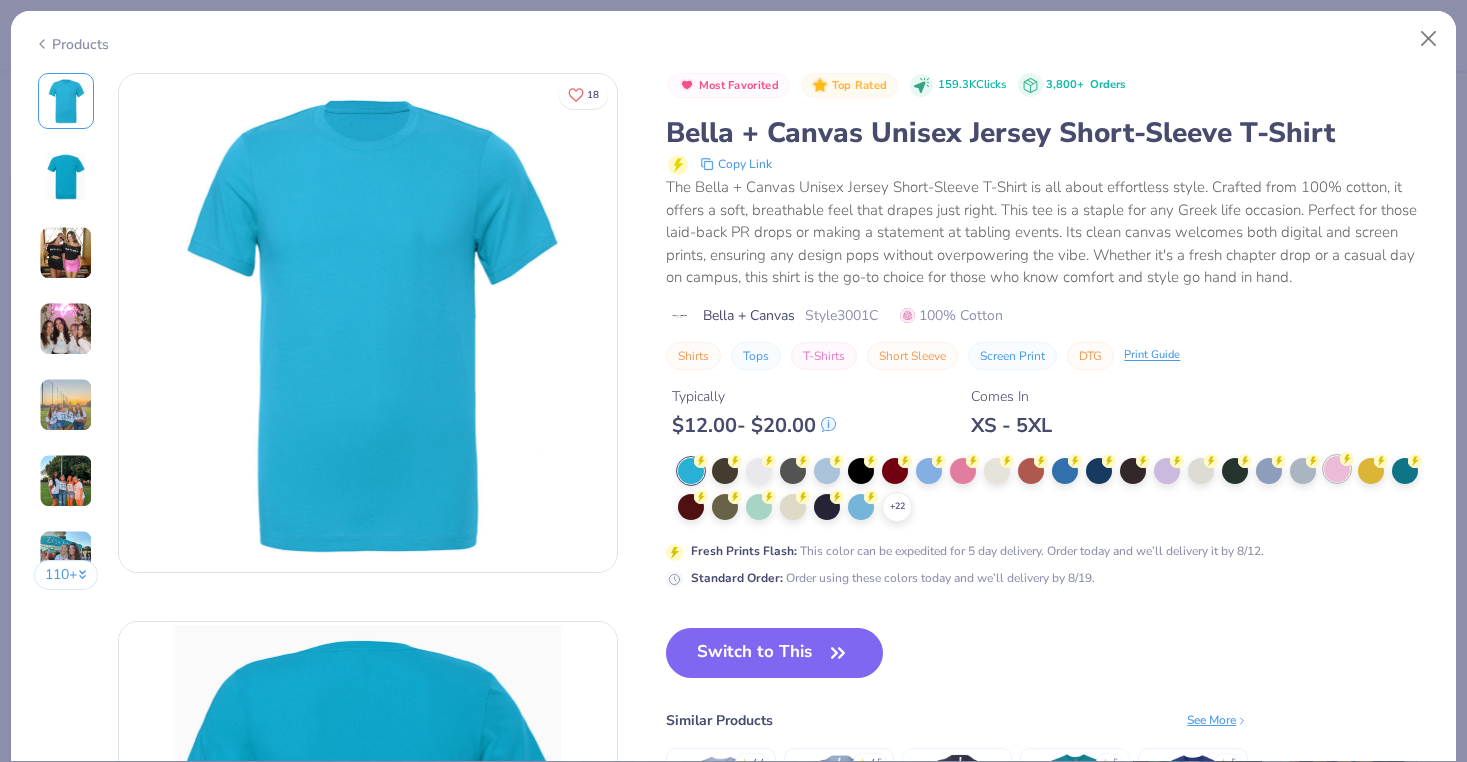 click at bounding box center [1337, 469] 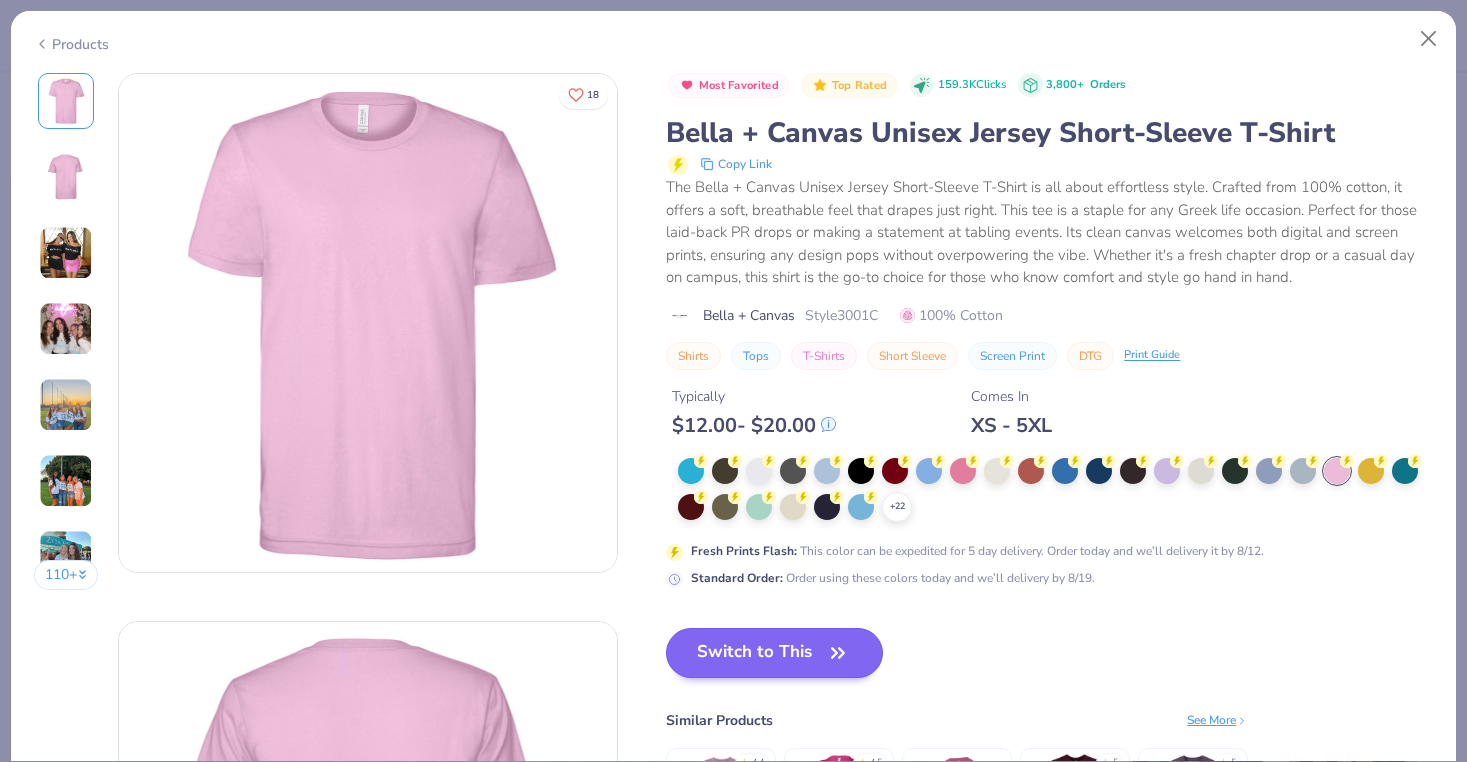 click on "Switch to This" at bounding box center [774, 653] 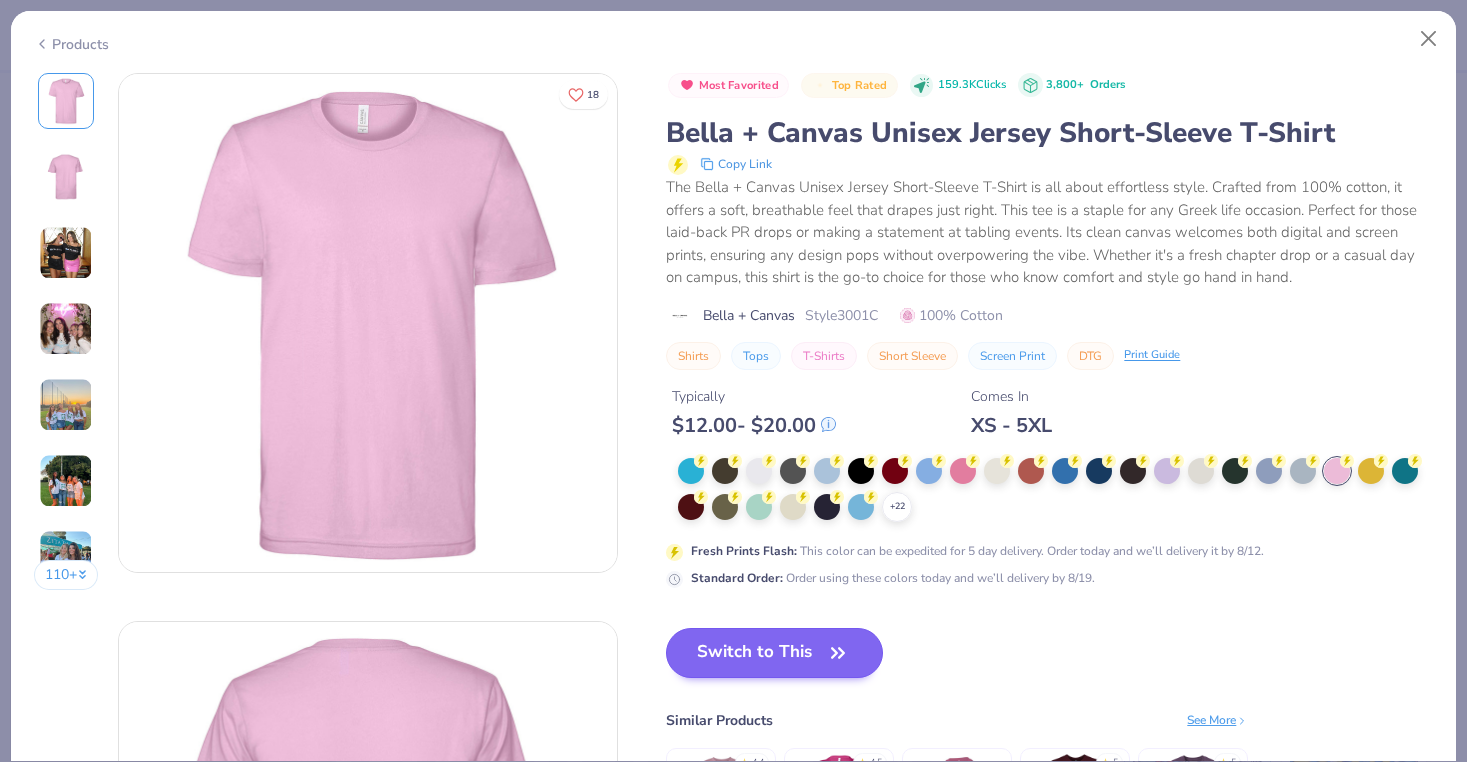 scroll, scrollTop: 198, scrollLeft: 0, axis: vertical 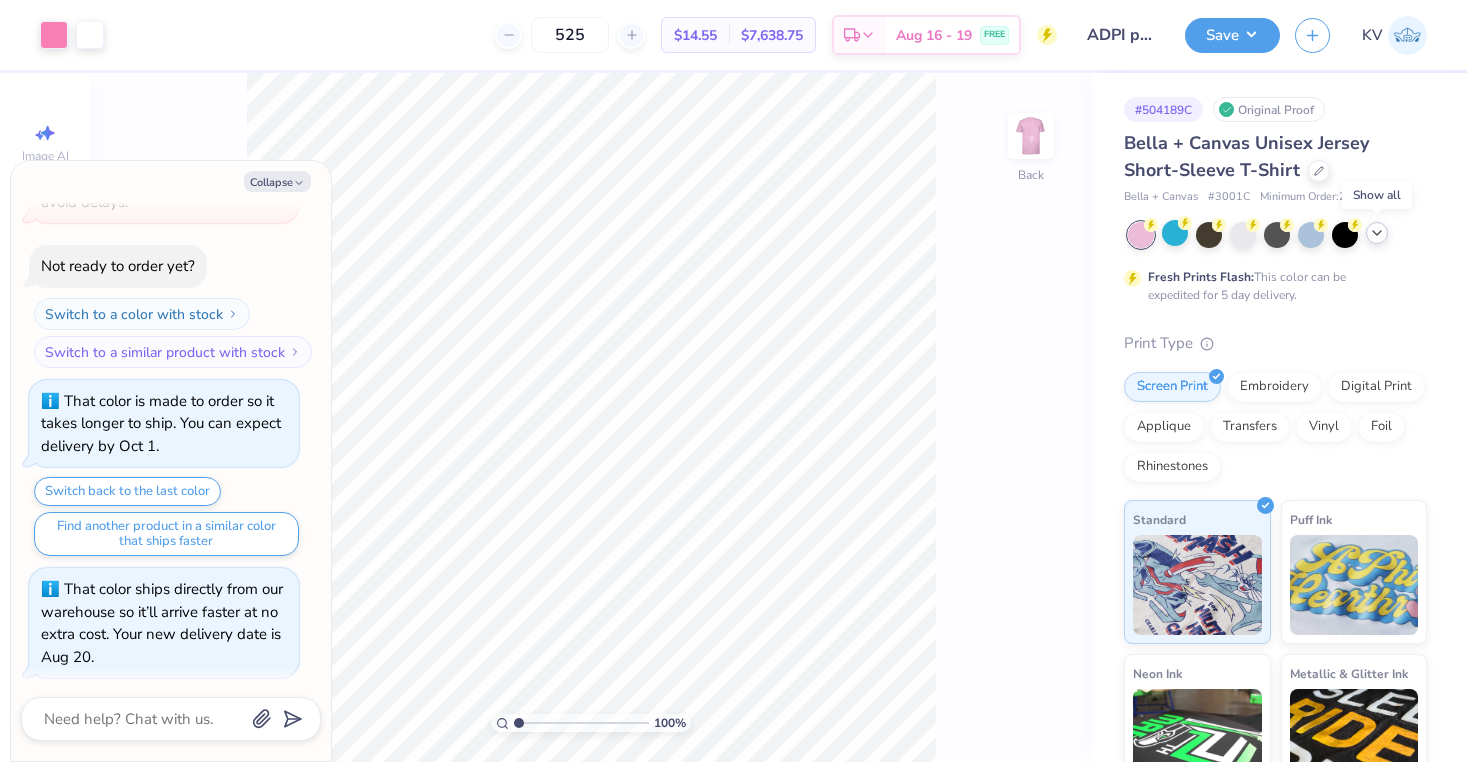 click 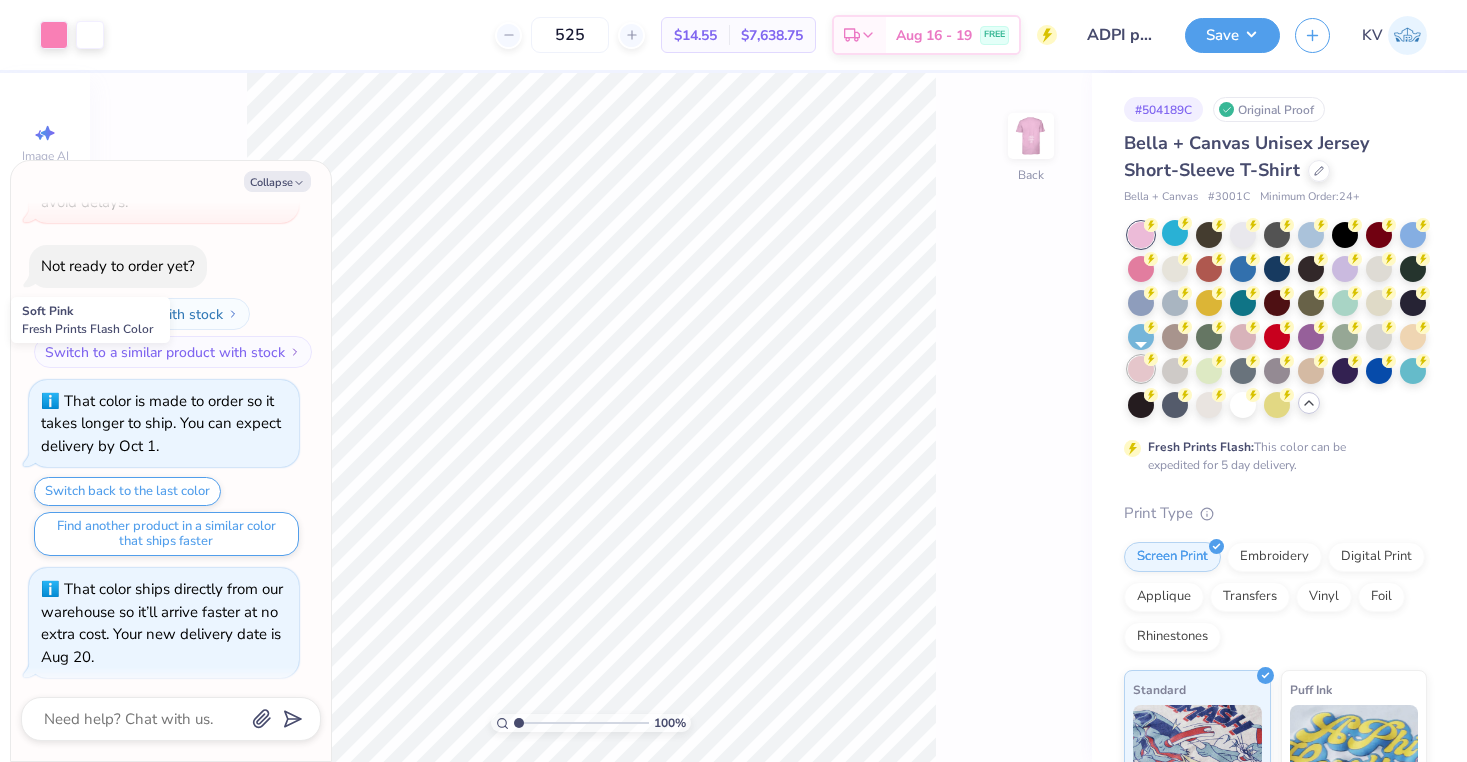 click at bounding box center (1141, 369) 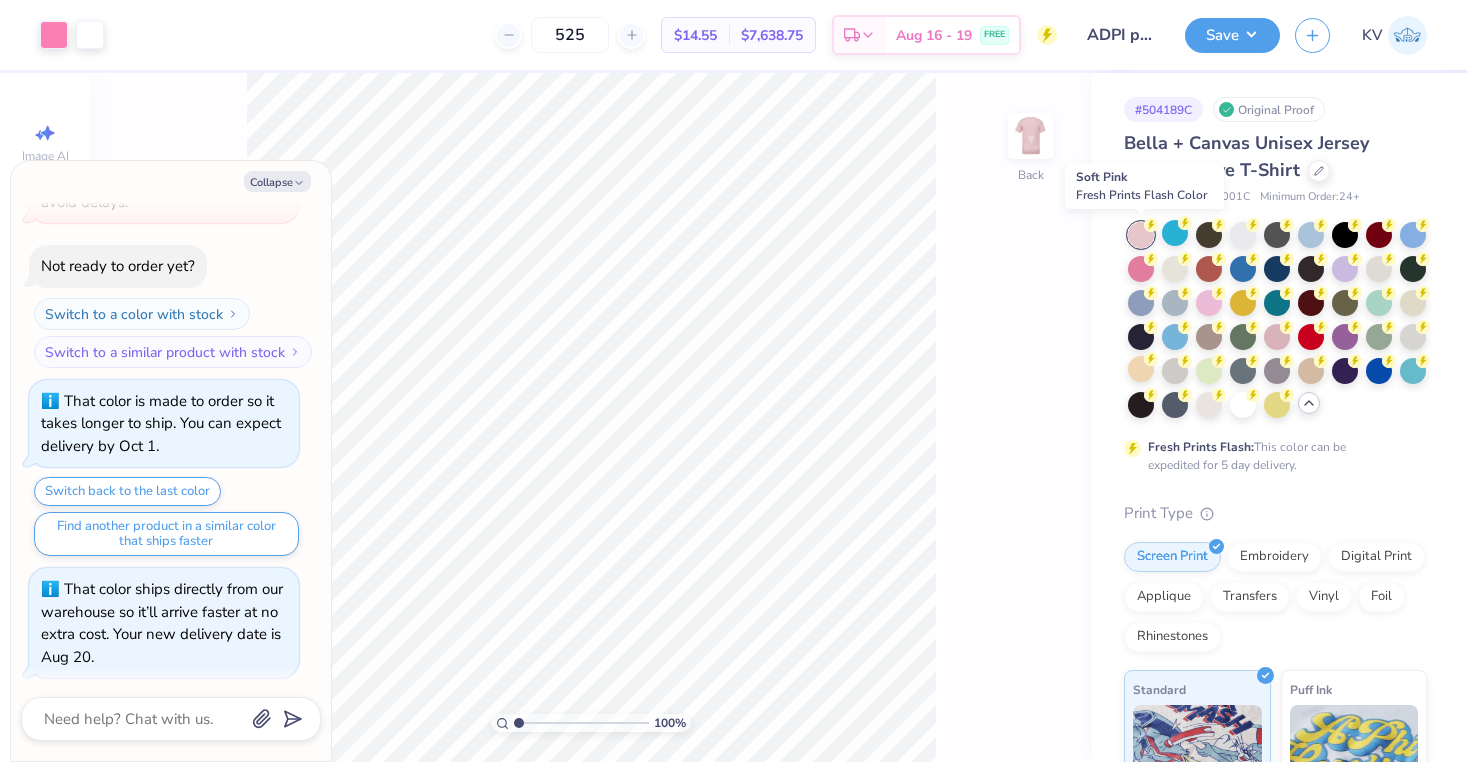 click at bounding box center (1141, 235) 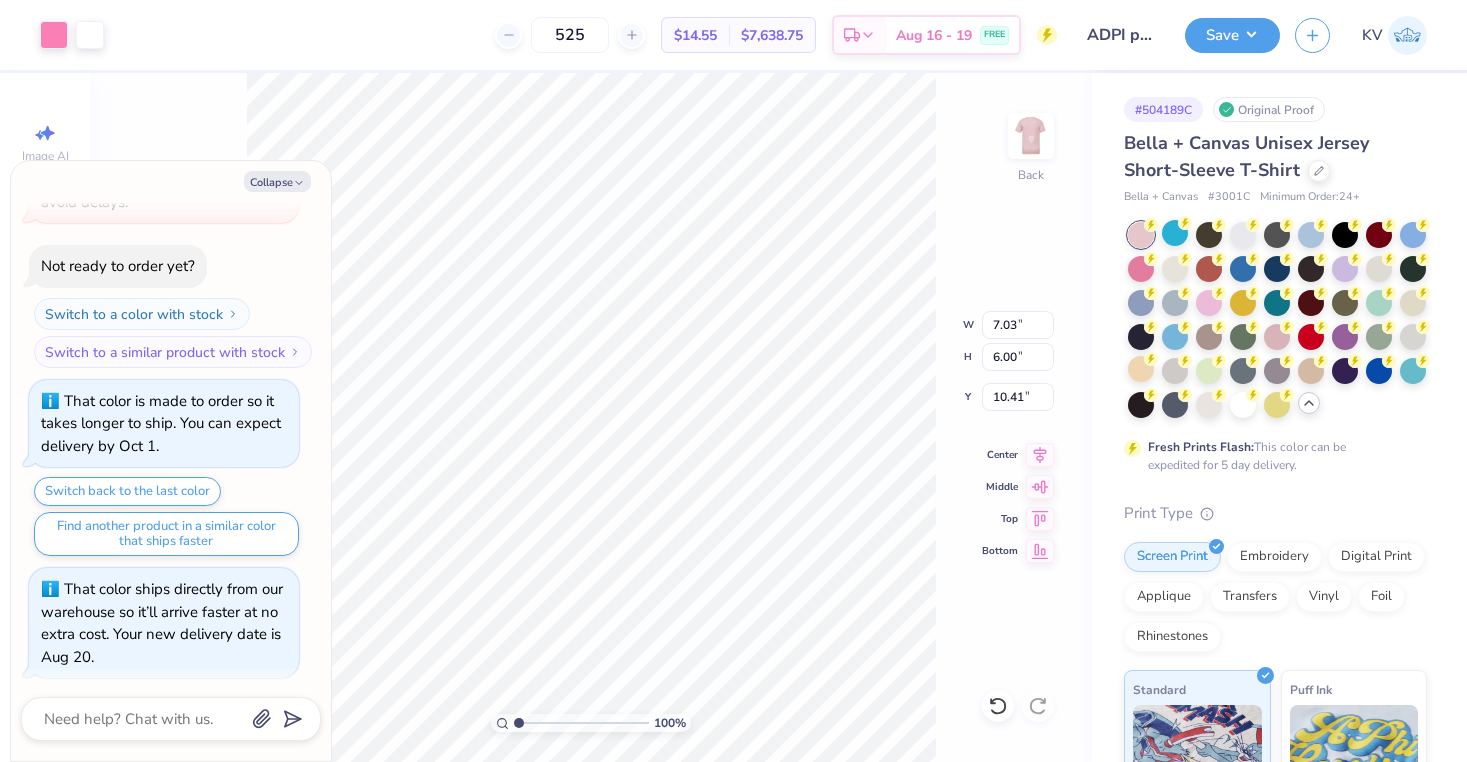 type on "x" 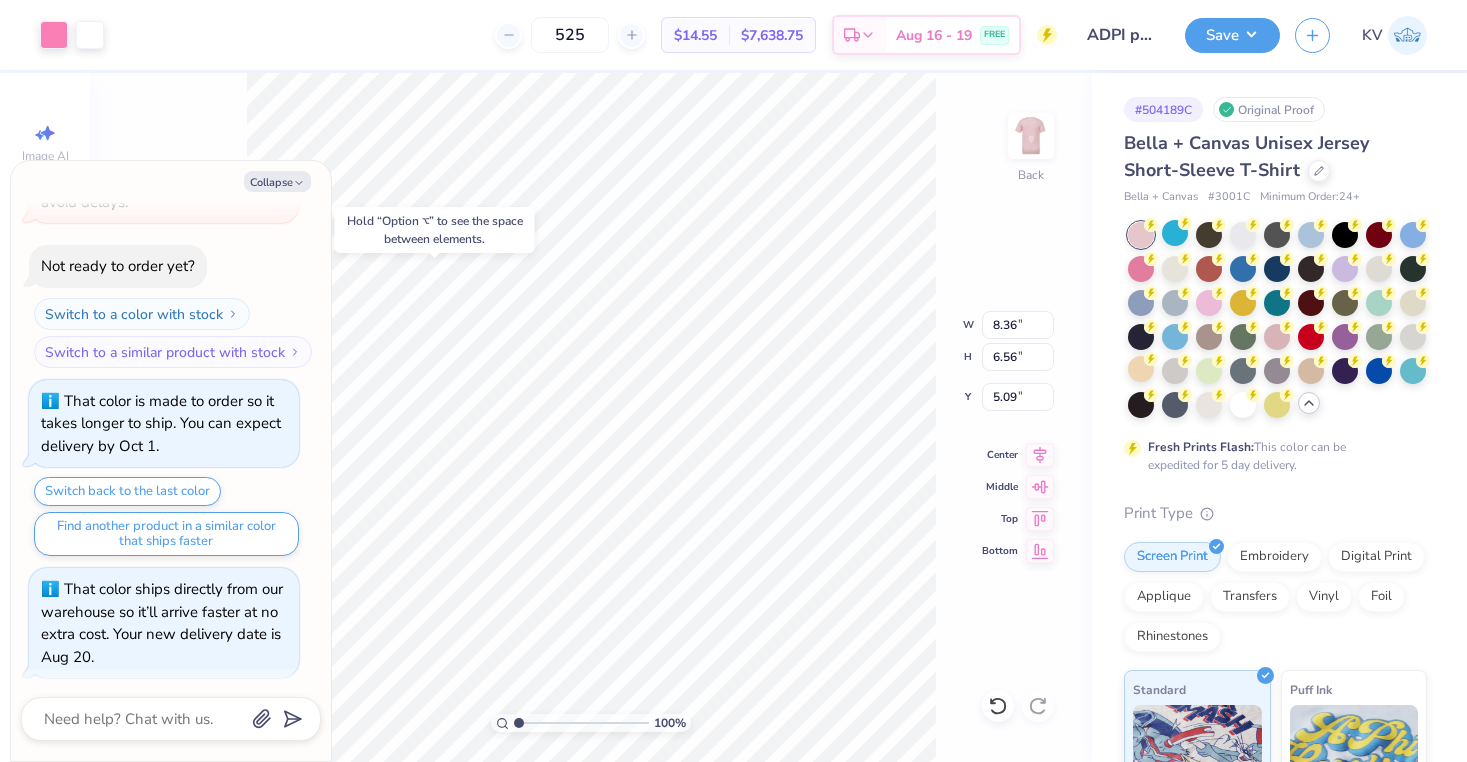 type on "x" 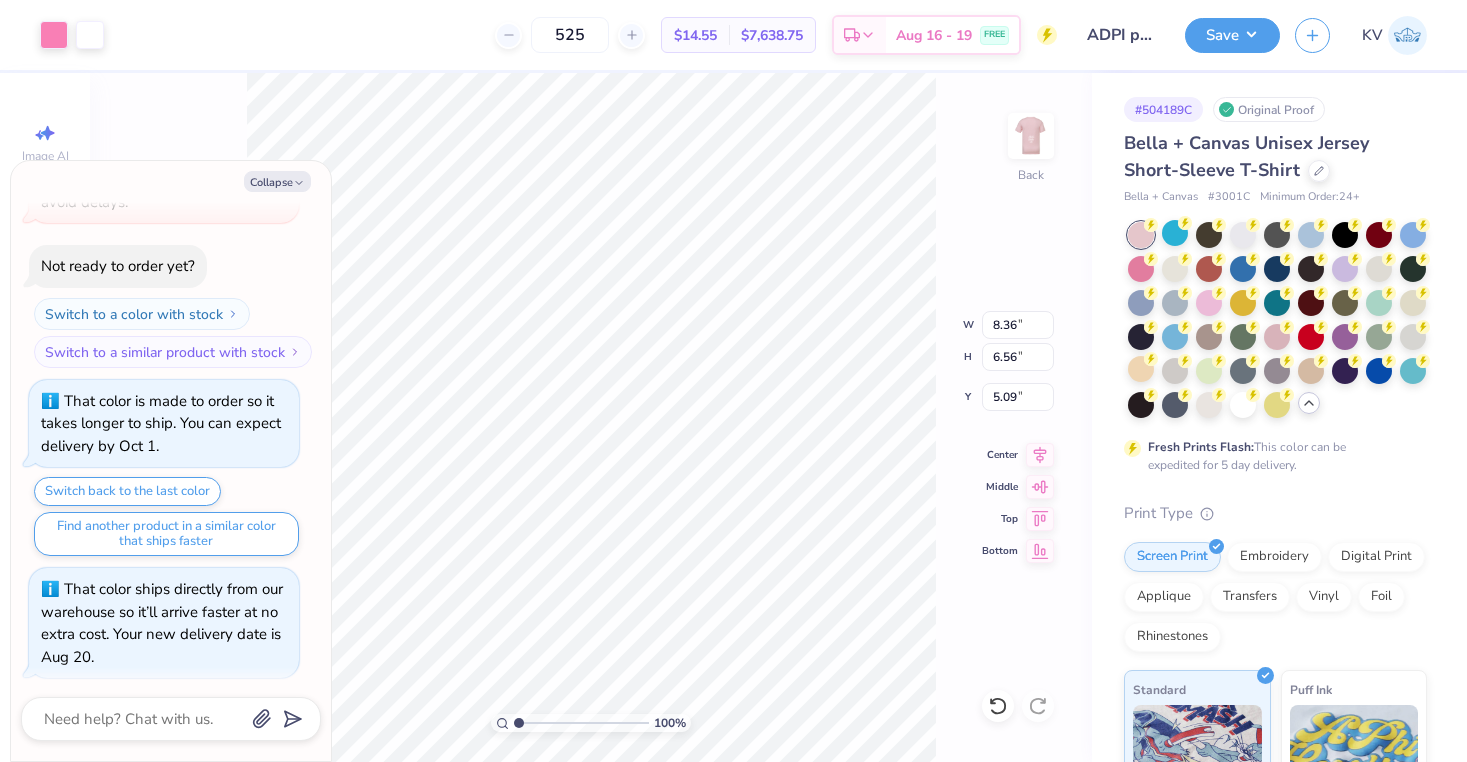 type on "x" 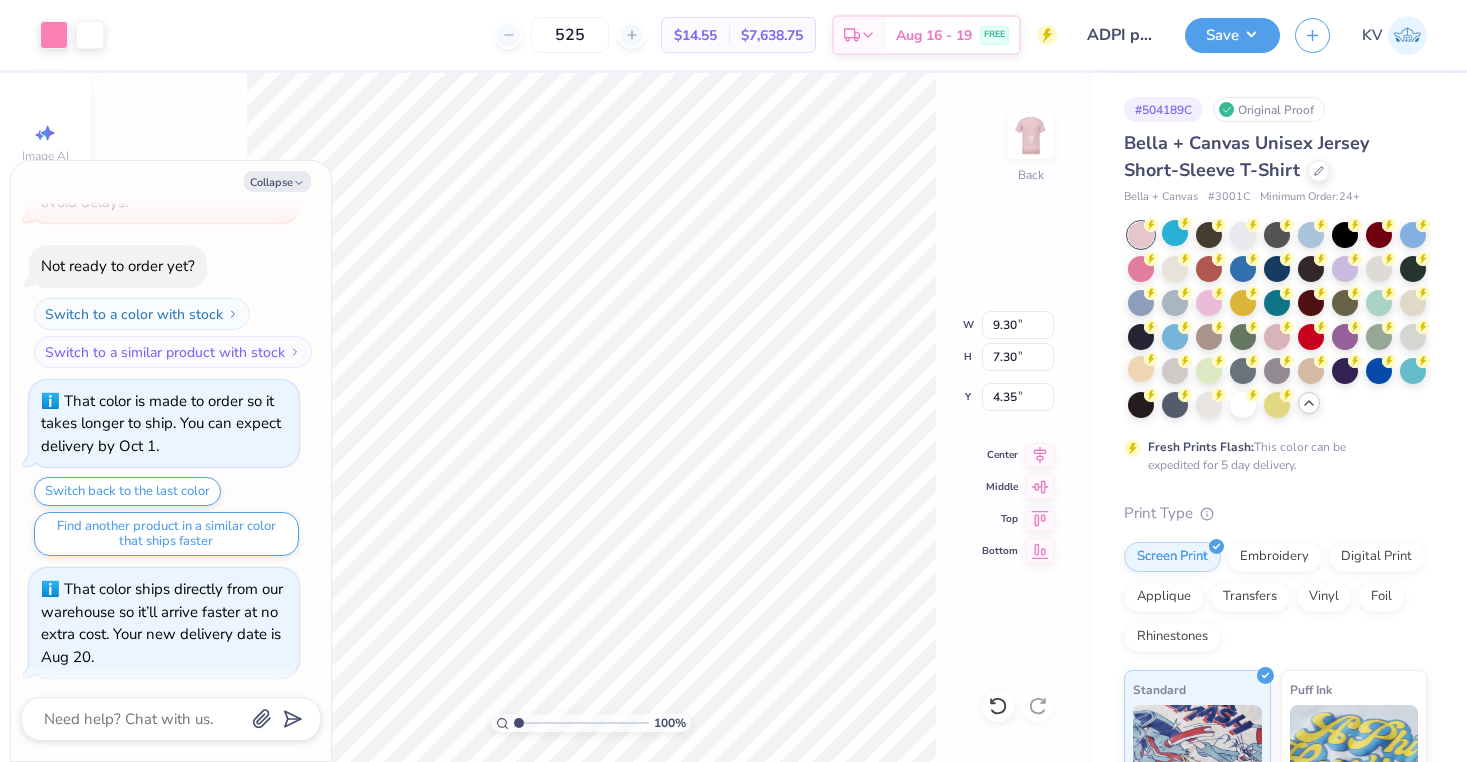 type on "x" 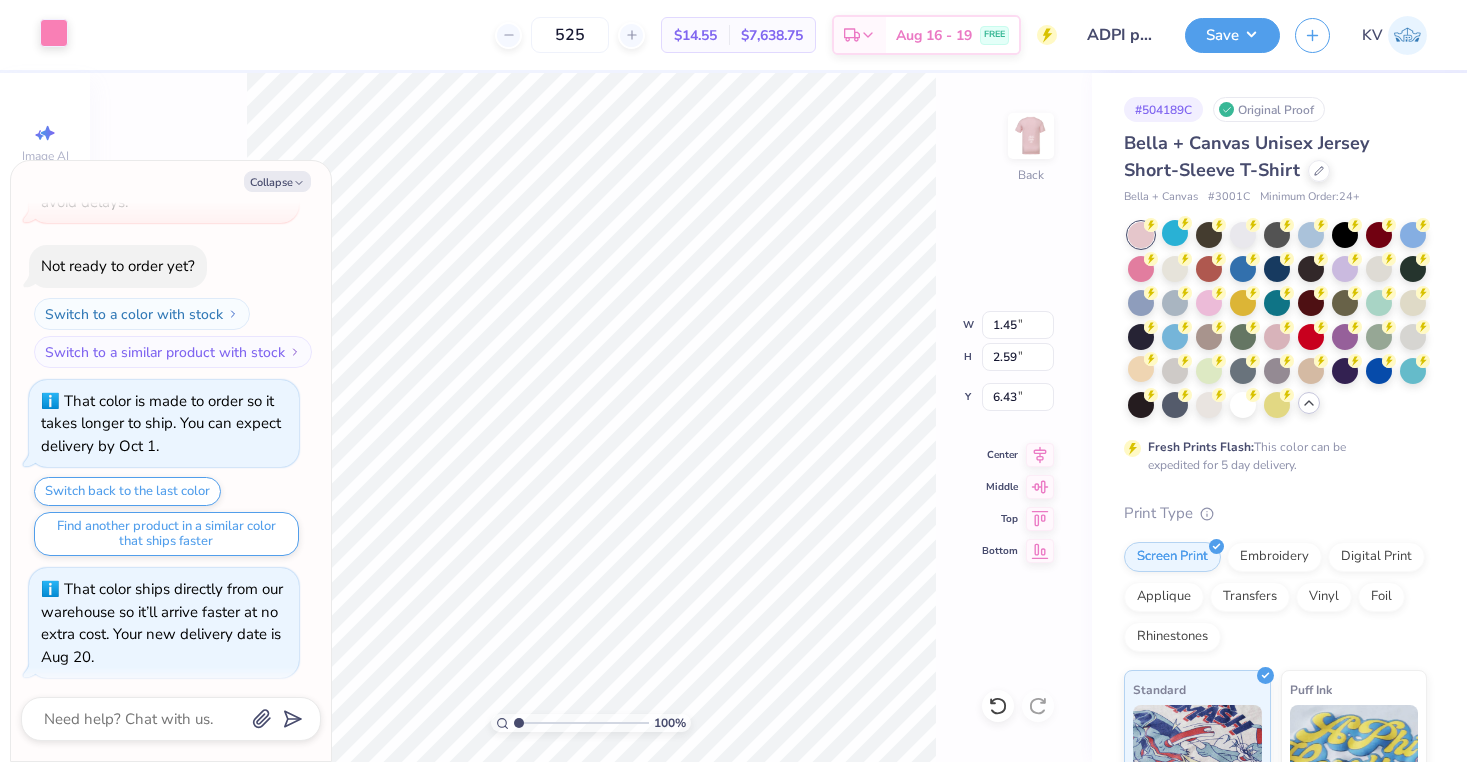 click at bounding box center [54, 33] 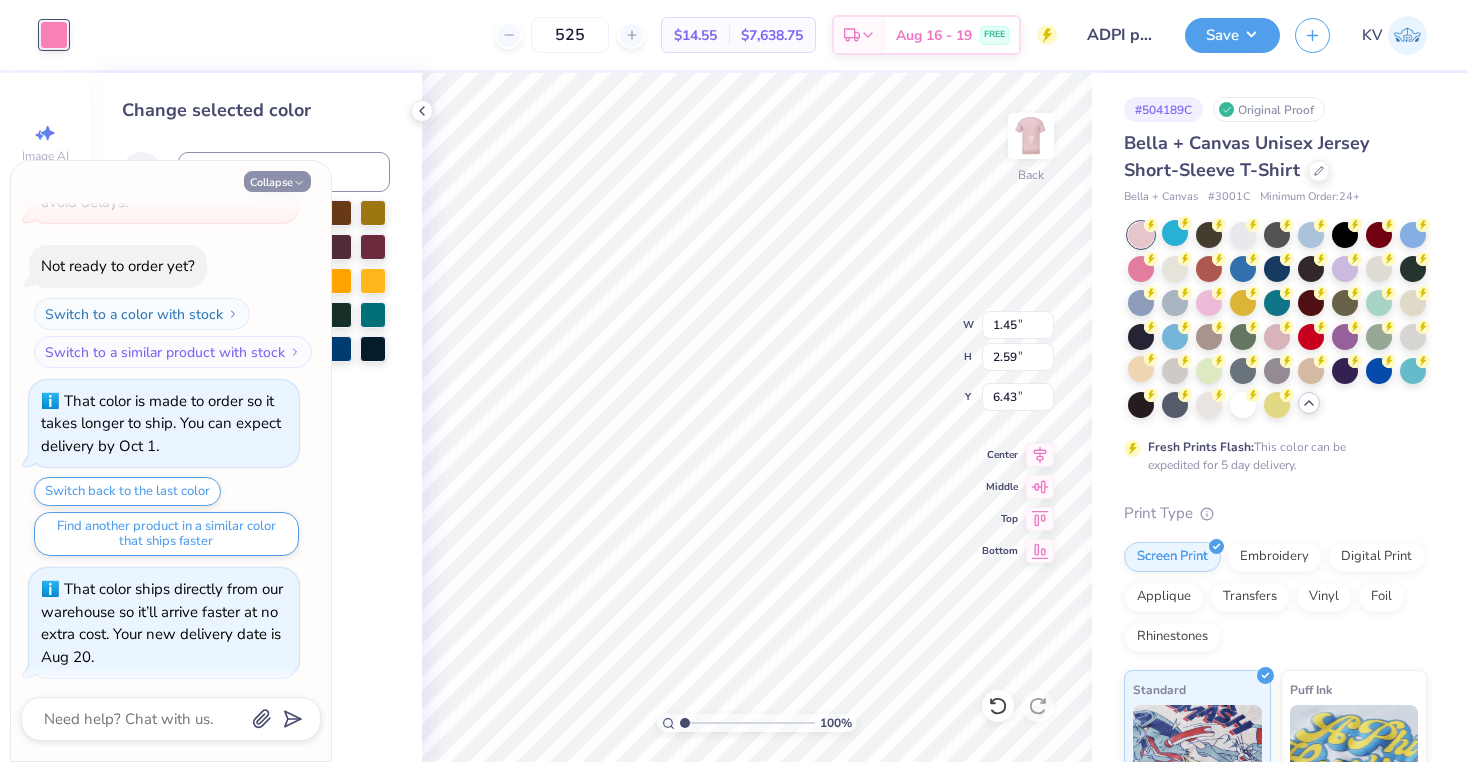 click on "Collapse" at bounding box center [277, 181] 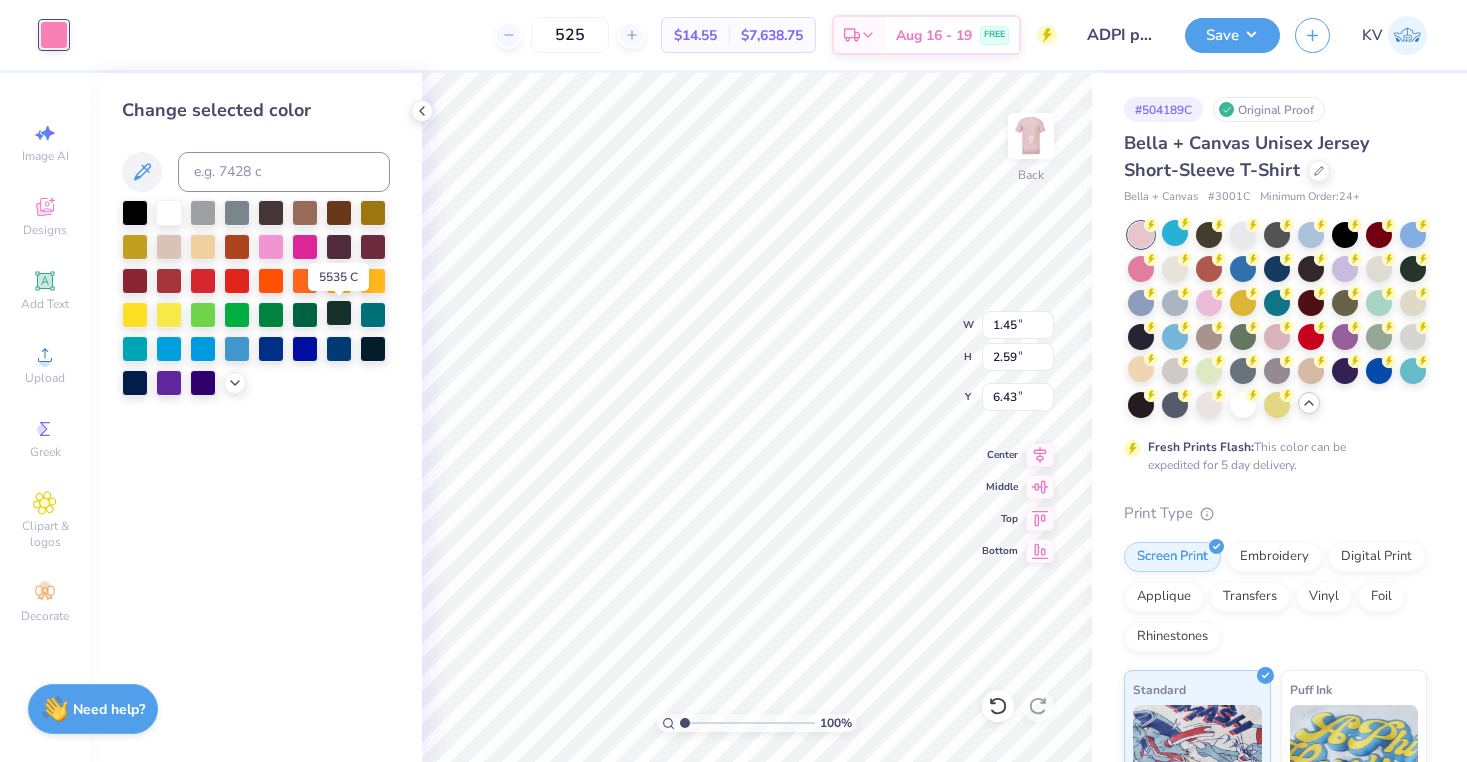 click at bounding box center [339, 313] 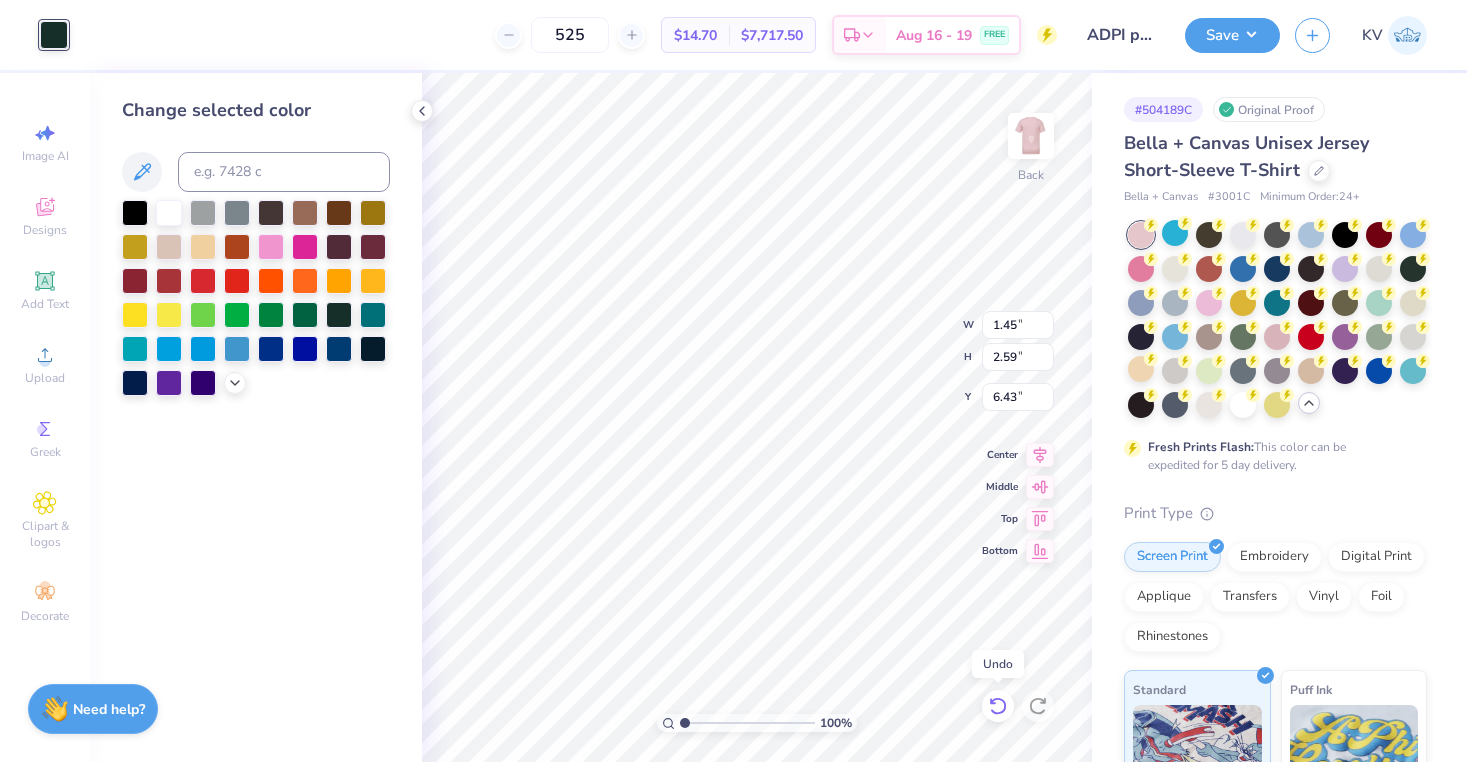 click 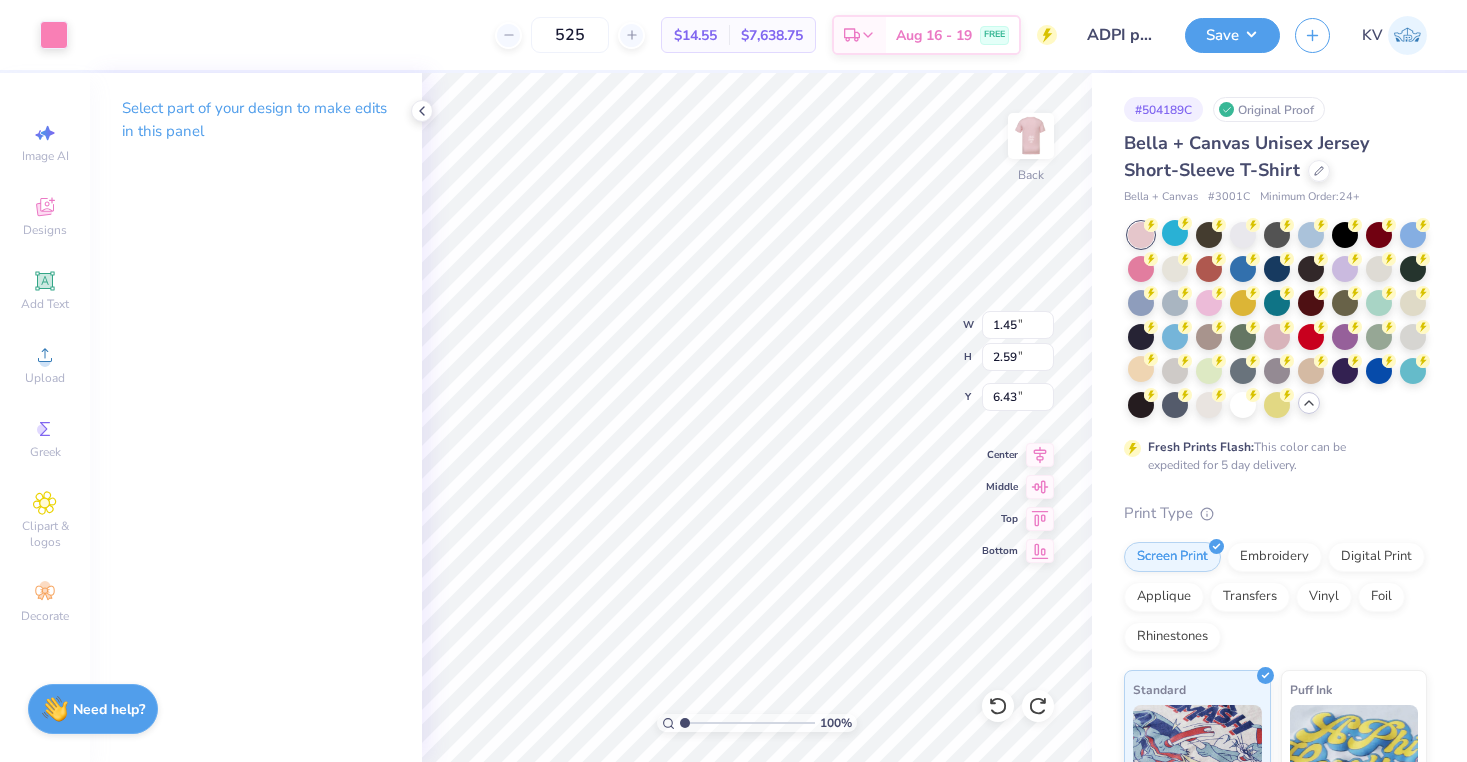 type on "8.70" 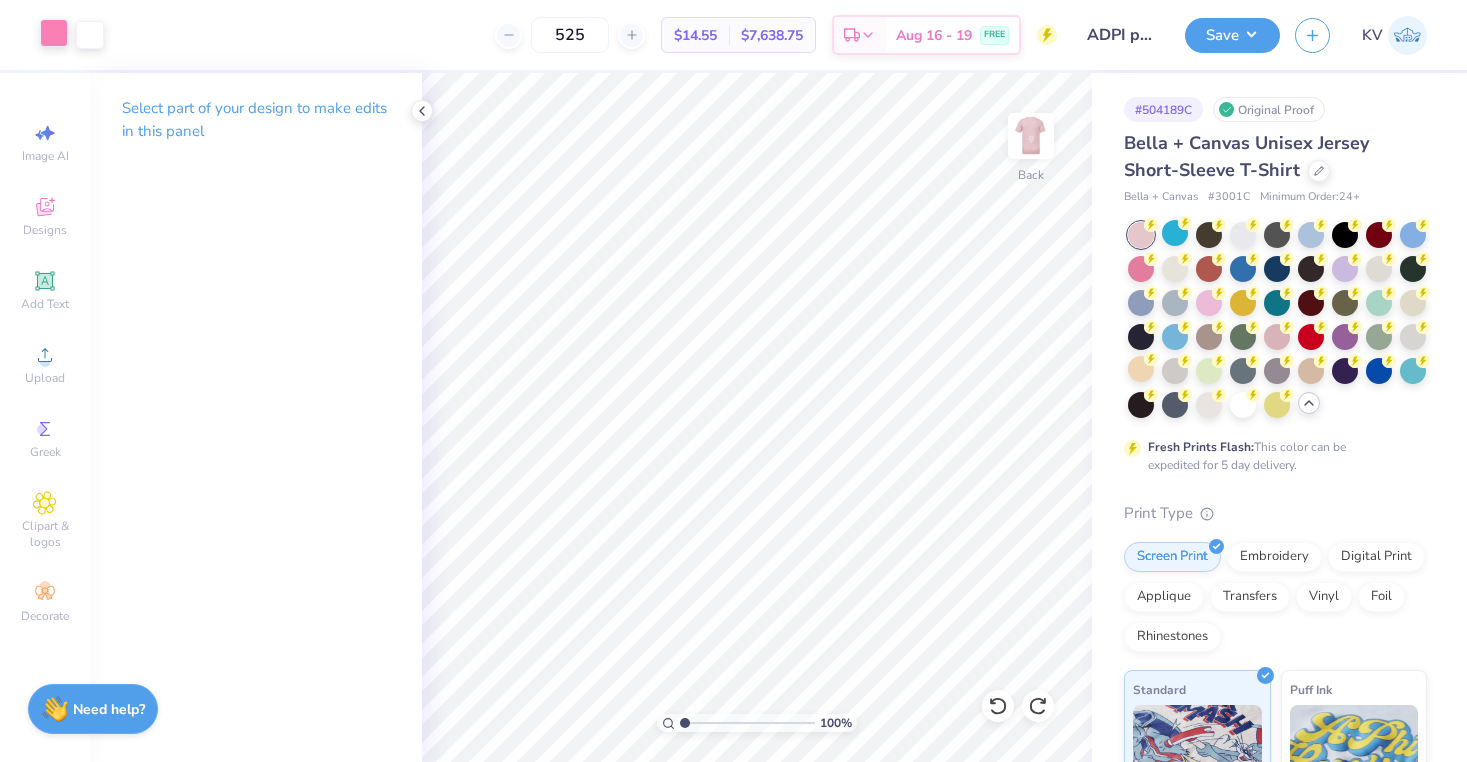 click at bounding box center (54, 33) 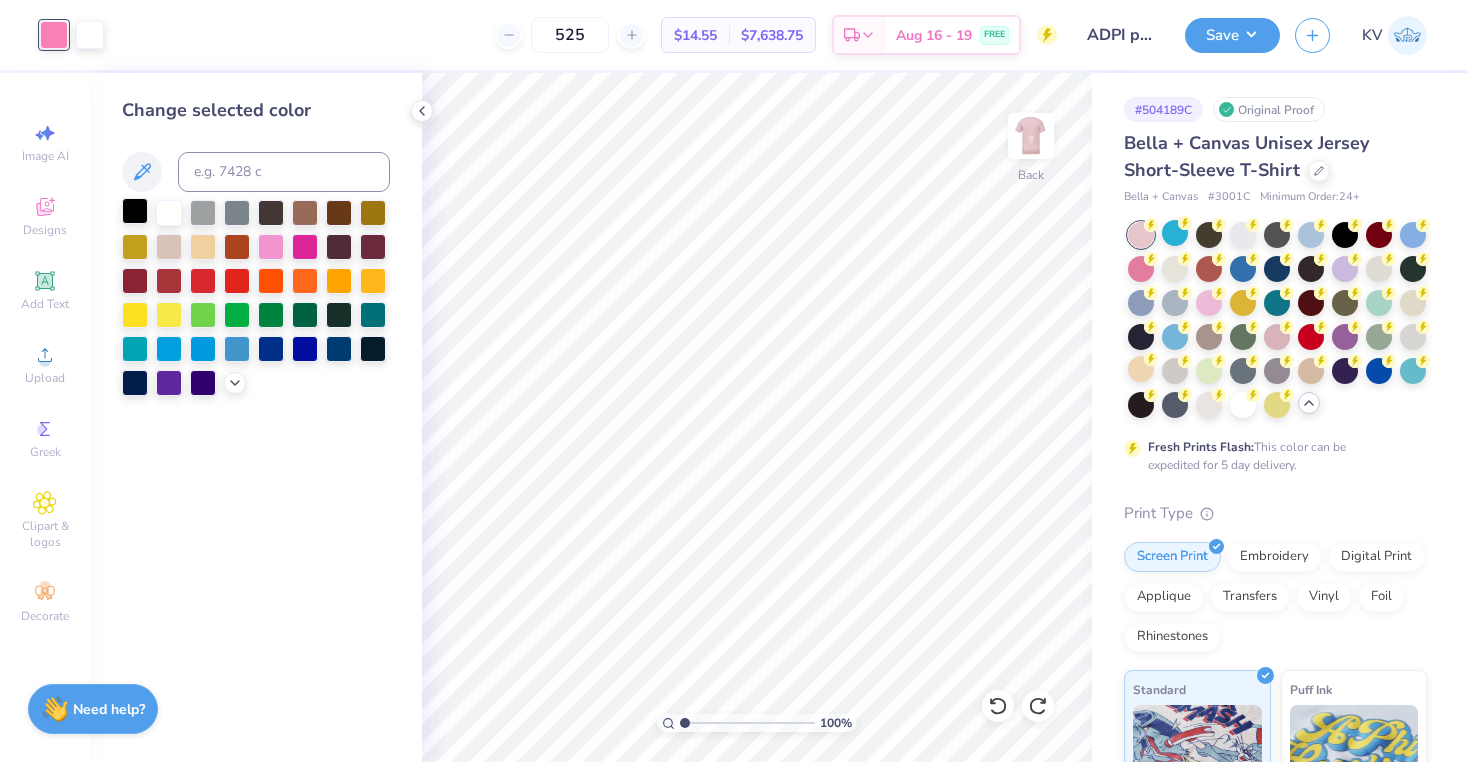 click at bounding box center [135, 211] 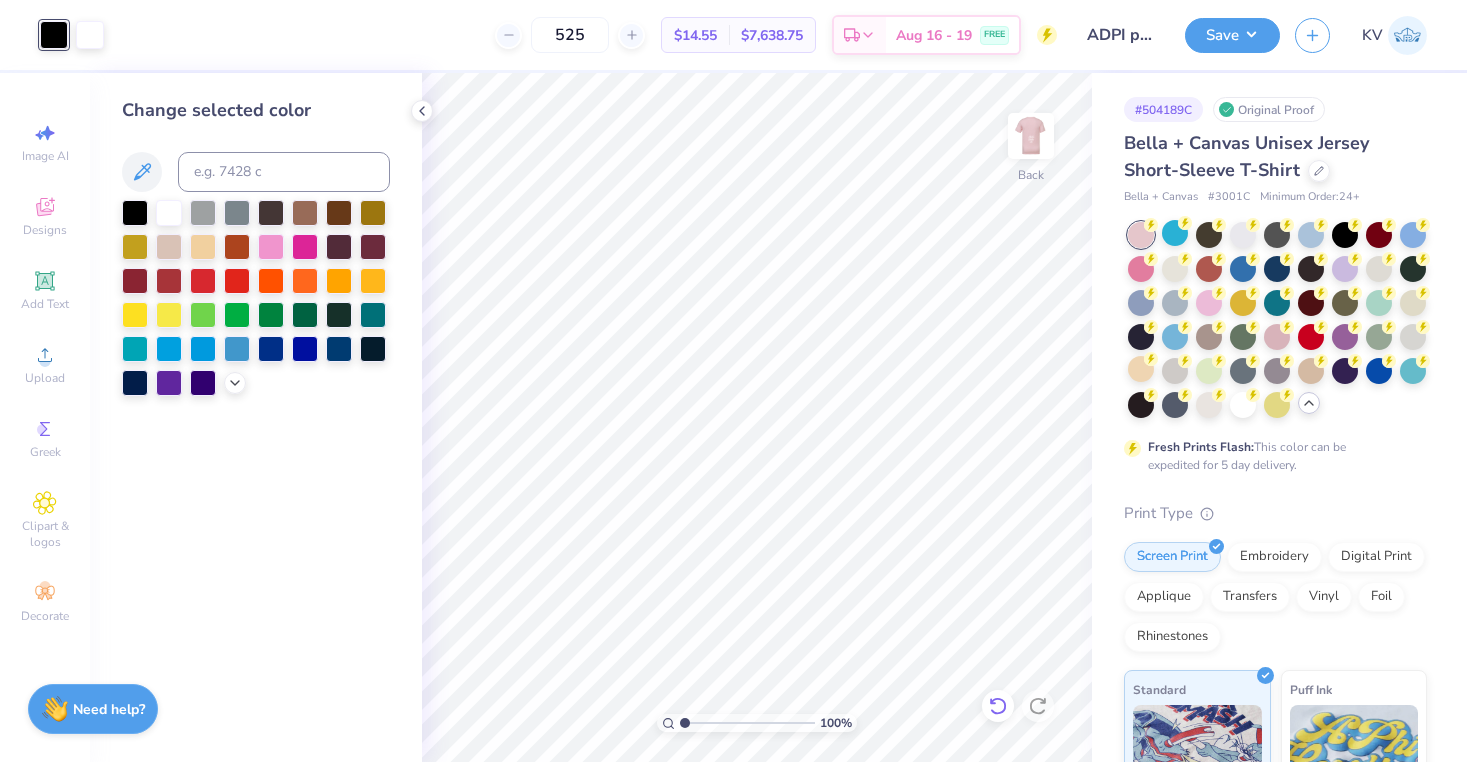 click 